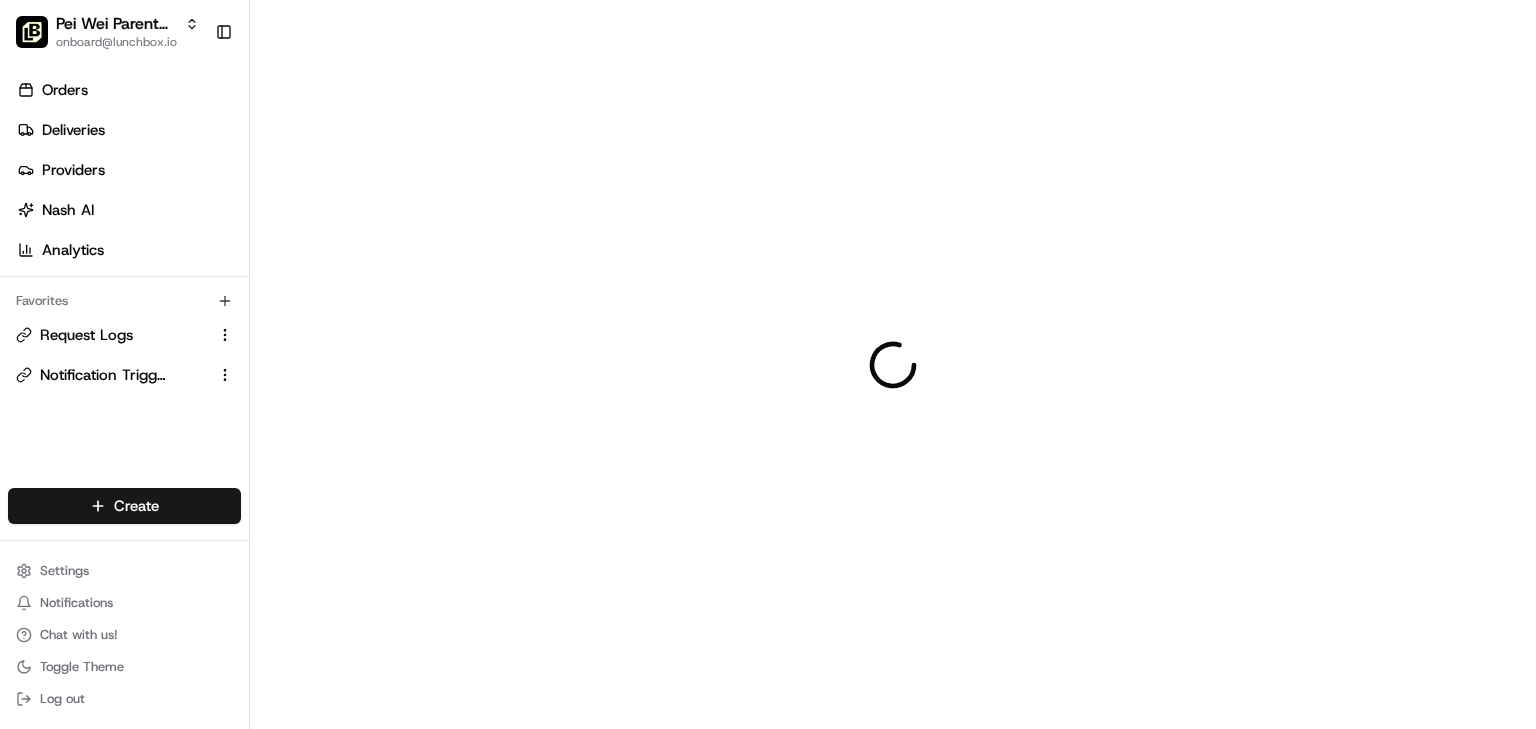 scroll, scrollTop: 0, scrollLeft: 0, axis: both 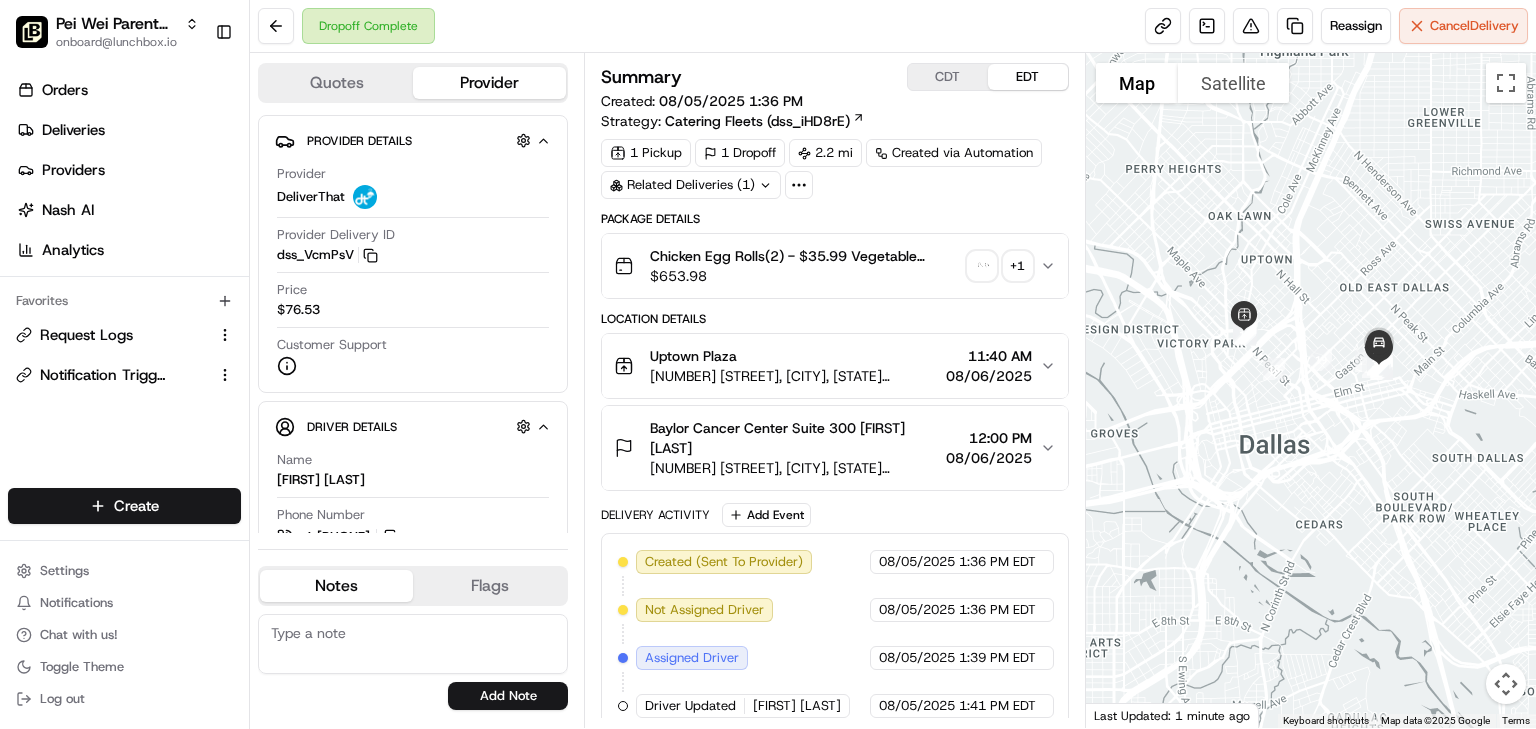 click on "Dropoff Complete Reassign Cancel  Delivery" at bounding box center [893, 26] 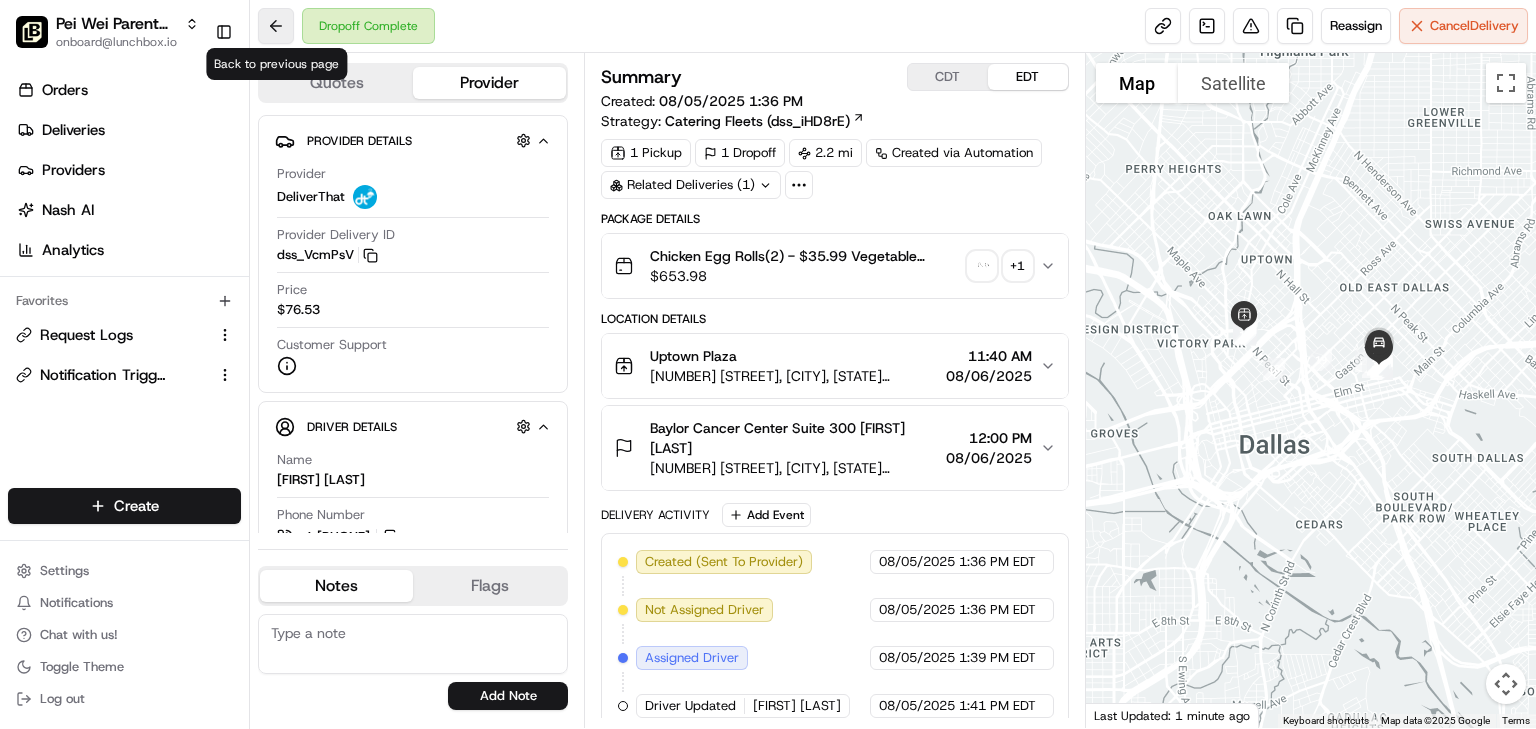 click at bounding box center (276, 26) 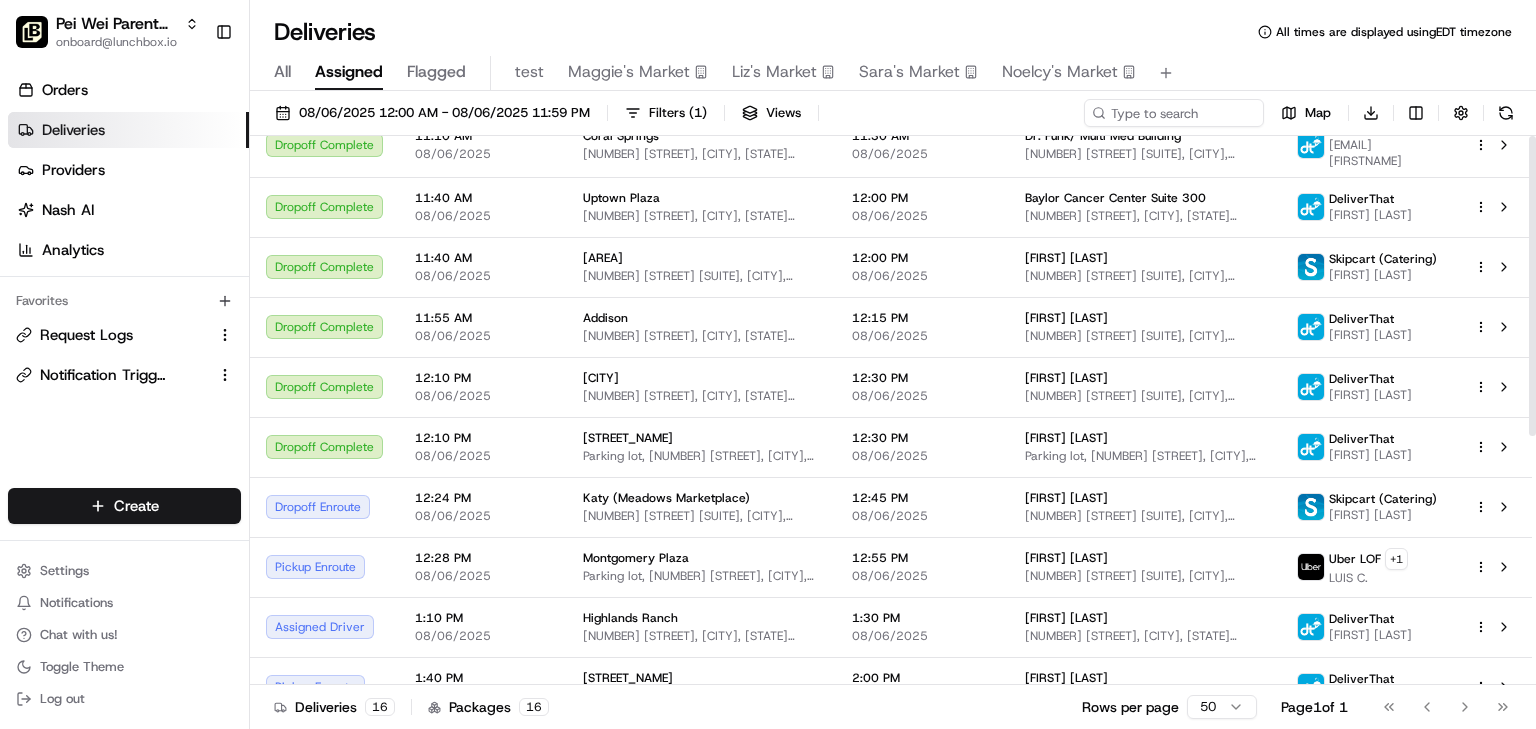 scroll, scrollTop: 456, scrollLeft: 0, axis: vertical 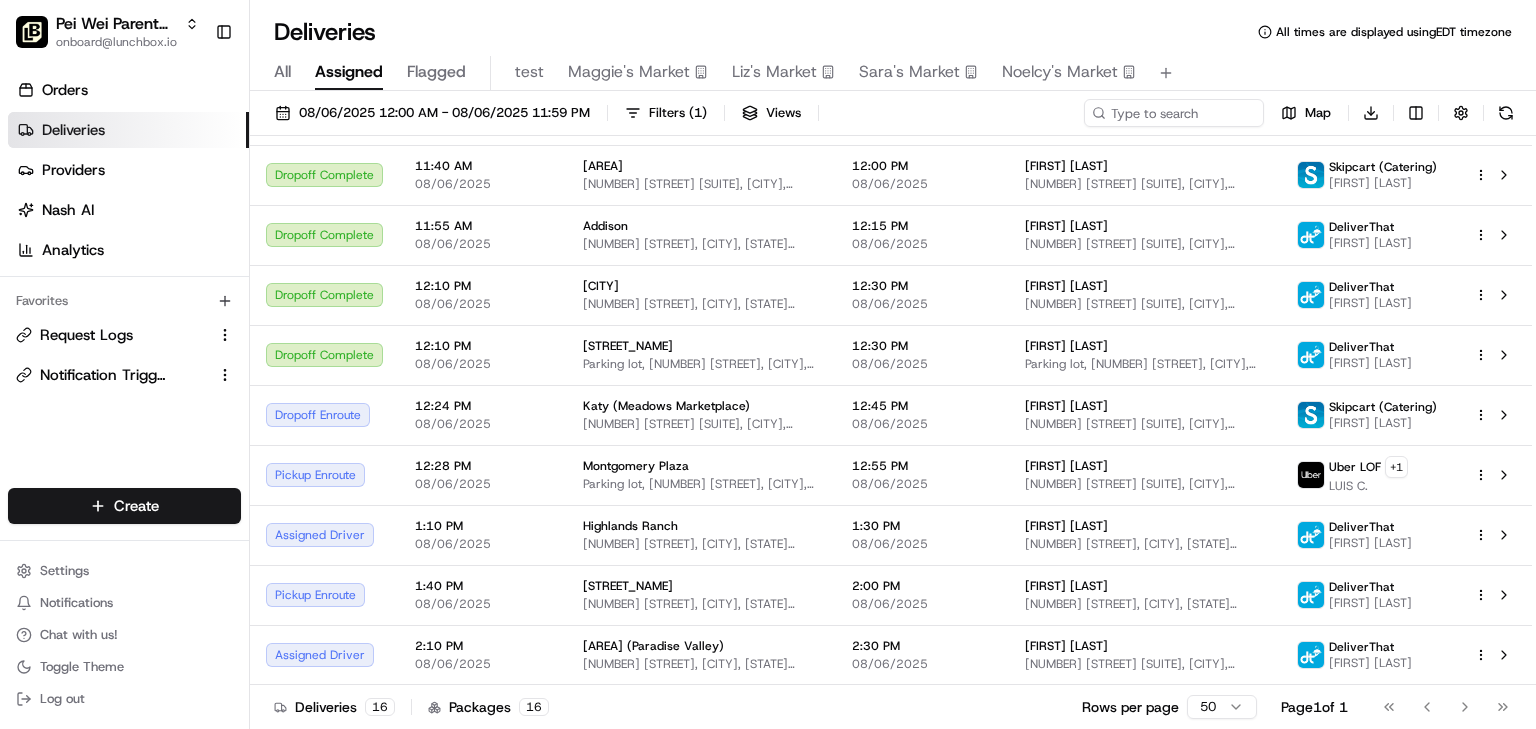 click on "Deliveries All times are displayed using  EDT   timezone All Assigned Flagged test Maggie's Market Liz's Market Sara's Market Noelcy's Market 08/06/2025 12:00 AM - 08/06/2025 11:59 PM Filters ( 1 ) Views Map Download Status Original Pickup Time Pickup Location Original Dropoff Time Dropoff Location Provider Action Dropoff Complete 10:35 AM 08/06/2025 Sarasota [NUMBER] [STREET], [CITY], [STATE] [POSTALCODE], [COUNTRY] 11:00 AM 08/06/2025 Grace Zamrowski [NUMBER] [STREET], [CITY], [STATE] [POSTALCODE], [COUNTRY] DeliverThat Eleazar Belsito Dropoff Complete 10:40 AM 08/06/2025 Miami Lakes [NUMBER] [STREET], [CITY], [STATE] [POSTALCODE], [COUNTRY] 11:00 AM 08/06/2025 Edwin Laboy [NUMBER] [STREET], [CITY], [STATE] [POSTALCODE], [COUNTRY] DeliverThat Abraham pena Dropoff Complete 10:40 AM 08/06/2025 Miami Lakes [NUMBER] [STREET], [CITY], [STATE] [POSTALCODE], [COUNTRY] 11:00 AM 08/06/2025 Alex Ramirez [NUMBER] [STREET] [SUITE], [CITY], [STATE] [POSTALCODE], [COUNTRY] DeliverThat José Camejo Canceled 10:55 AM 08/06/2025 Miami Lakes [NUMBER] [STREET], [CITY], [STATE] [POSTALCODE], [COUNTRY] 11:15 AM 08/06/2025" at bounding box center (893, 364) 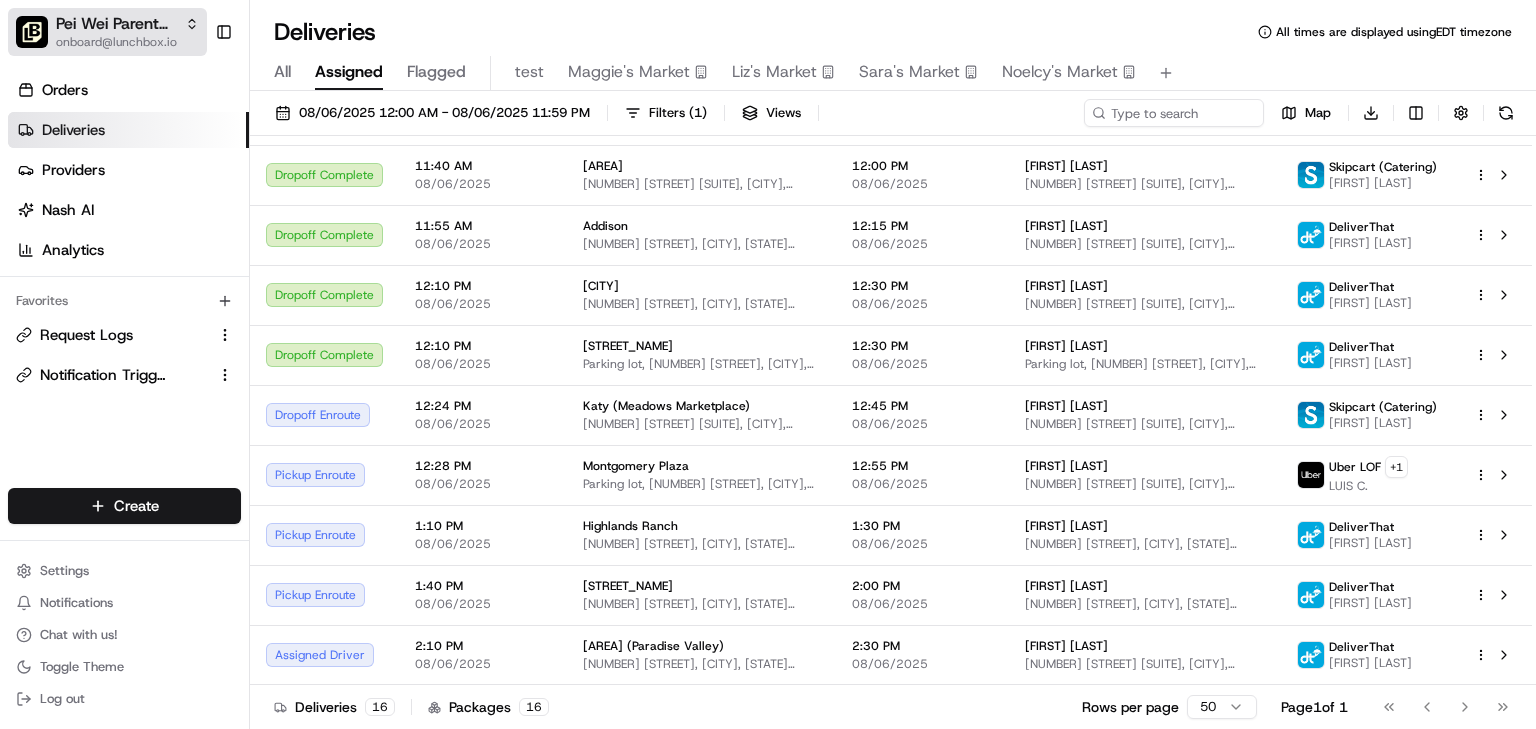 click on "Pei Wei Parent Org" at bounding box center (116, 24) 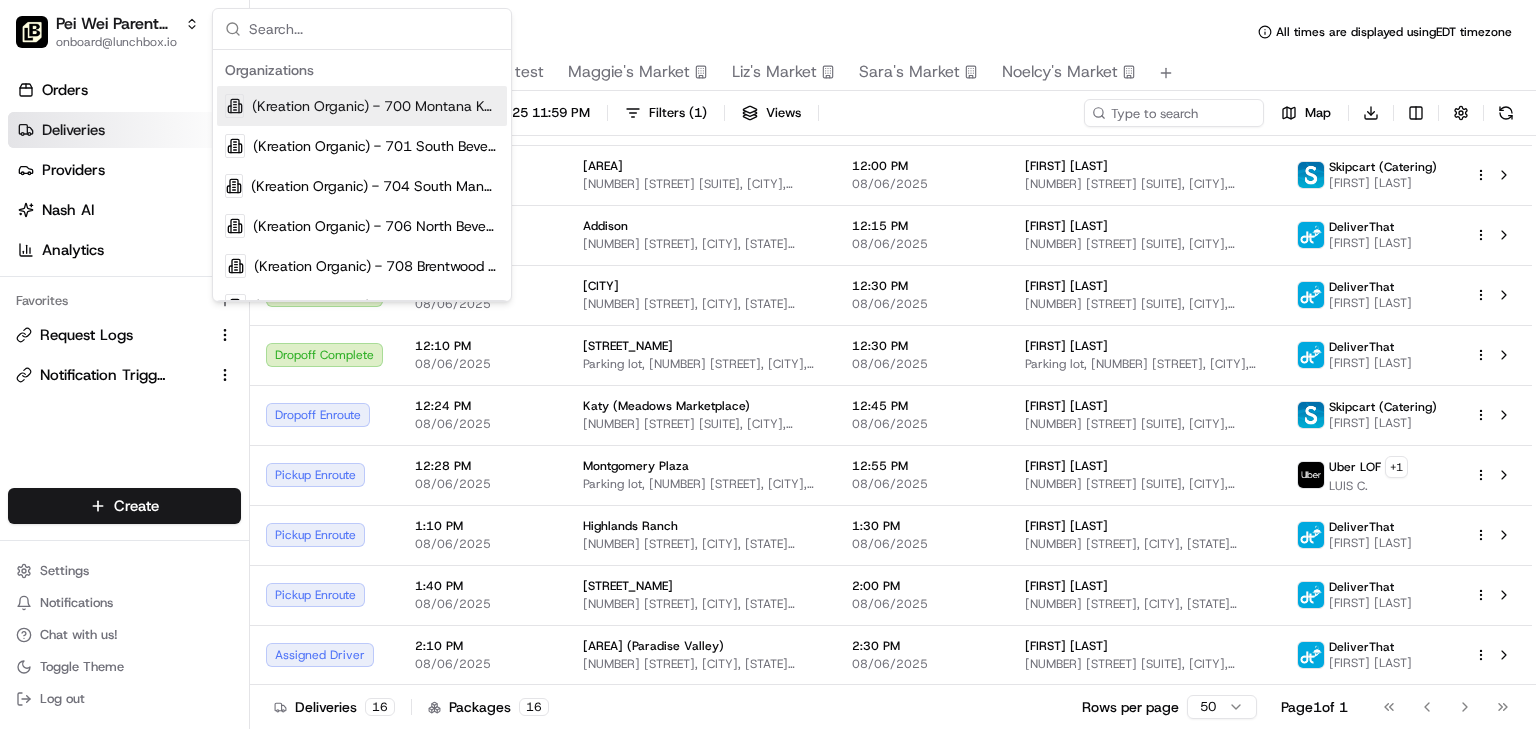 click at bounding box center [374, 29] 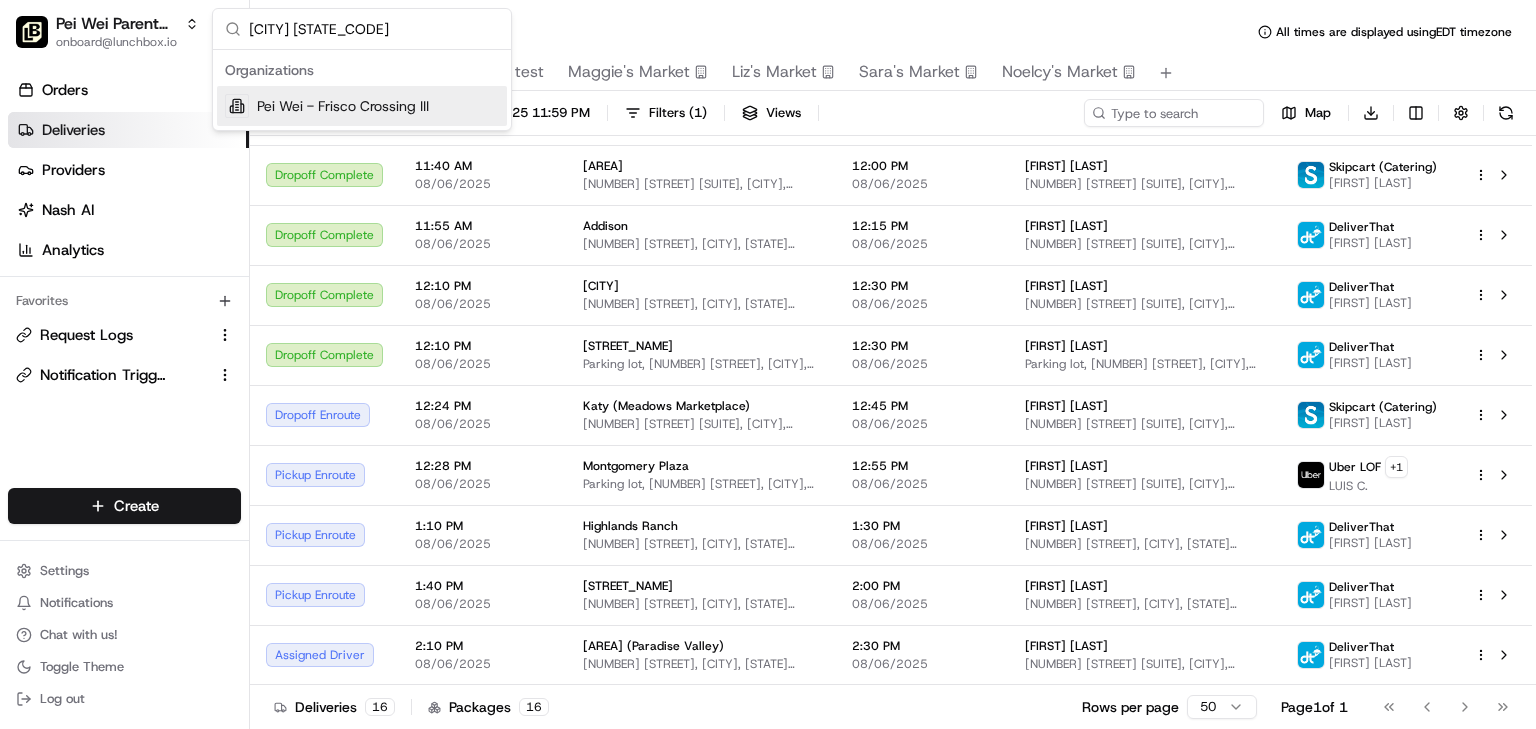 type on "[CITY] [STATE_CODE]" 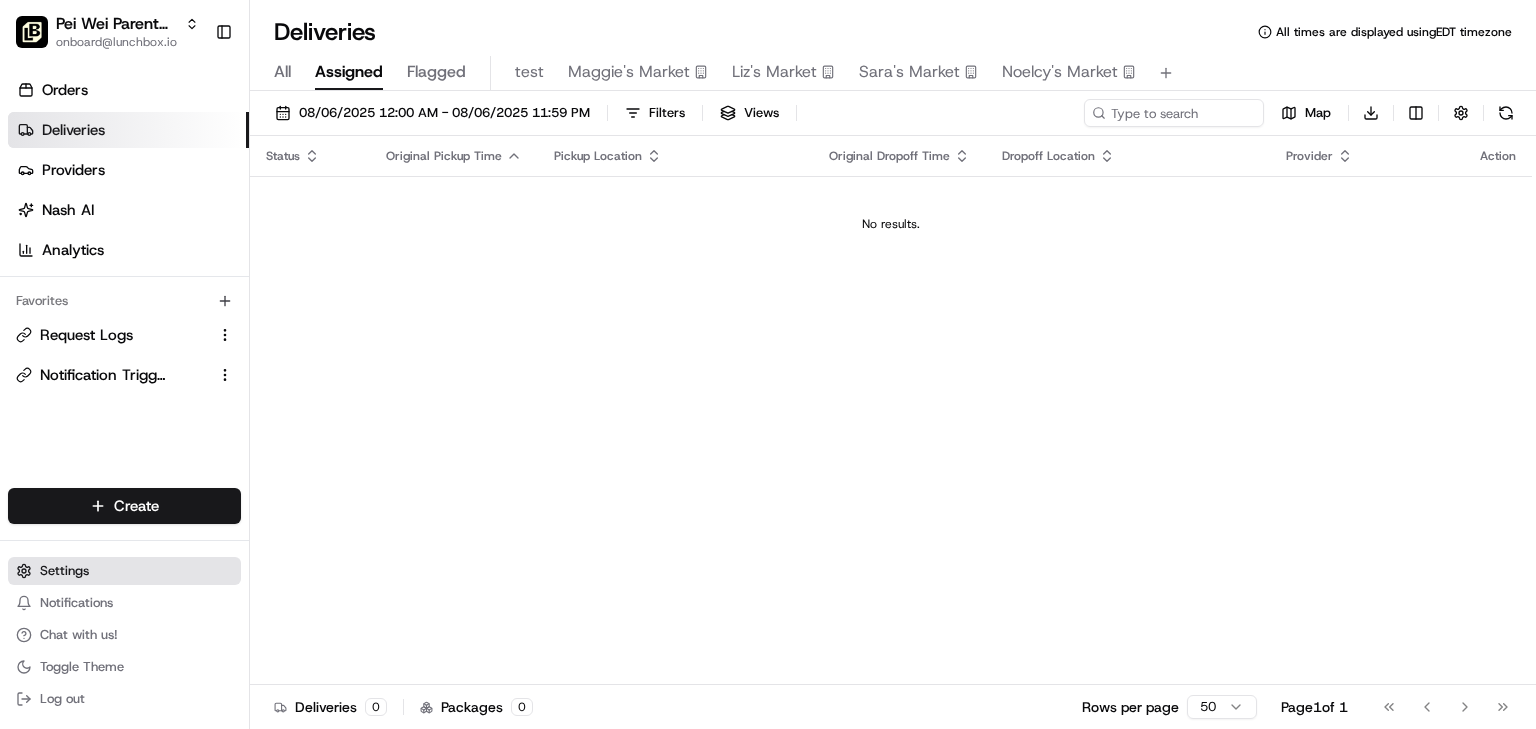 click on "Settings" at bounding box center (64, 571) 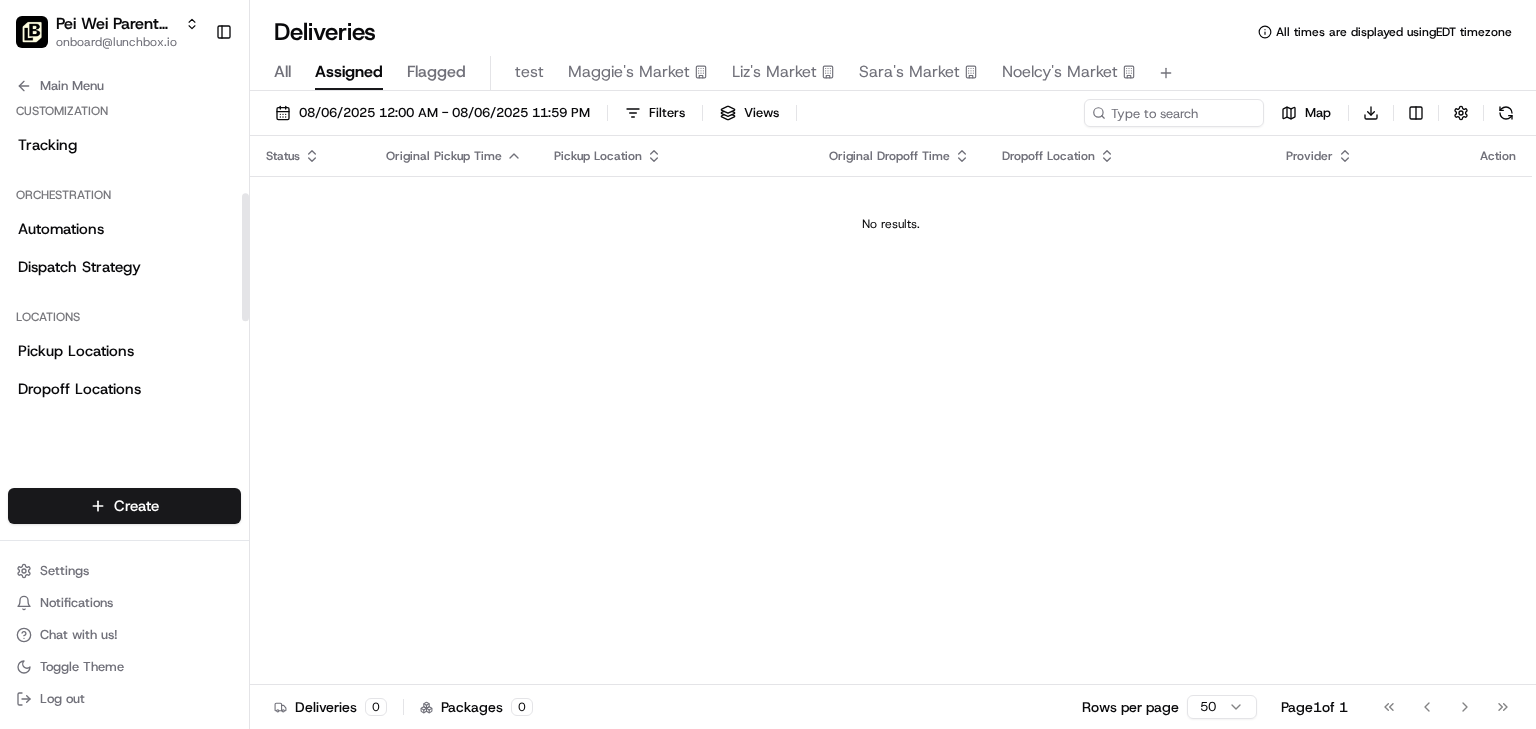 scroll, scrollTop: 240, scrollLeft: 0, axis: vertical 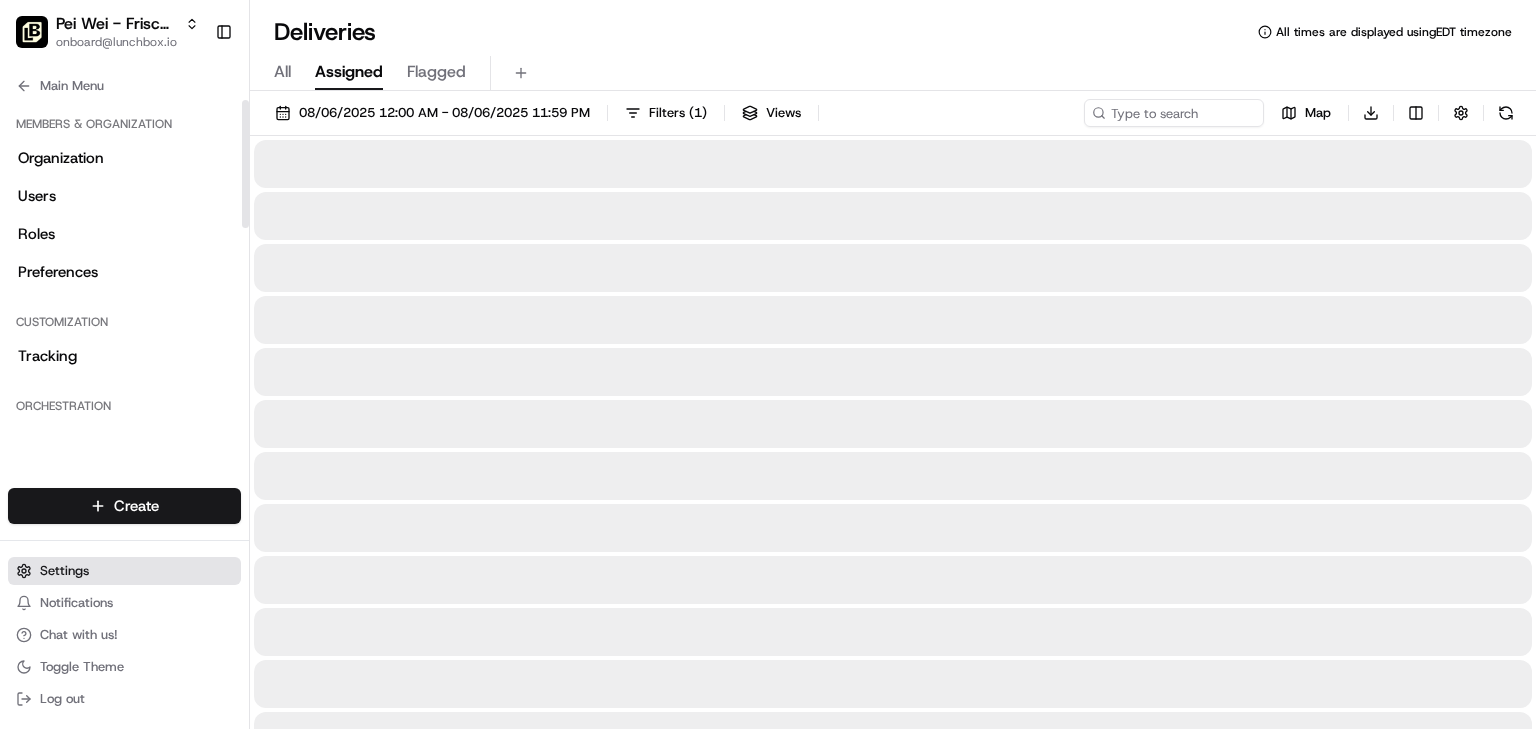 click on "Settings" at bounding box center (64, 571) 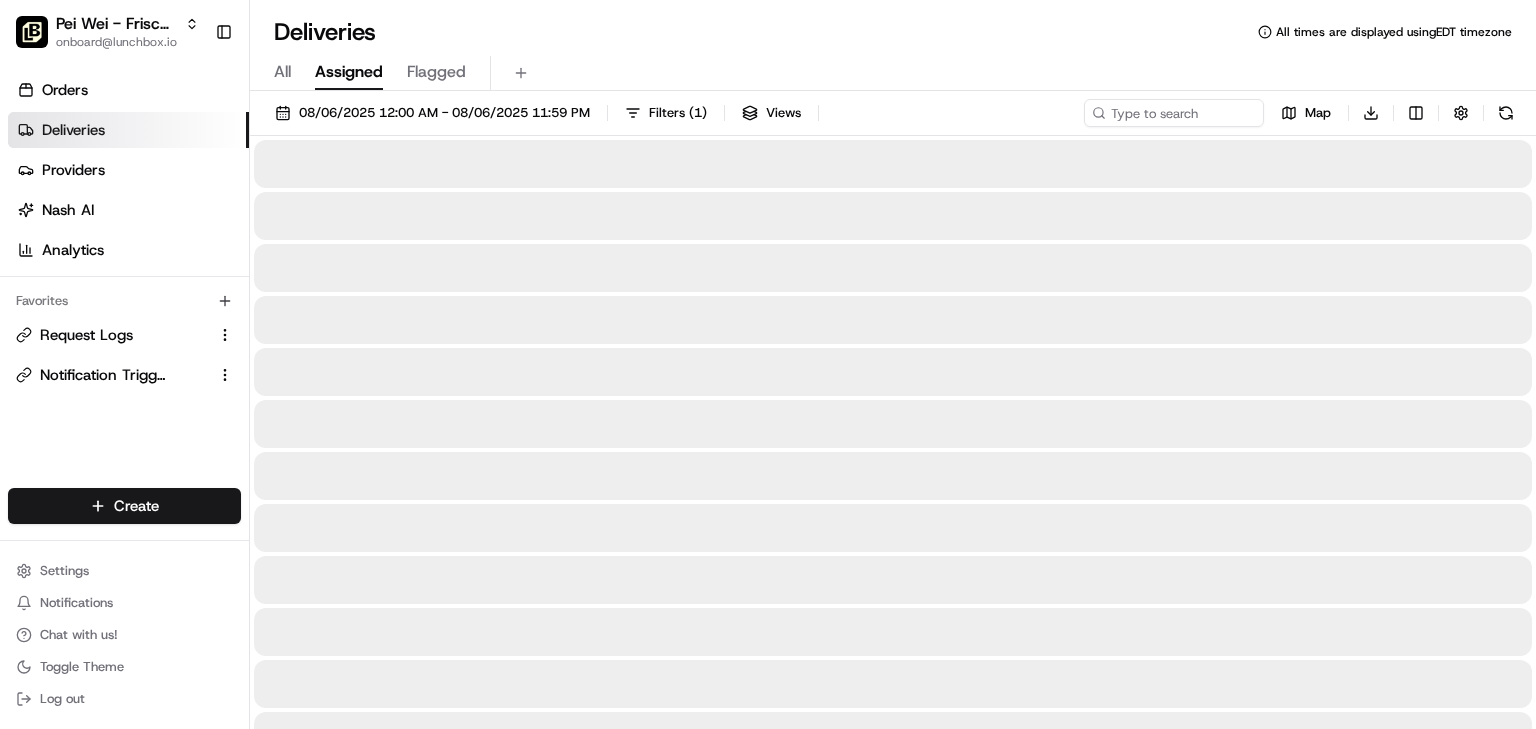 scroll, scrollTop: 240, scrollLeft: 0, axis: vertical 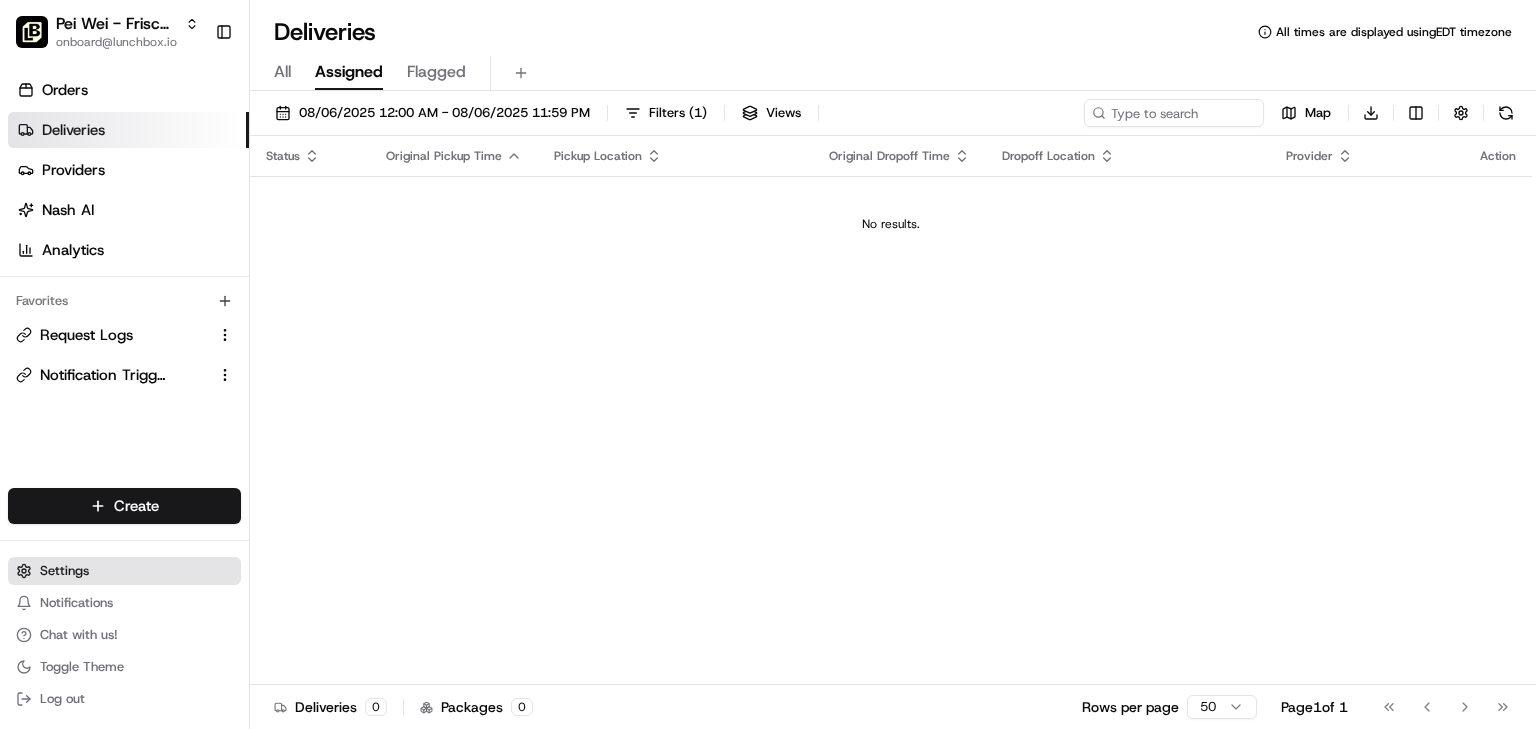 click on "Settings" at bounding box center [64, 571] 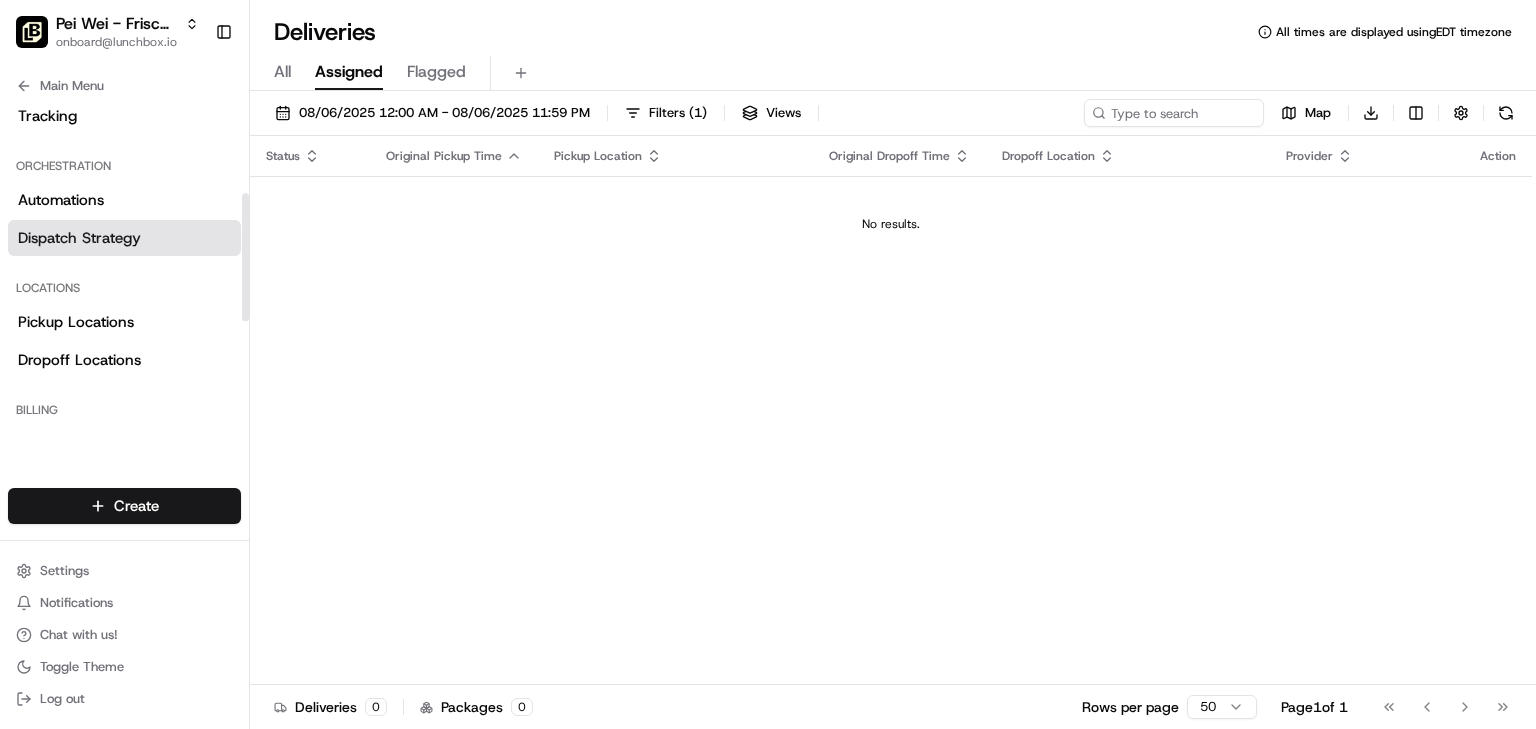 click on "Dispatch Strategy" at bounding box center (79, 238) 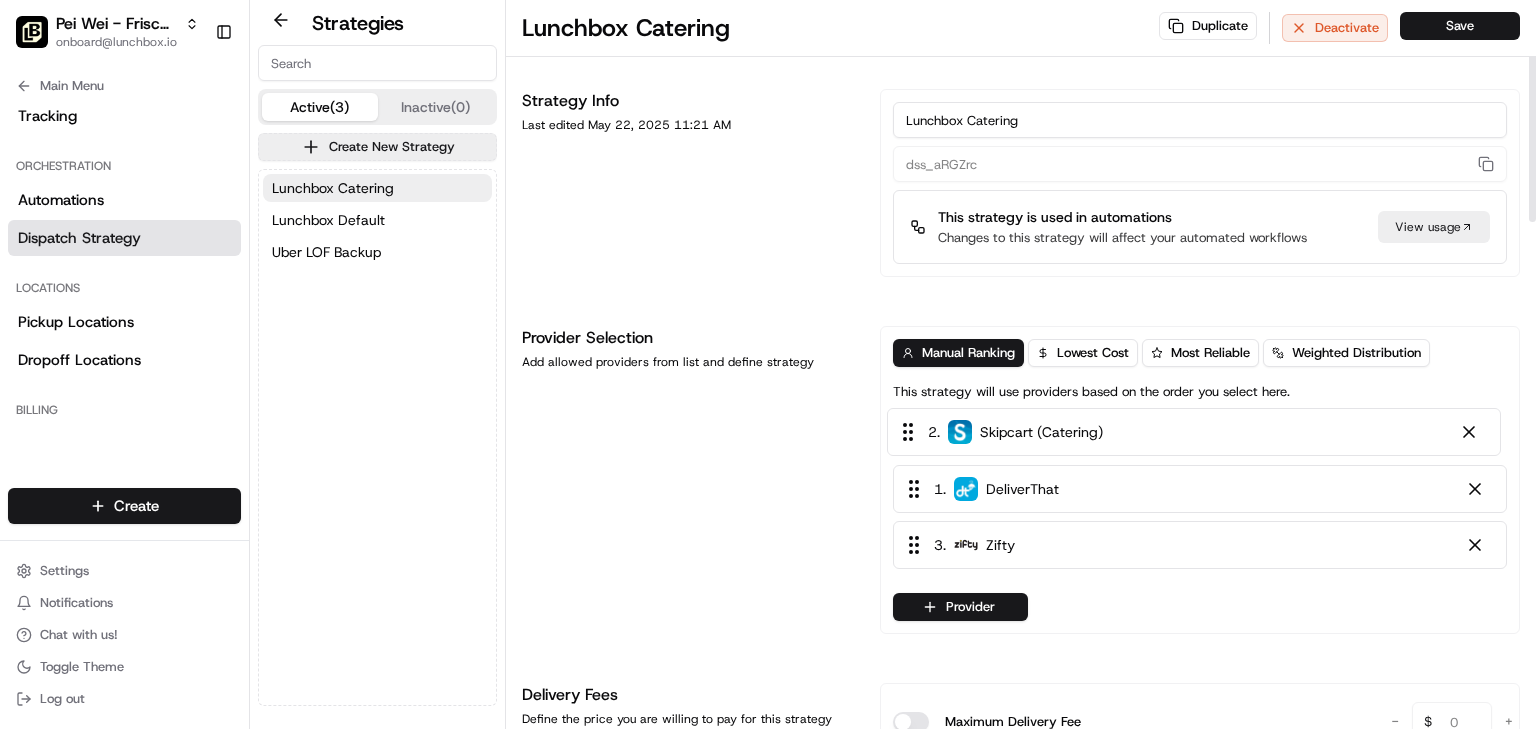drag, startPoint x: 1206, startPoint y: 502, endPoint x: 1197, endPoint y: 412, distance: 90.44888 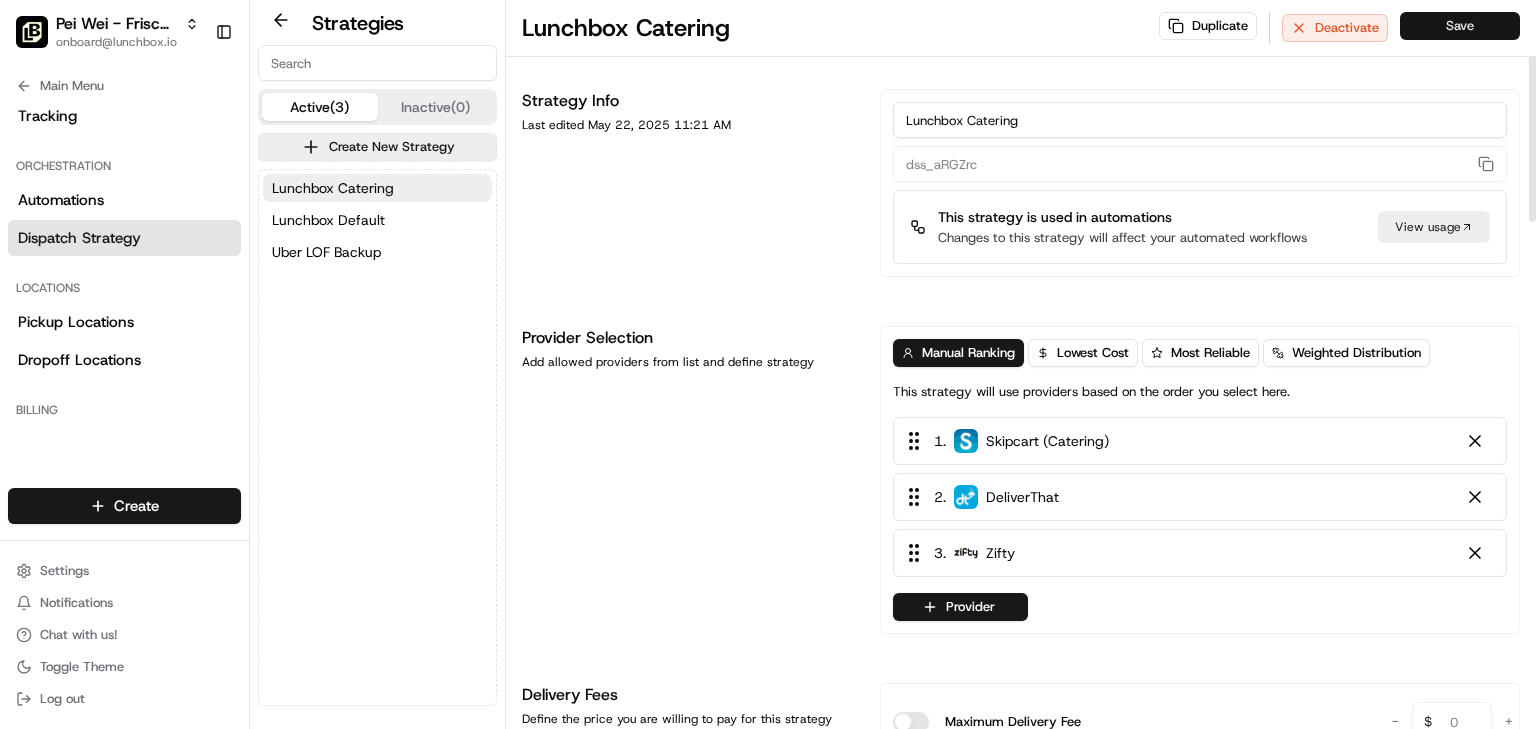 click on "Save" at bounding box center [1460, 26] 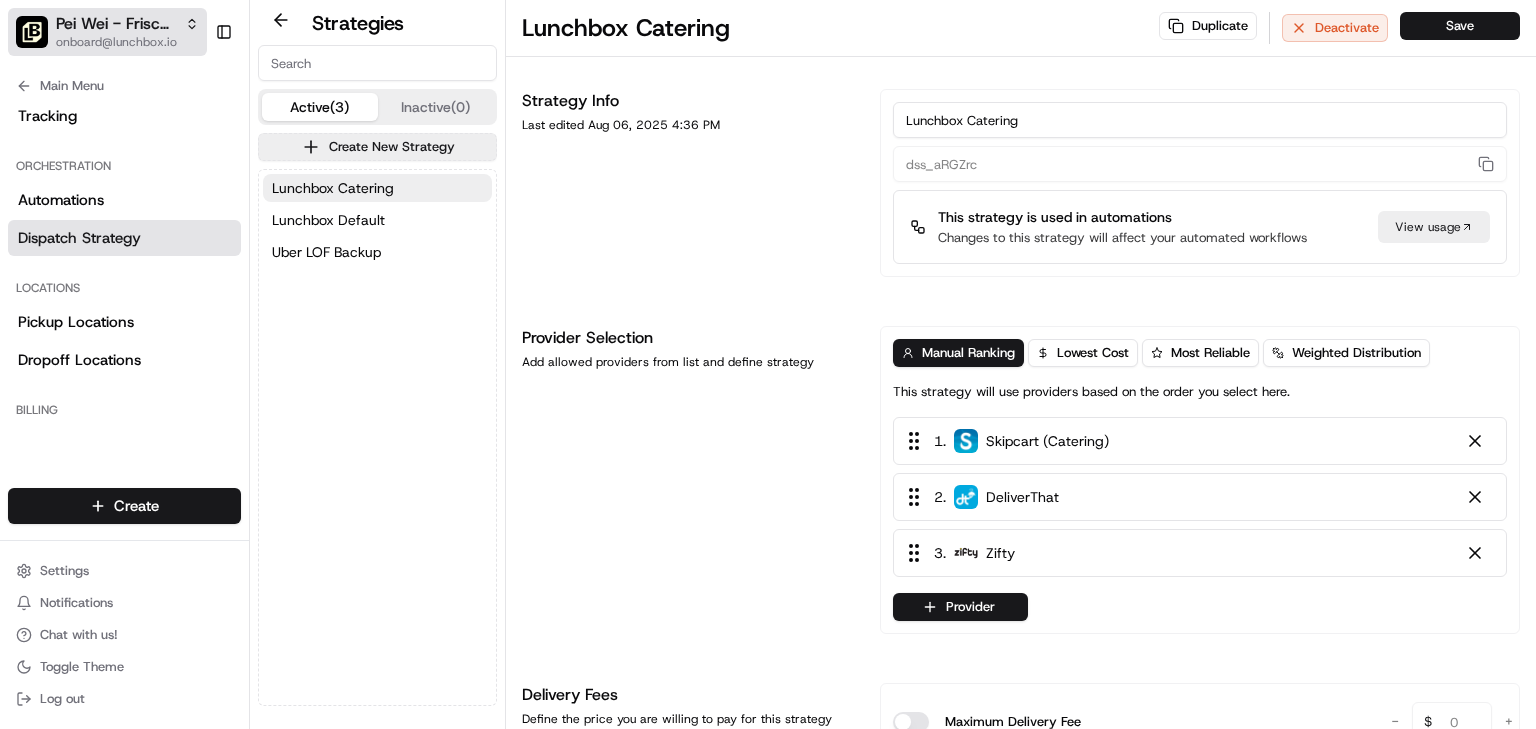 drag, startPoint x: 116, startPoint y: 18, endPoint x: 124, endPoint y: 30, distance: 14.422205 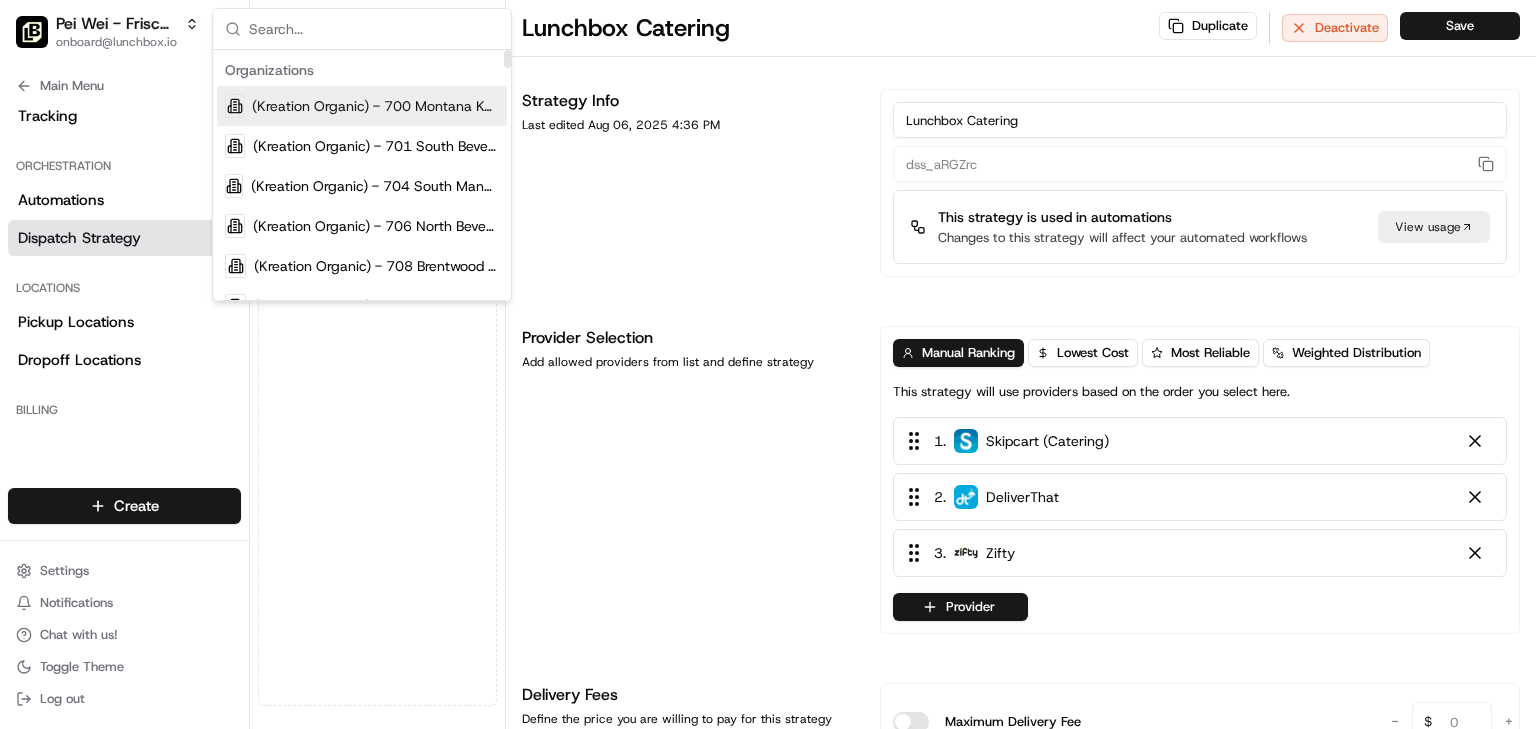 click at bounding box center (374, 29) 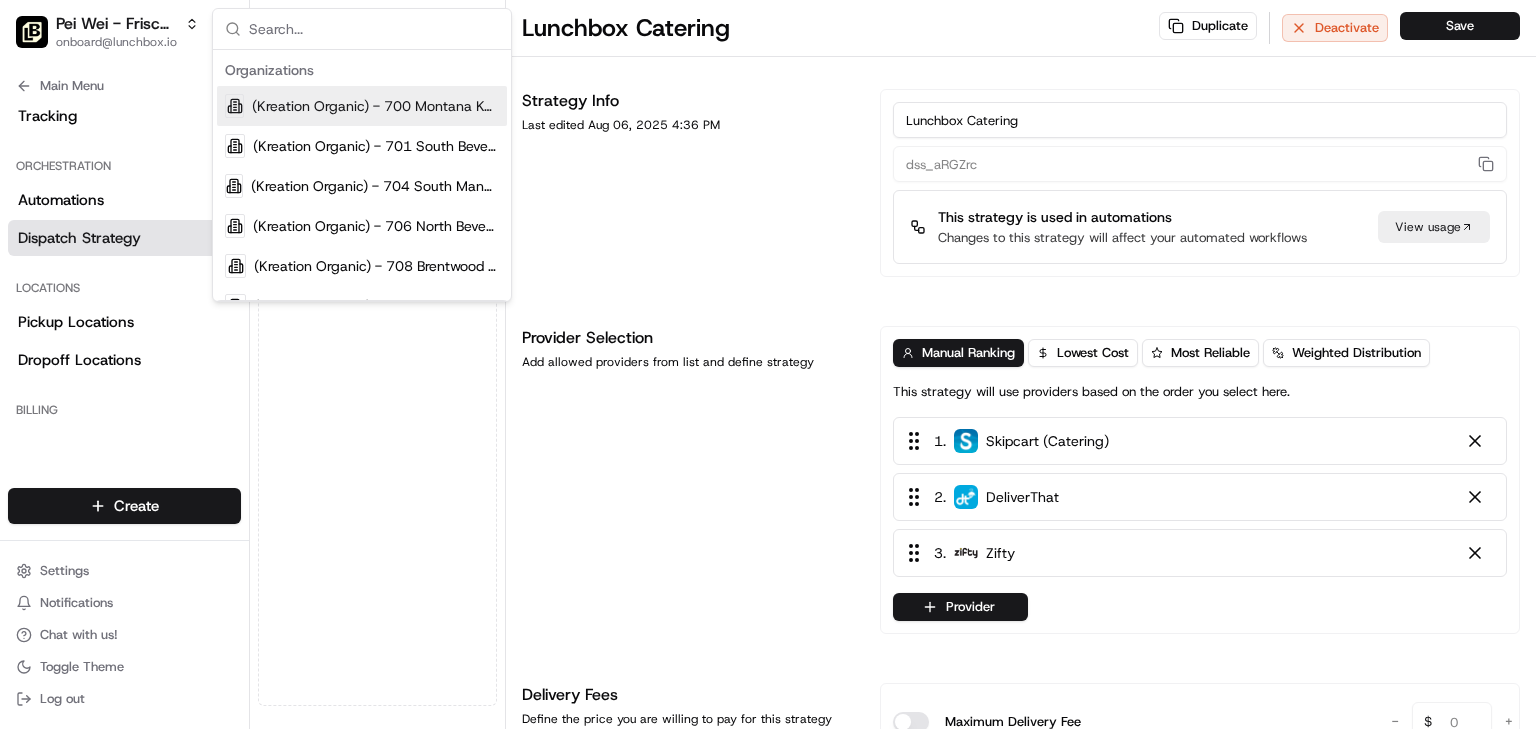 type on "d" 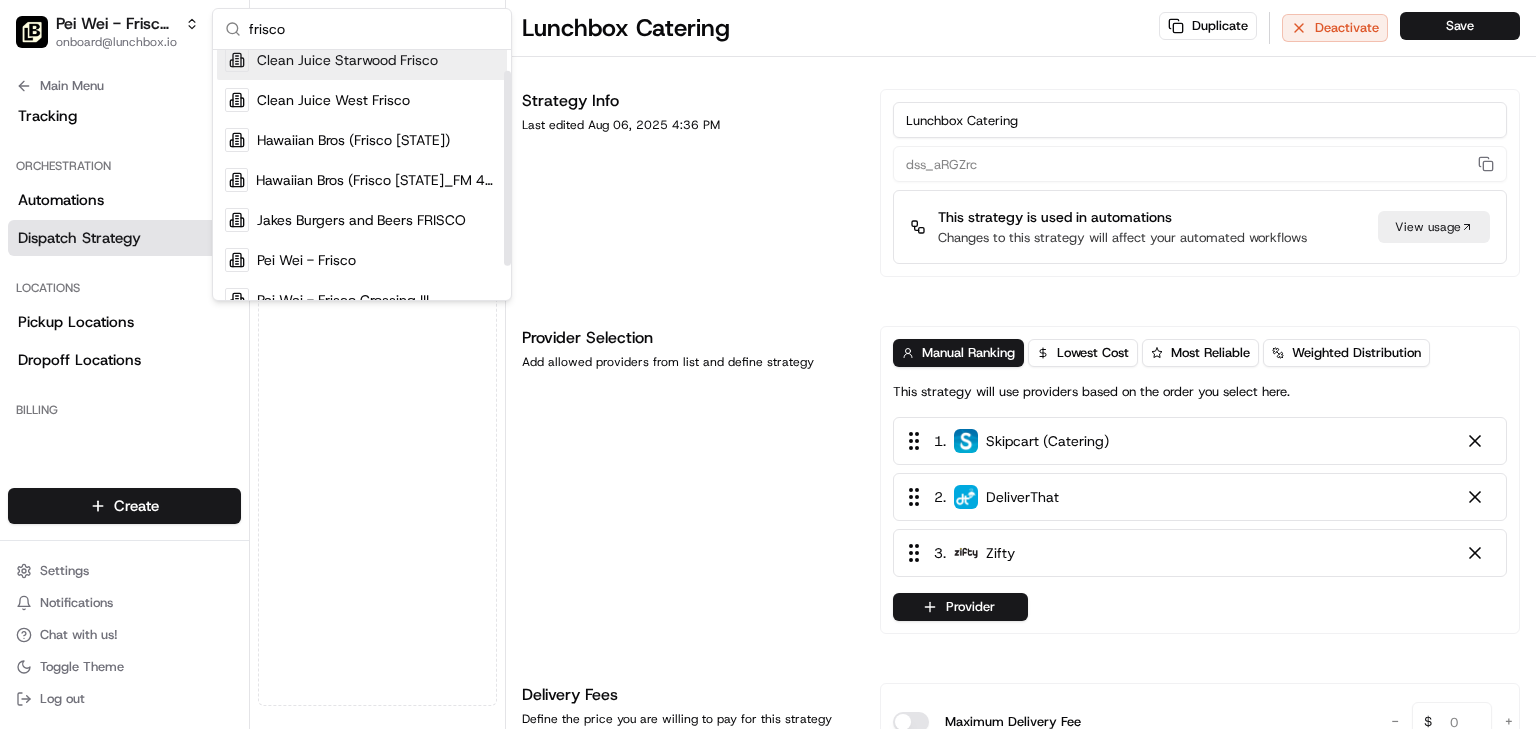 scroll, scrollTop: 69, scrollLeft: 0, axis: vertical 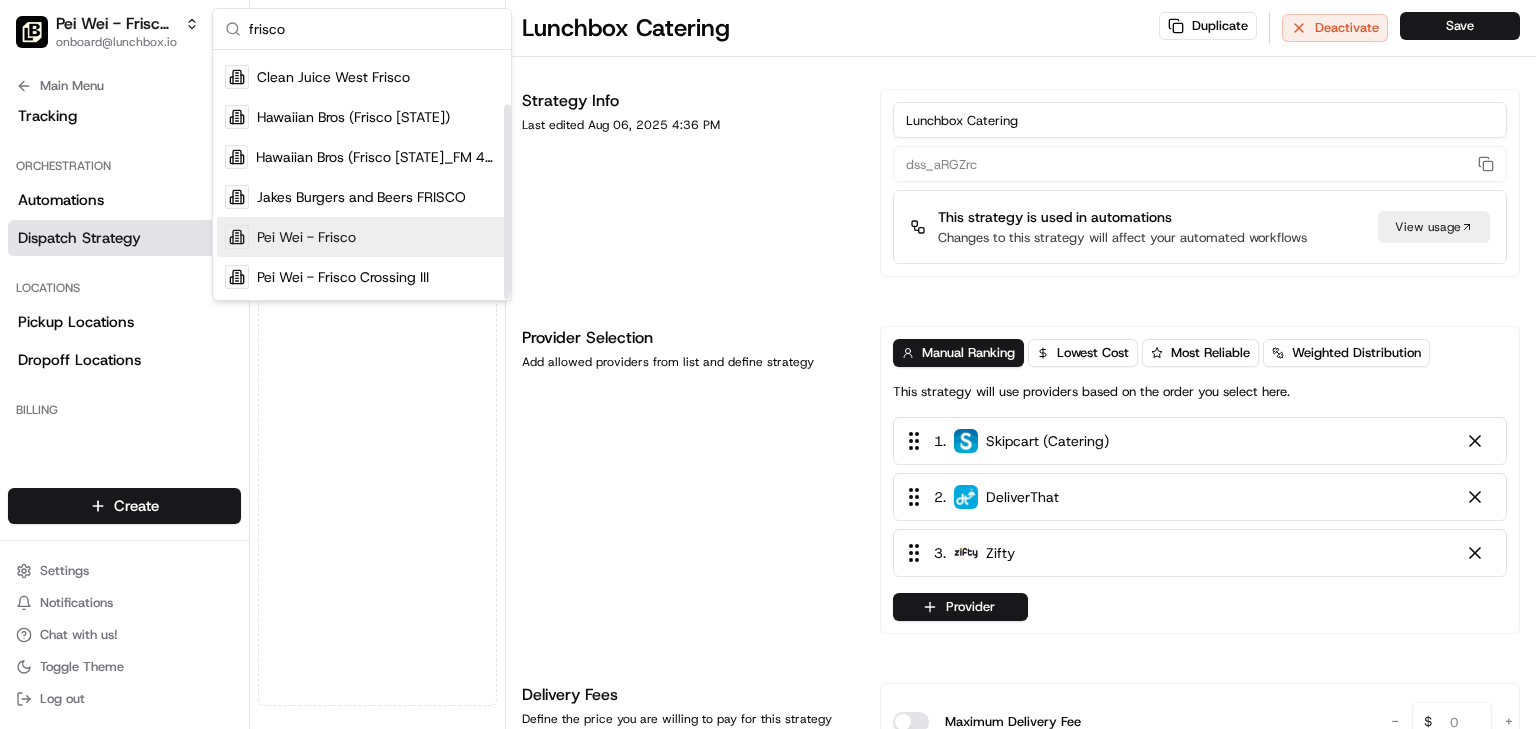 type on "frisco" 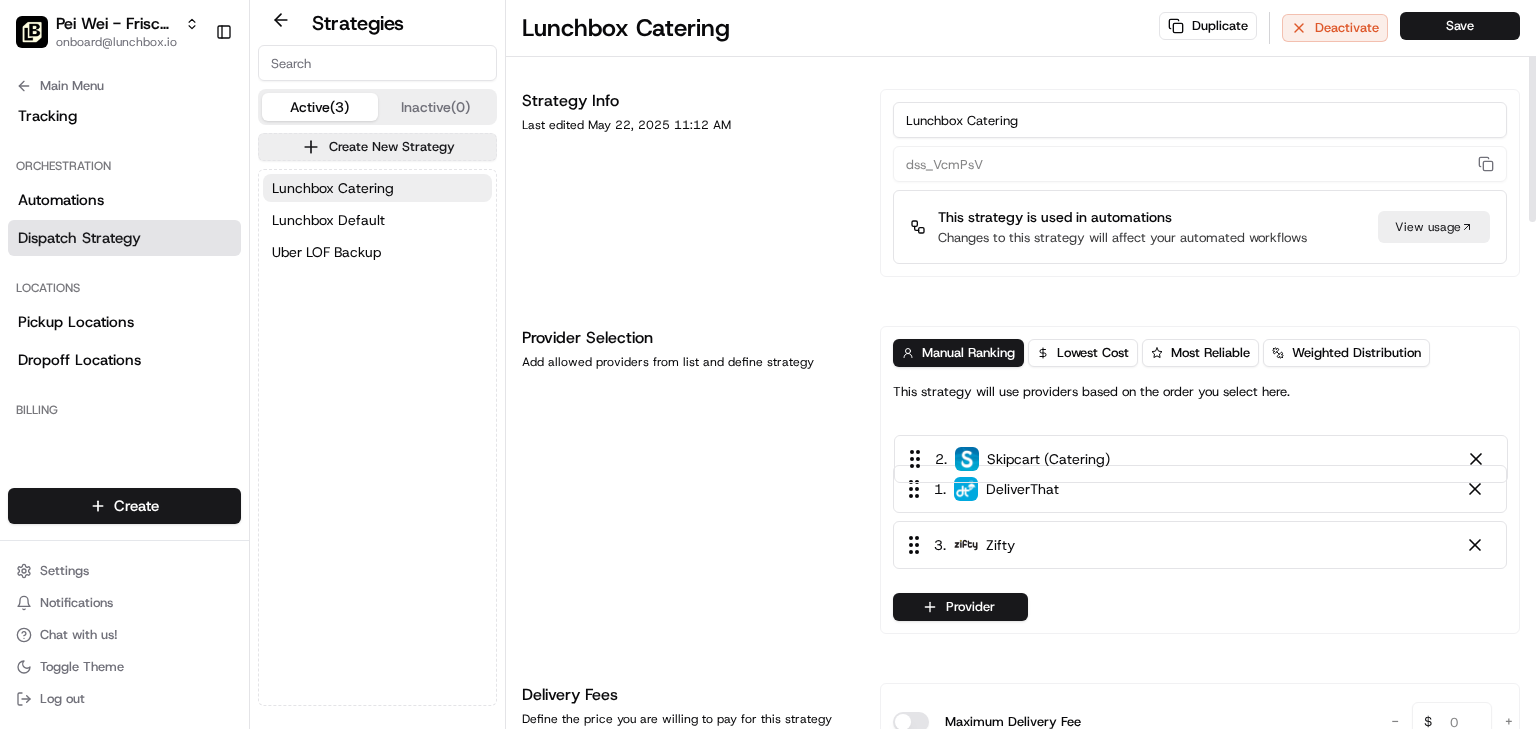 drag, startPoint x: 1084, startPoint y: 500, endPoint x: 1085, endPoint y: 433, distance: 67.00746 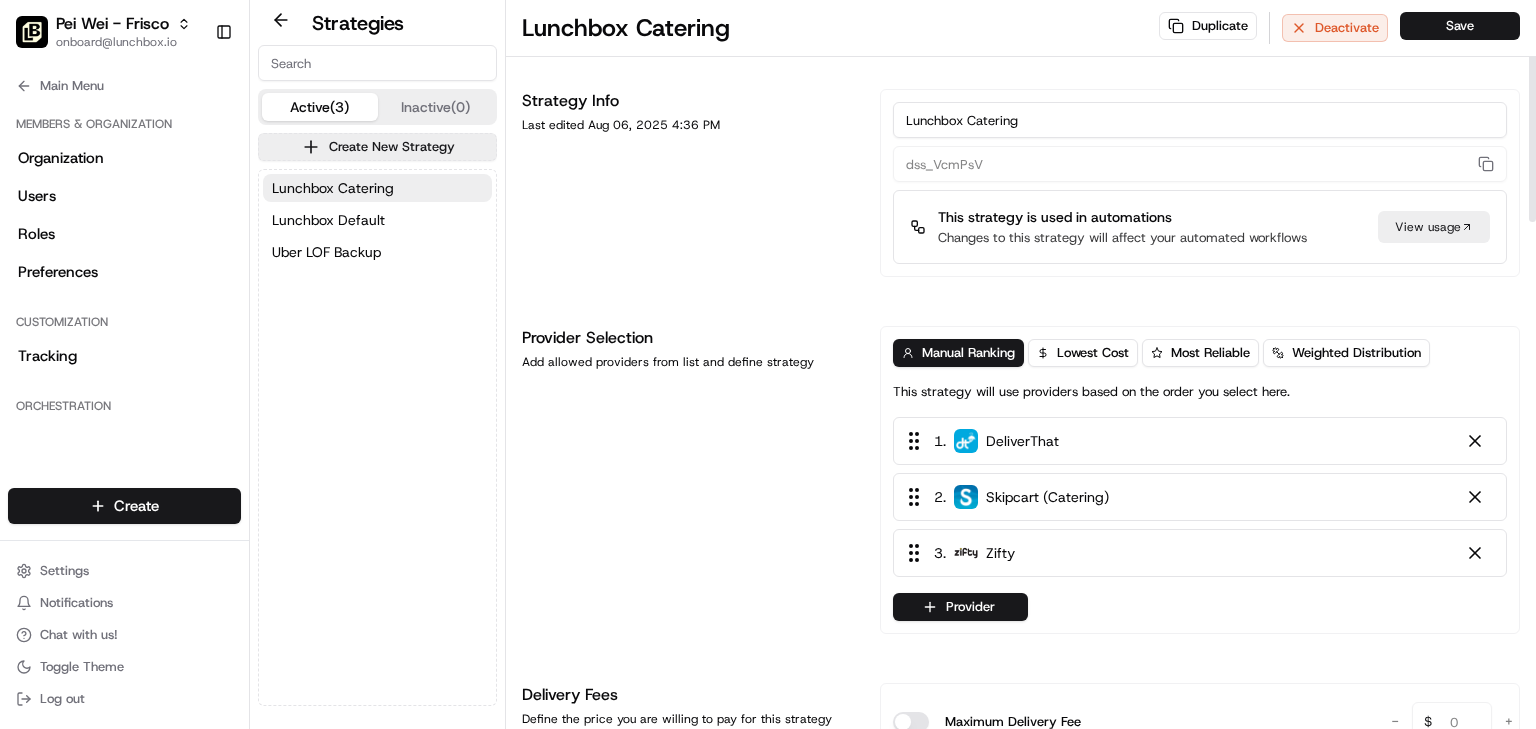 click on "Lunchbox Catering Duplicate Deactivate Save" at bounding box center [1021, 28] 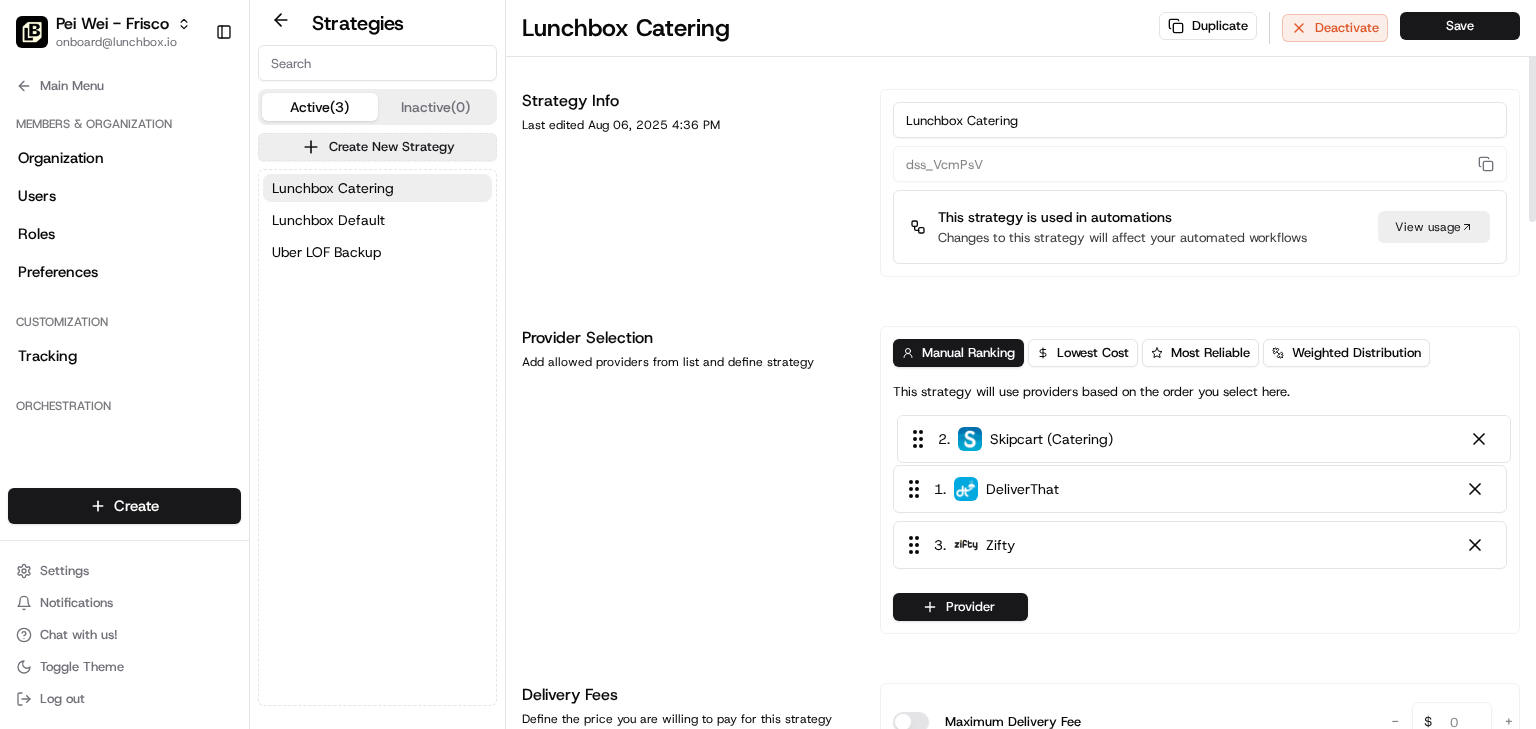 drag, startPoint x: 1007, startPoint y: 496, endPoint x: 1012, endPoint y: 431, distance: 65.192024 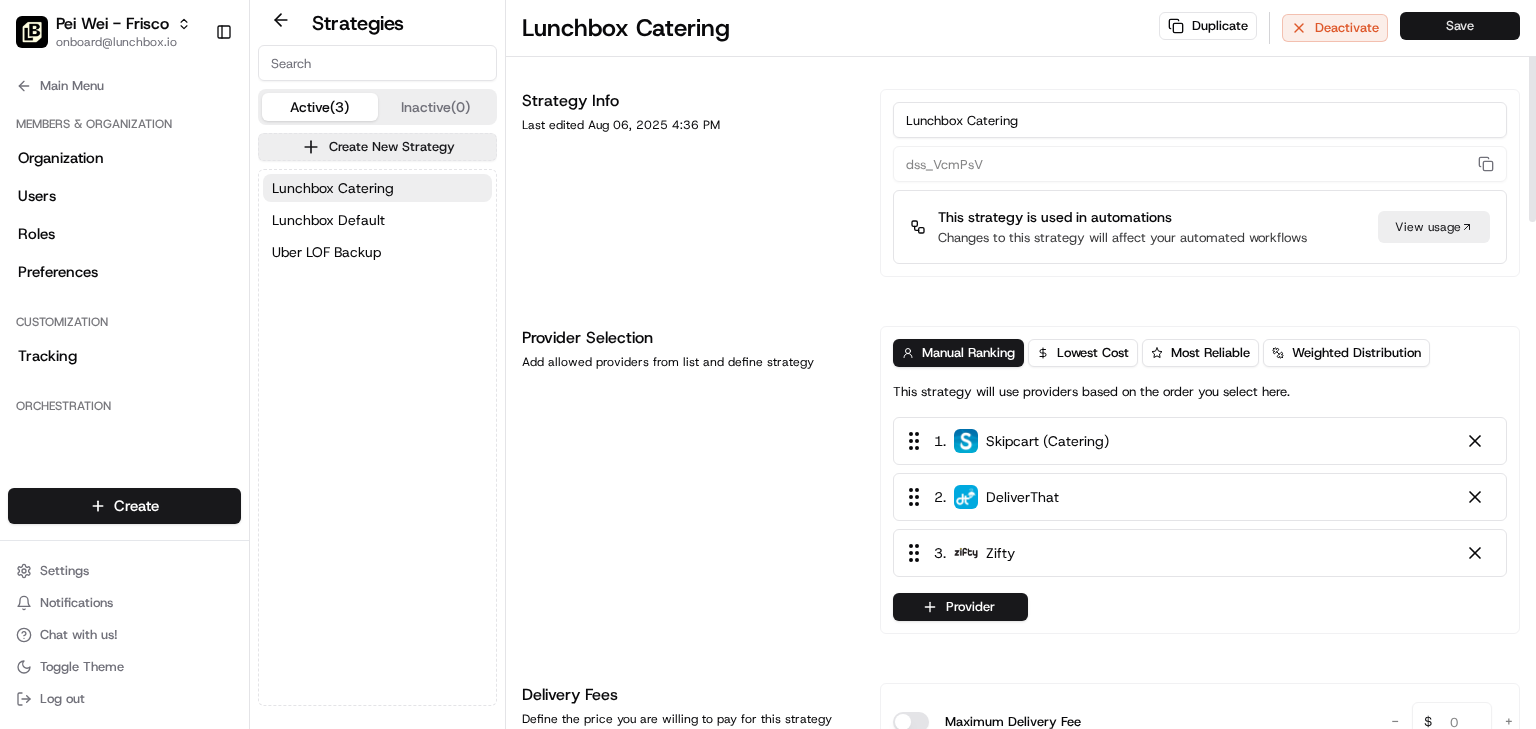 click on "Save" at bounding box center [1460, 26] 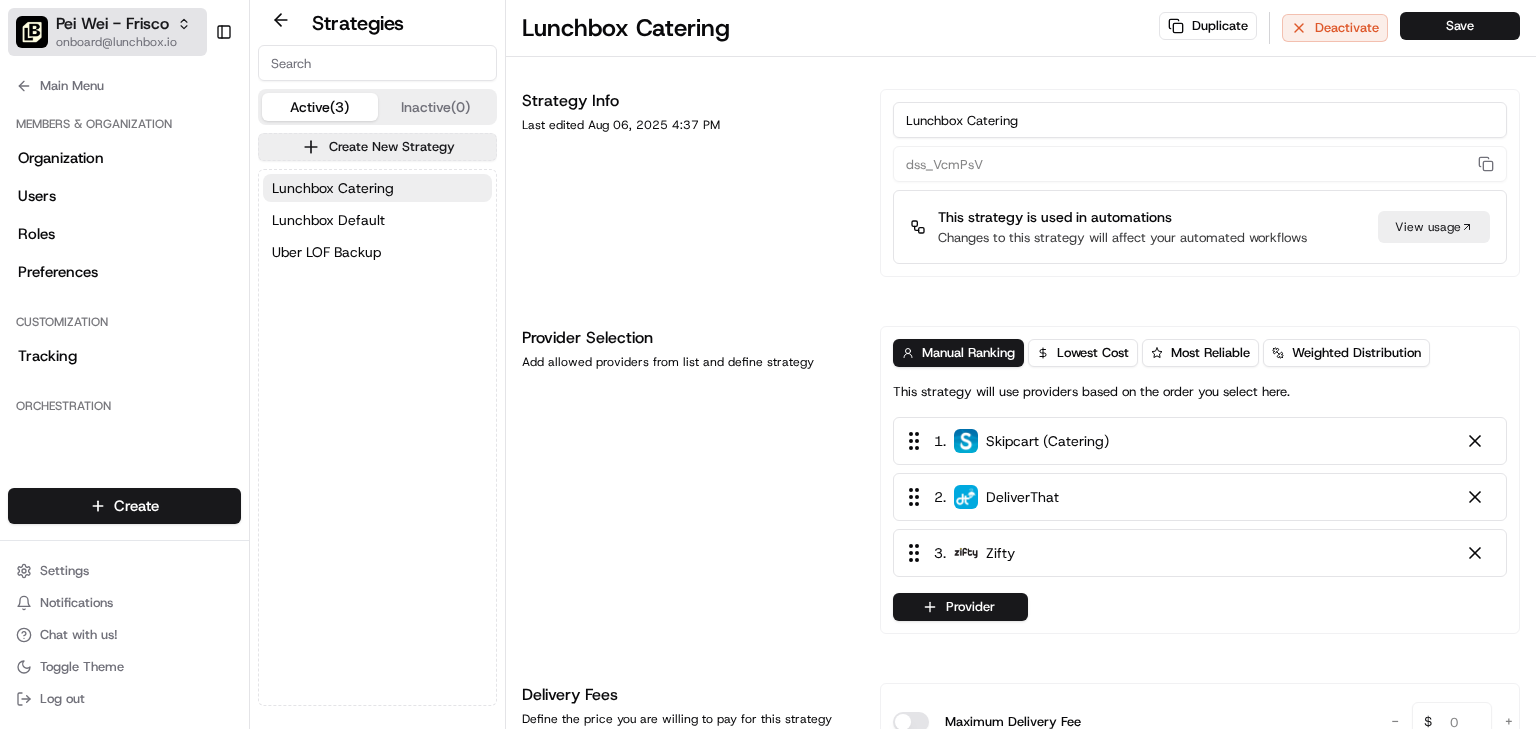 click on "Pei Wei - Frisco" at bounding box center [112, 24] 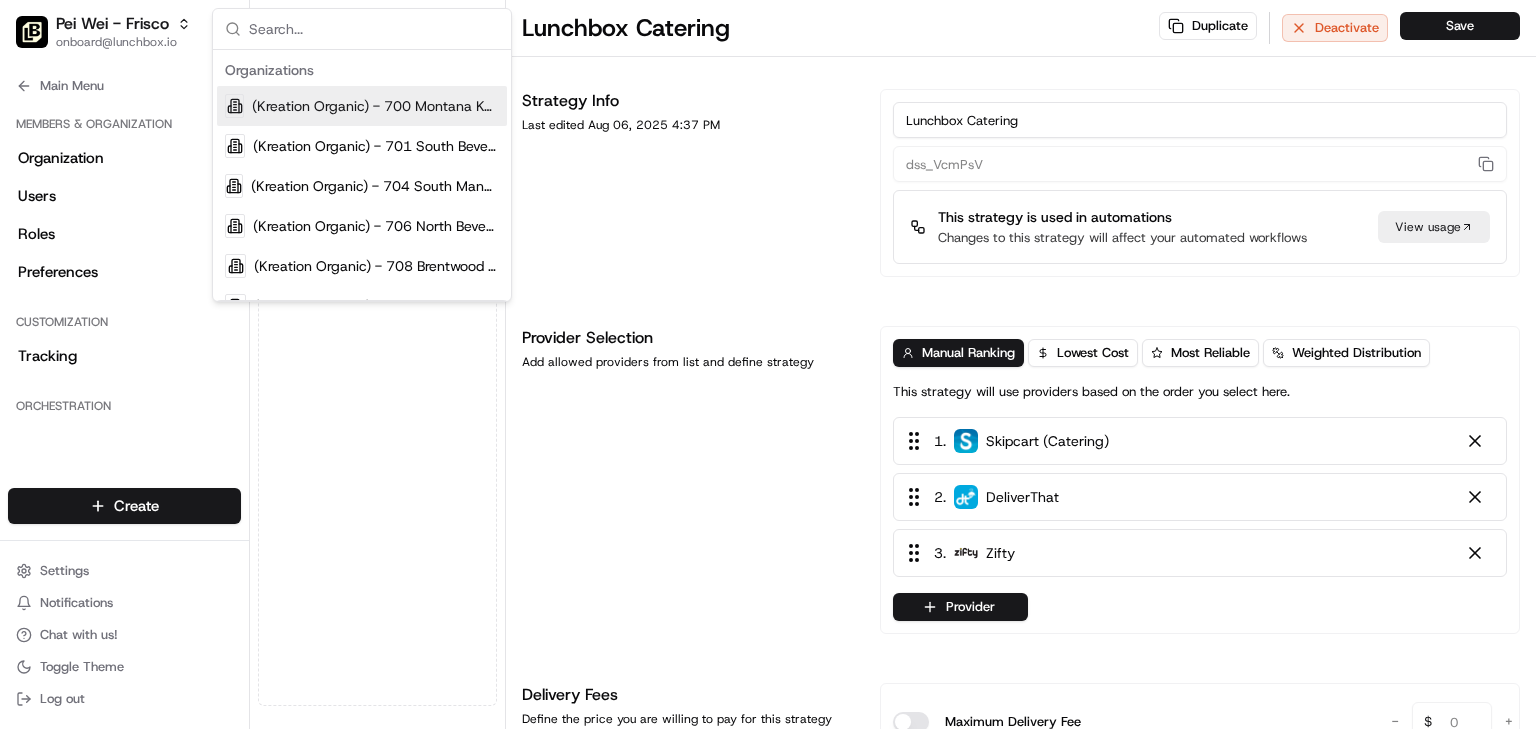 click at bounding box center [374, 29] 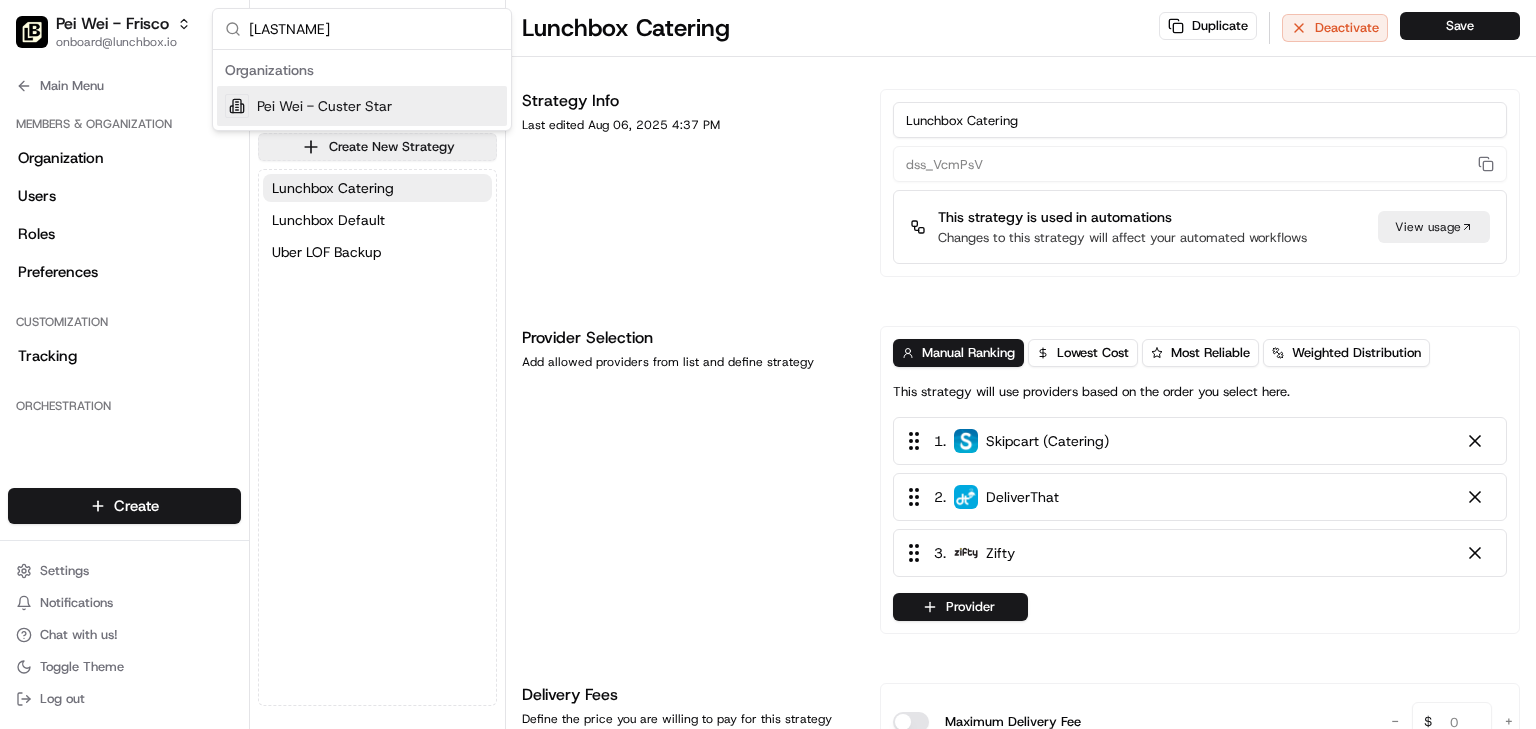 type on "[LASTNAME]" 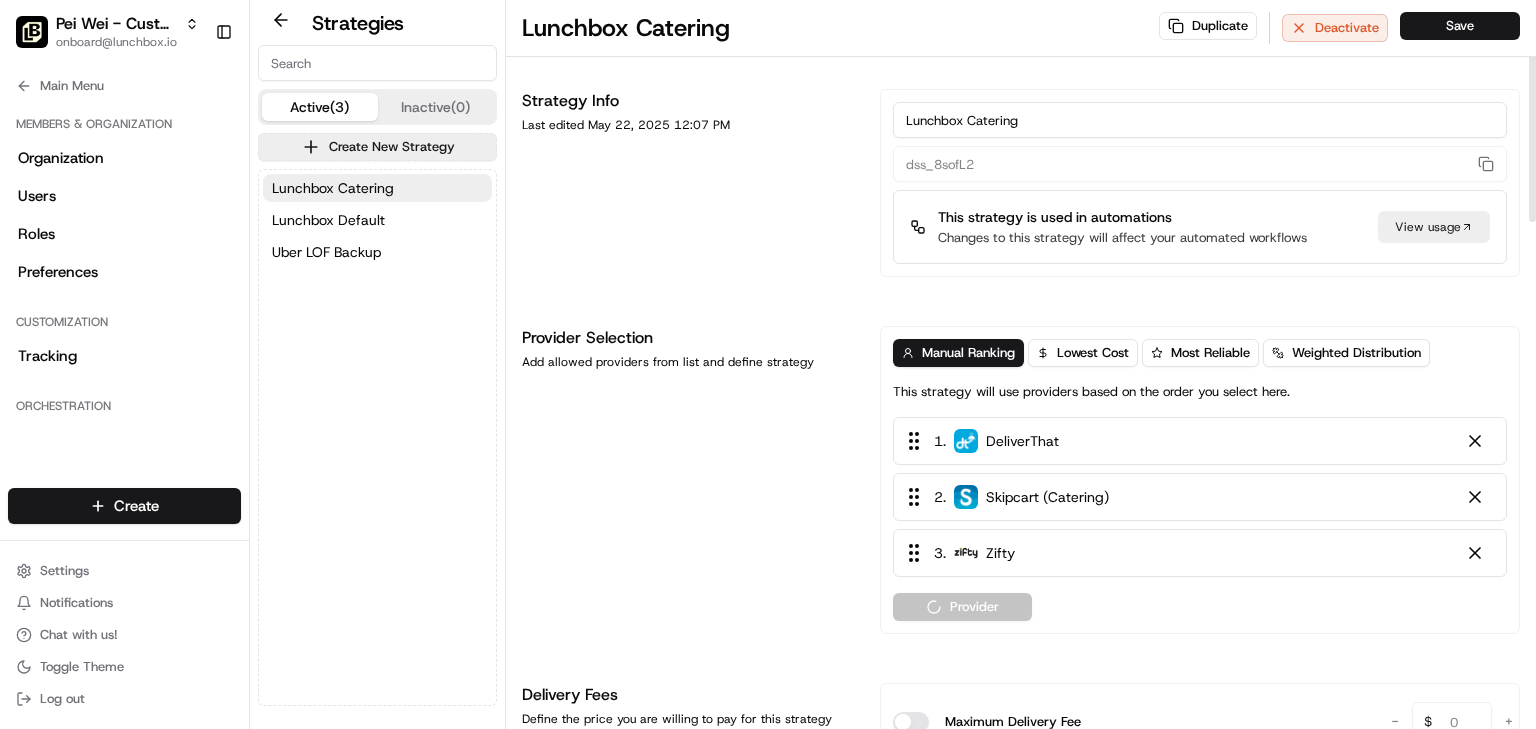 click on "1 .     DeliverThat 2 .     Skipcart (Catering) 3 .     Zifty" at bounding box center [1200, 497] 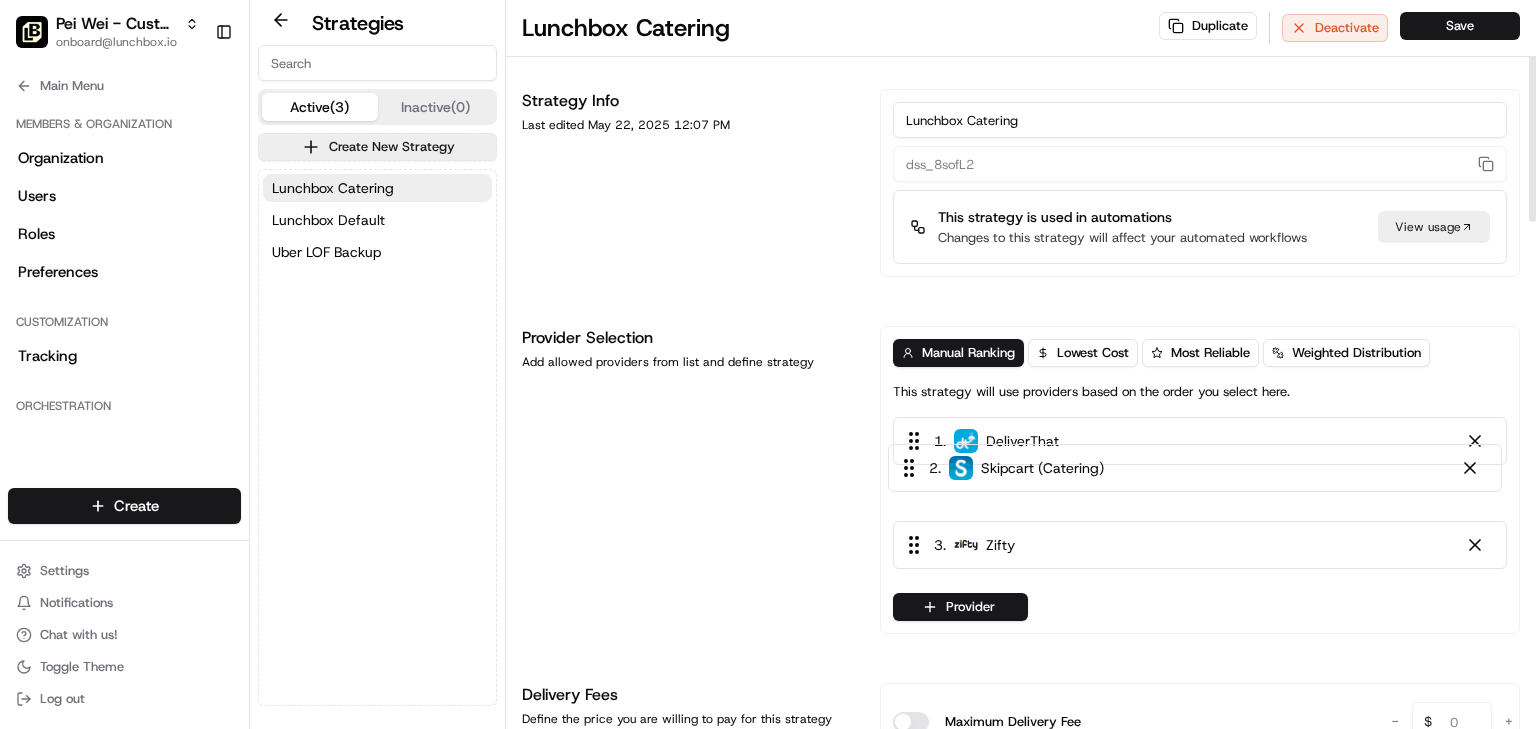 drag, startPoint x: 1111, startPoint y: 493, endPoint x: 1102, endPoint y: 426, distance: 67.601776 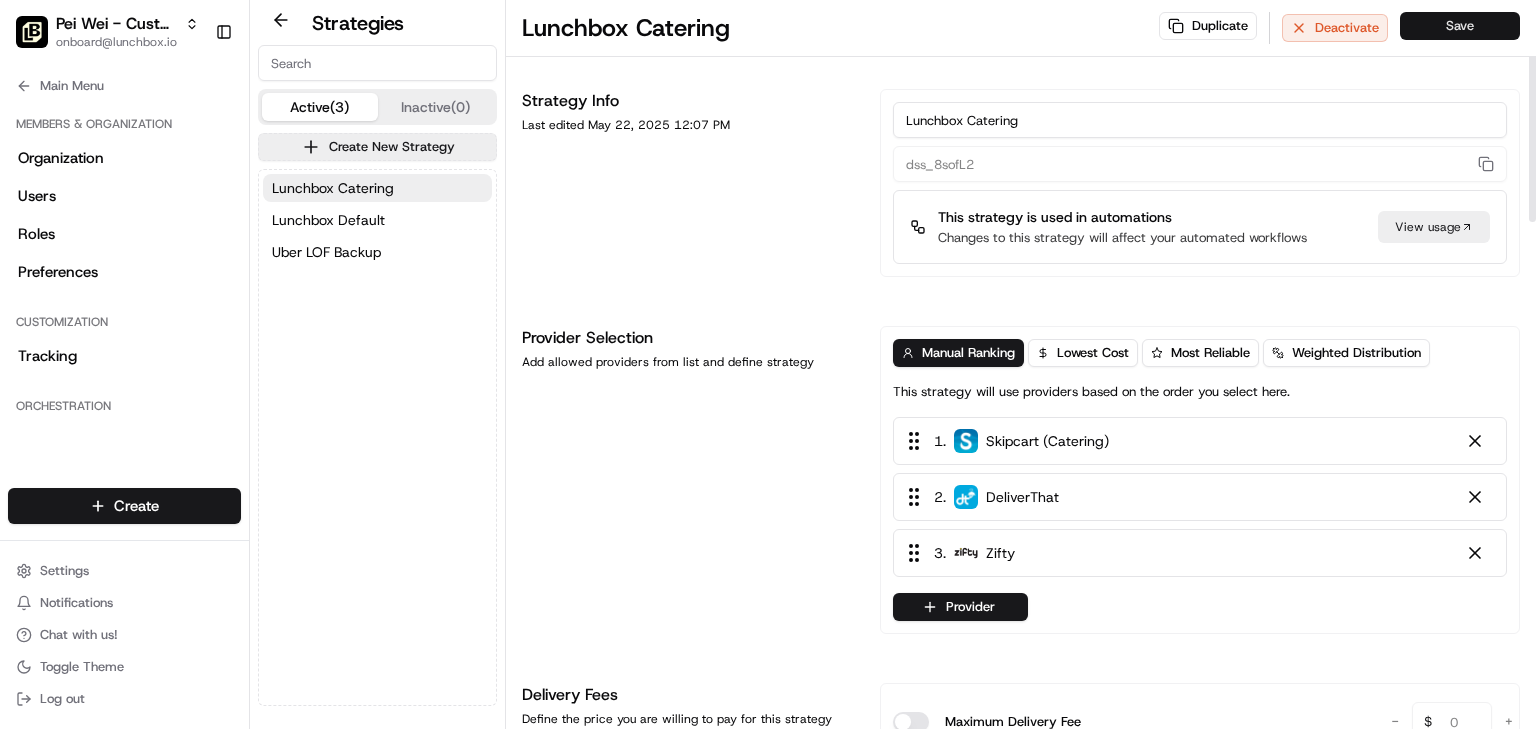 click on "Save" at bounding box center (1460, 26) 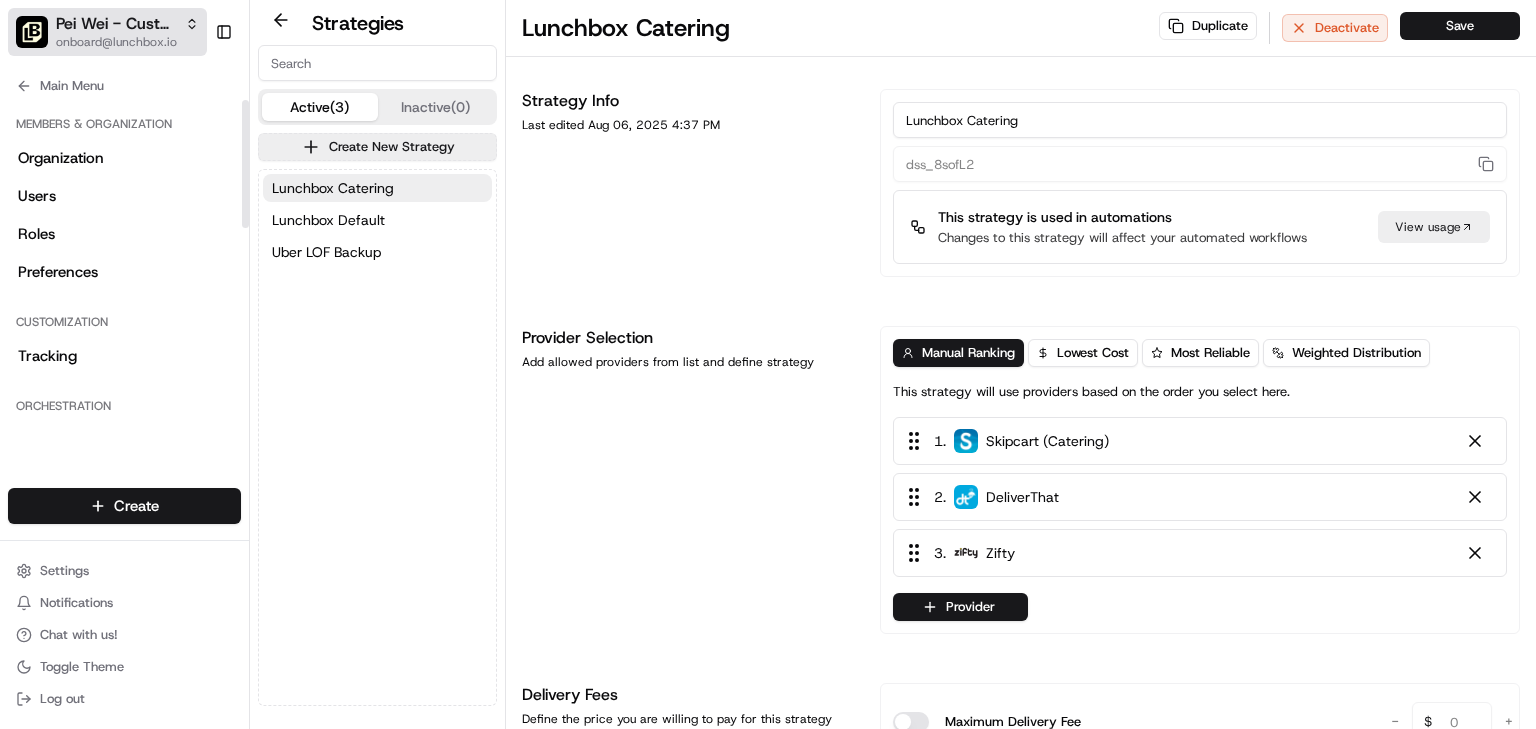drag, startPoint x: 52, startPoint y: 26, endPoint x: 202, endPoint y: 40, distance: 150.65192 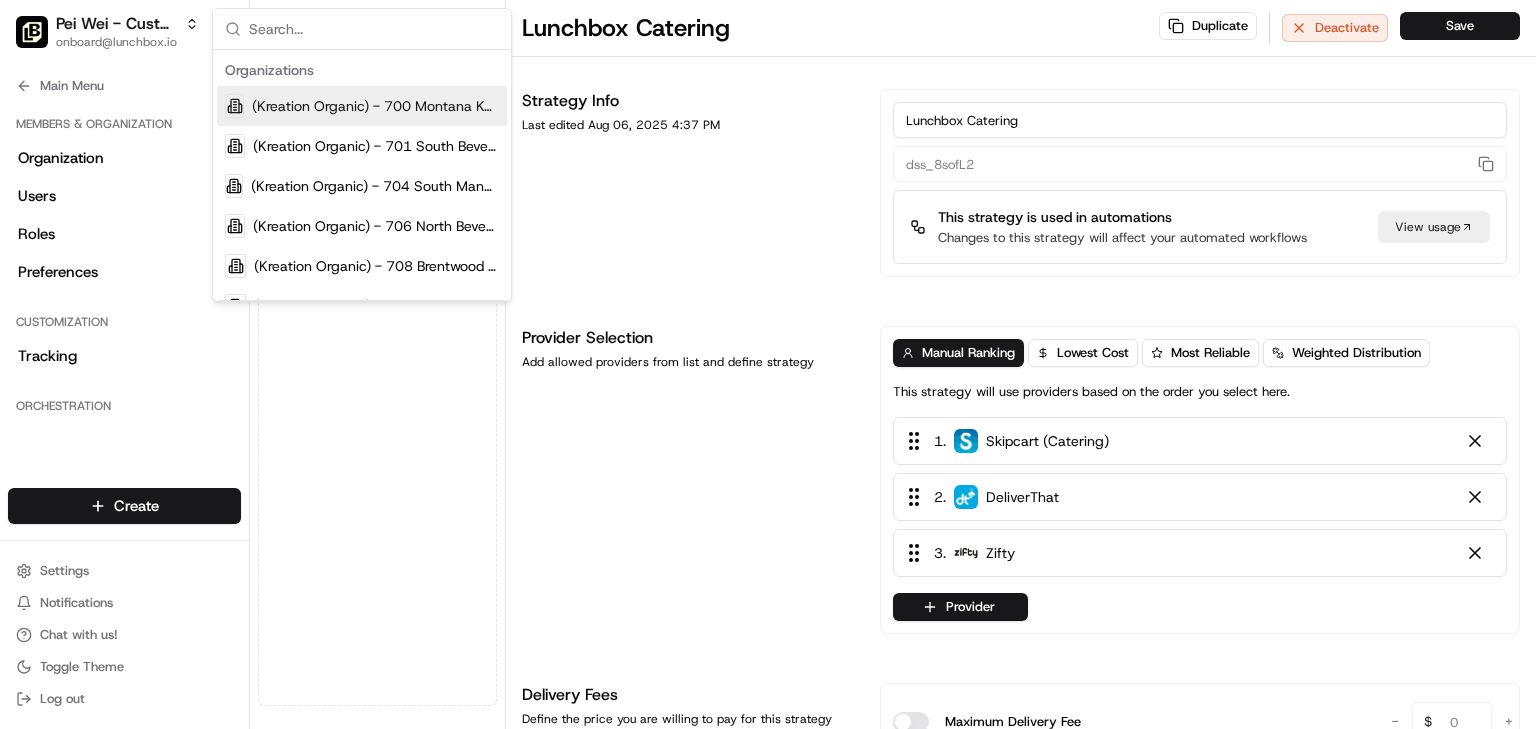 click at bounding box center [374, 29] 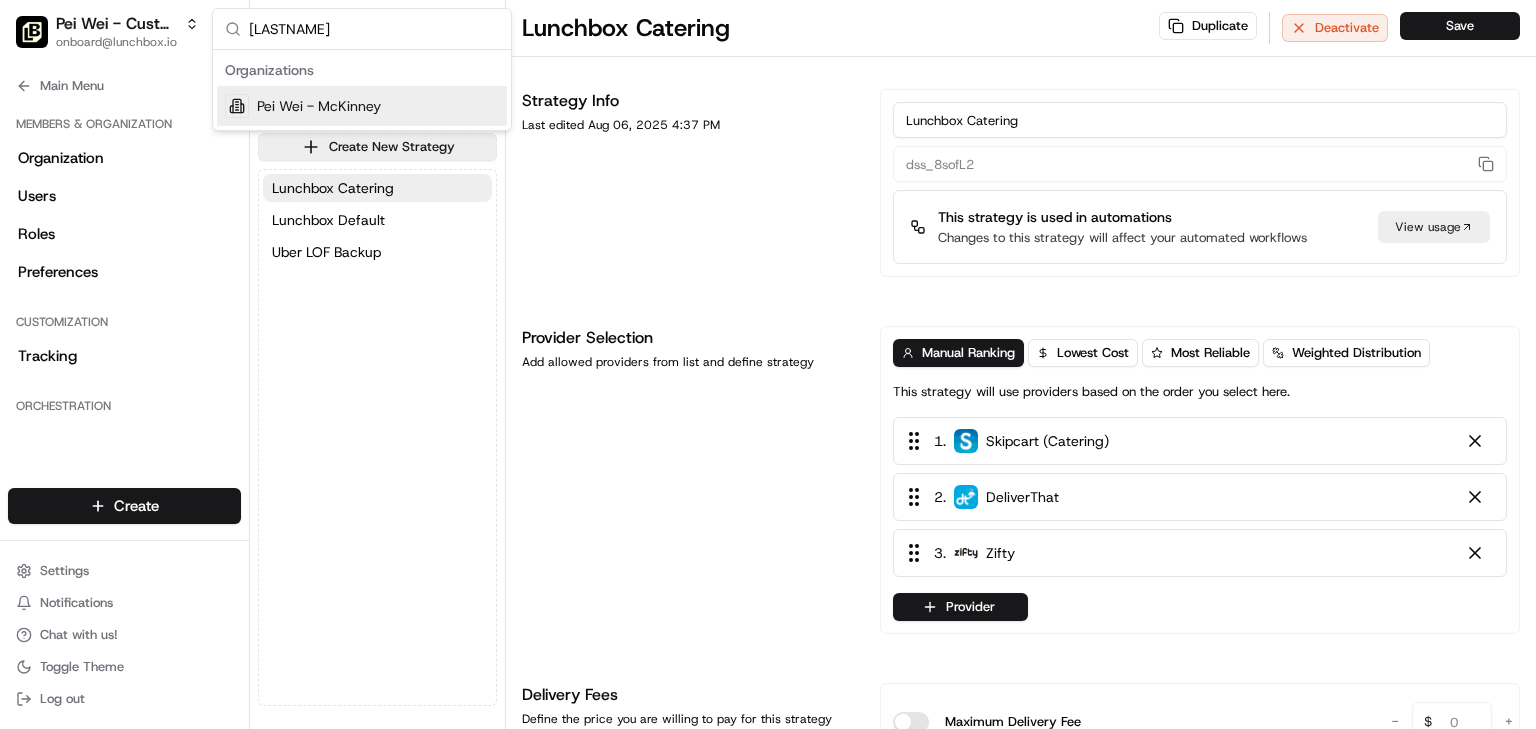 type on "[LASTNAME]" 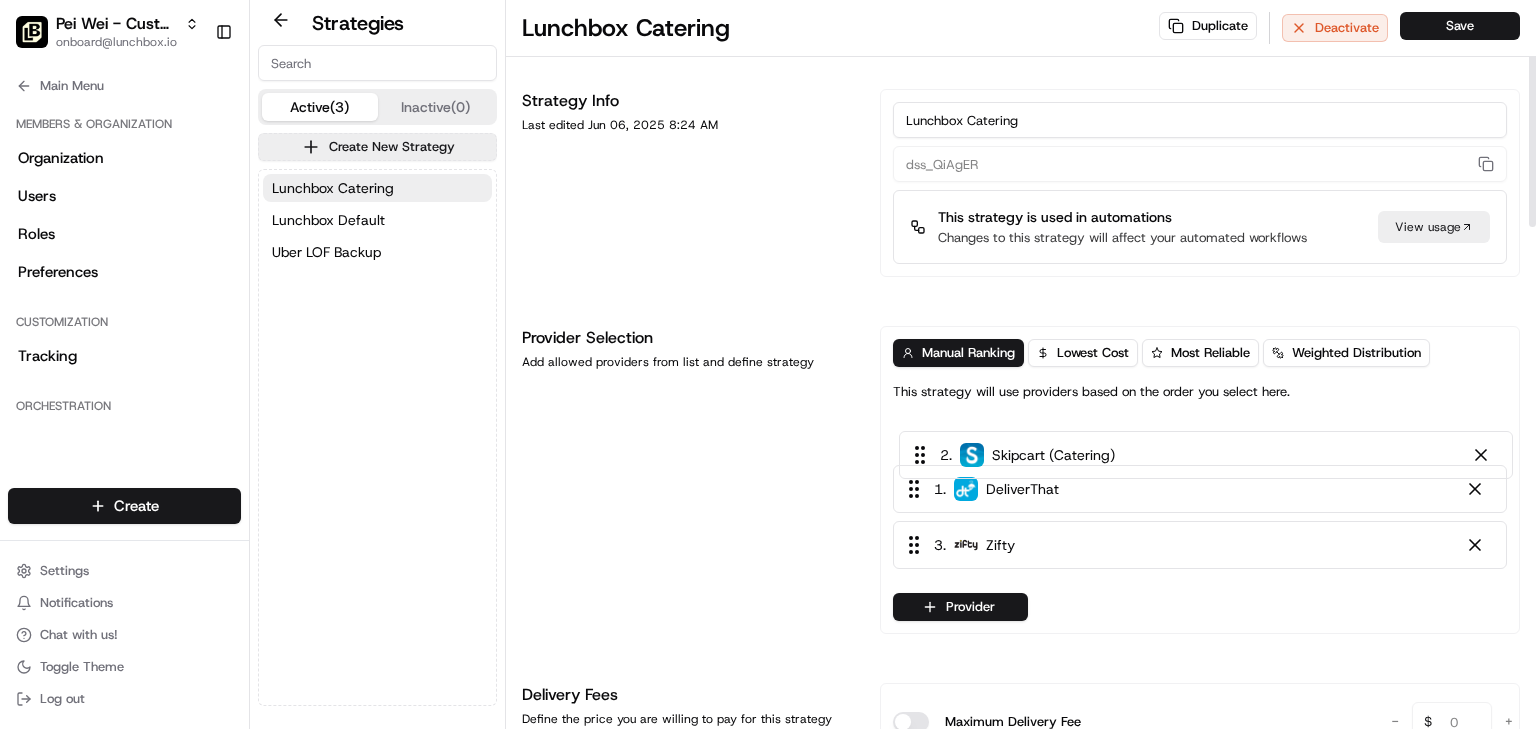 drag, startPoint x: 1051, startPoint y: 502, endPoint x: 1056, endPoint y: 441, distance: 61.204575 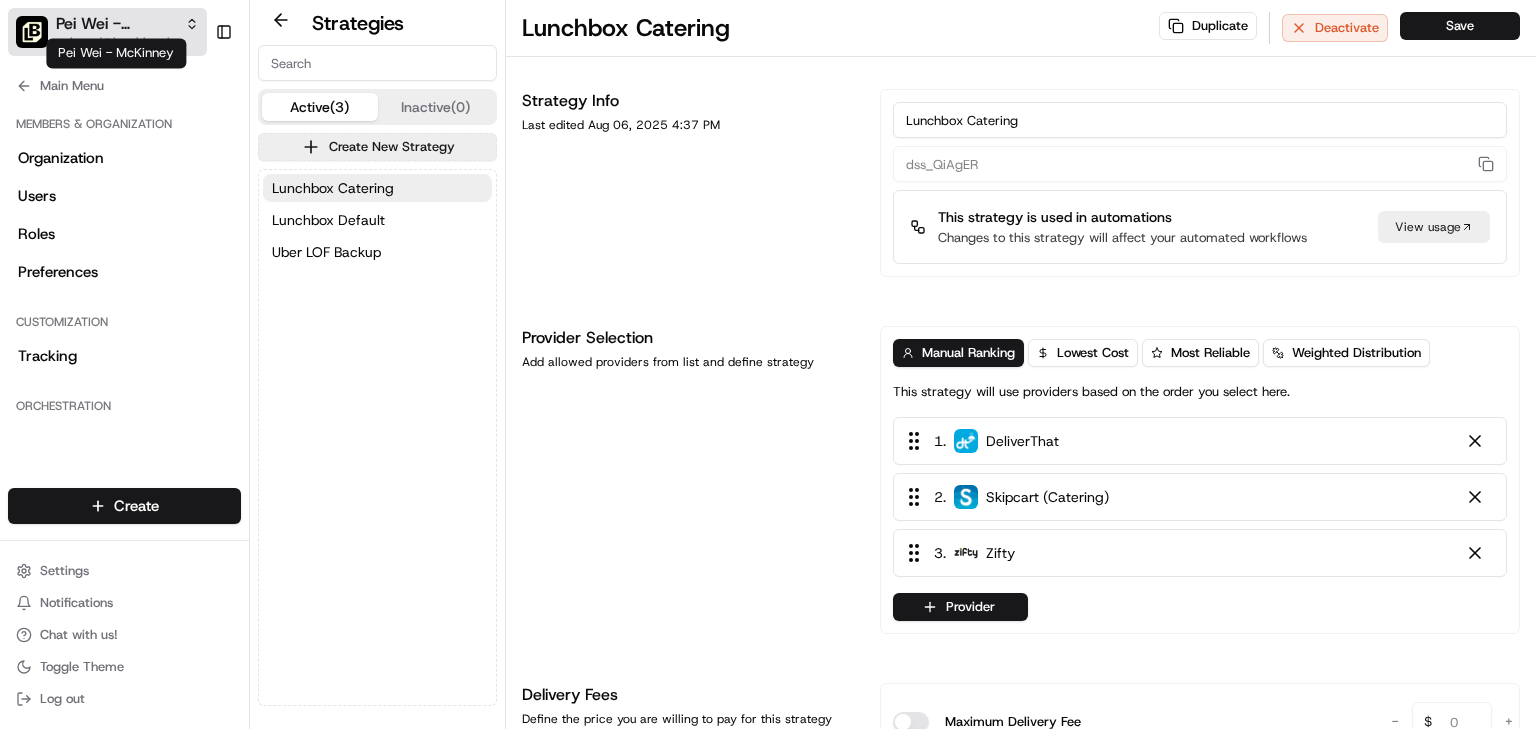 drag, startPoint x: 118, startPoint y: 21, endPoint x: 140, endPoint y: 24, distance: 22.203604 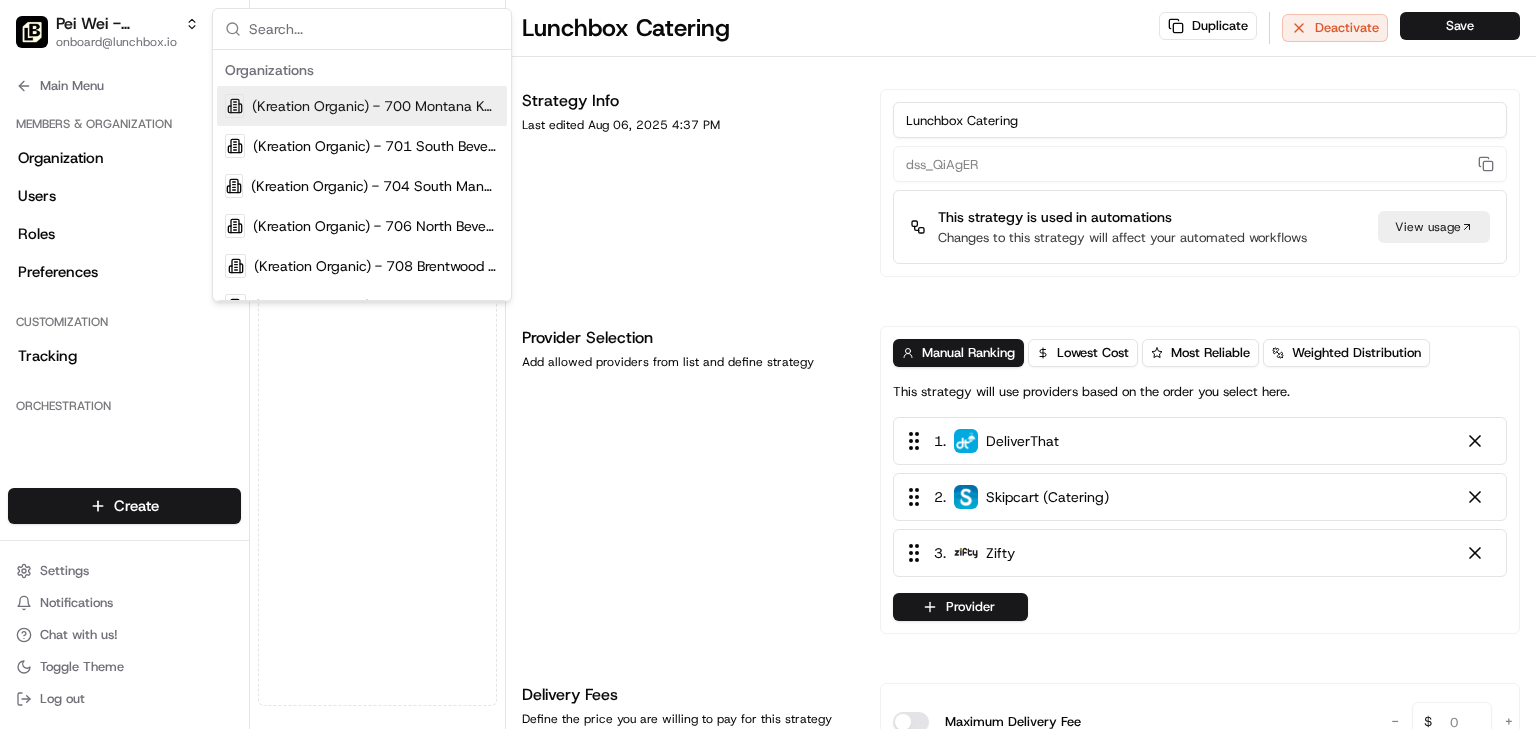 click at bounding box center (374, 29) 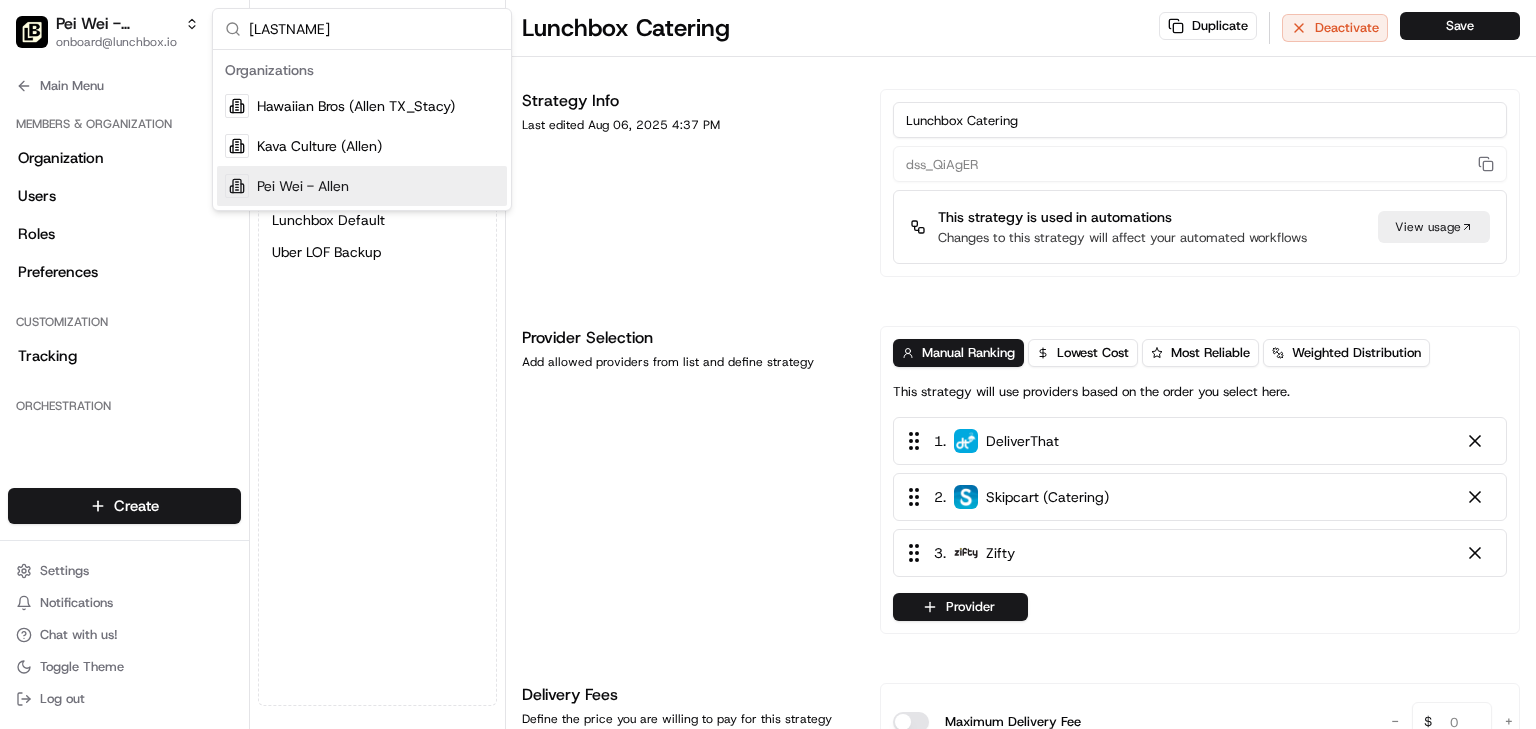 type on "[LASTNAME]" 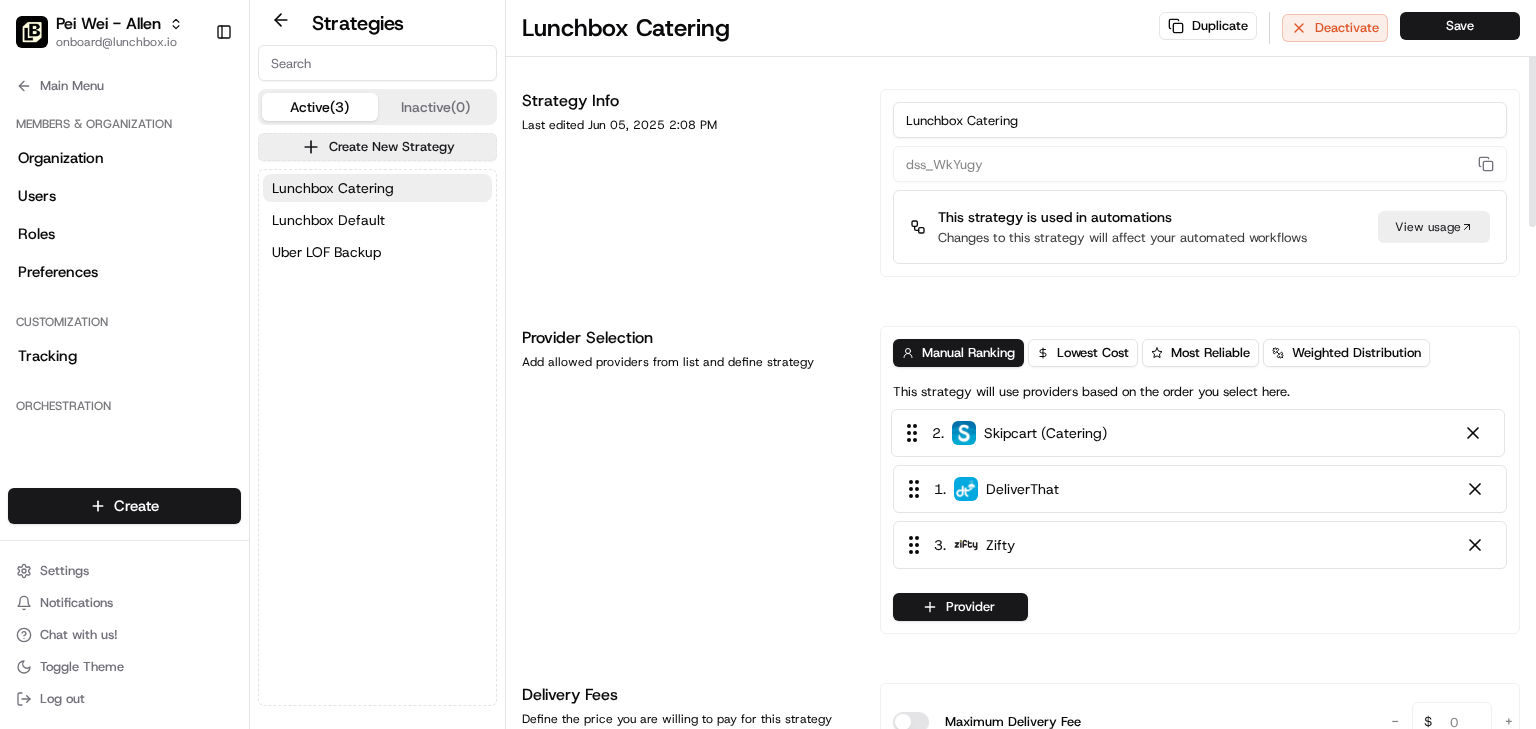 drag, startPoint x: 1076, startPoint y: 498, endPoint x: 1074, endPoint y: 427, distance: 71.02816 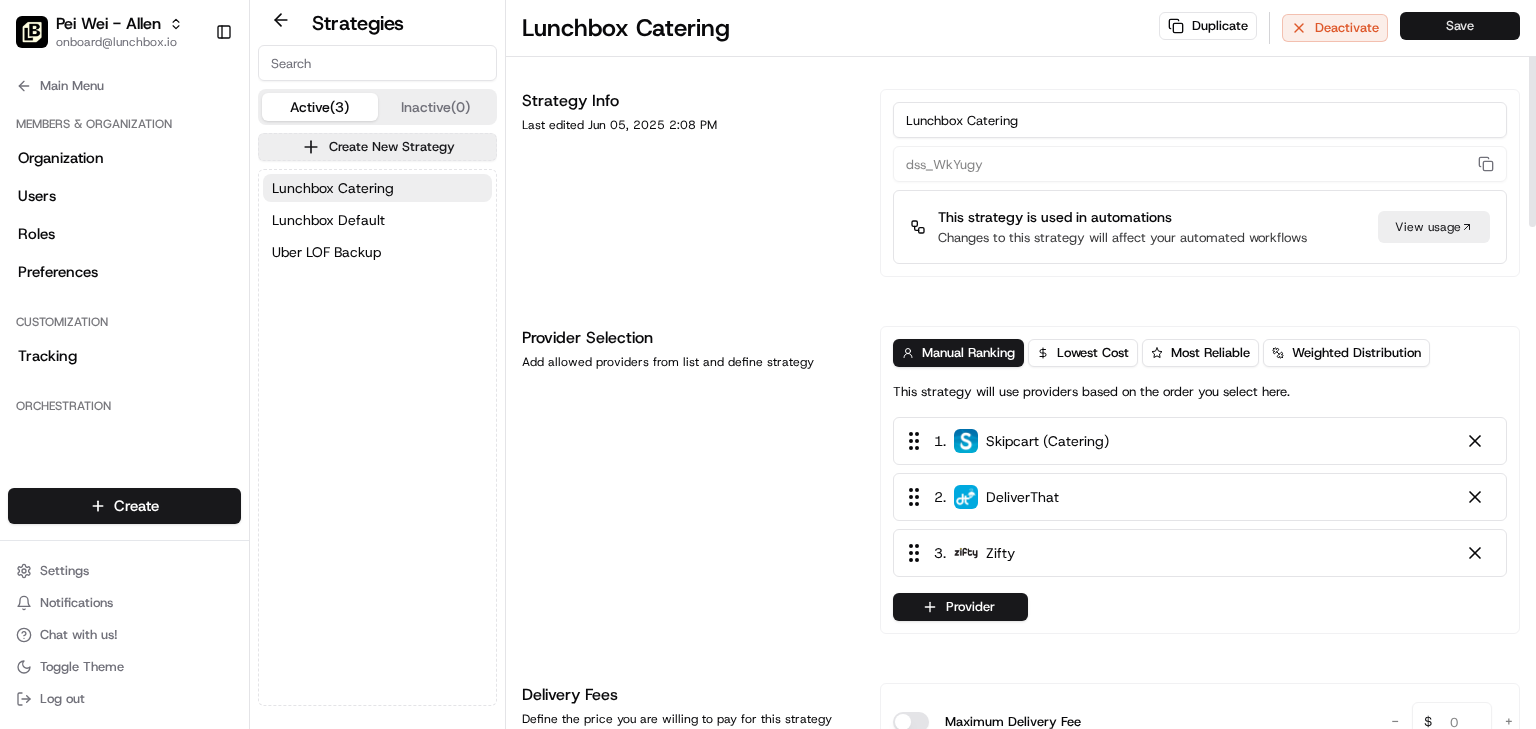 click on "Save" at bounding box center (1460, 26) 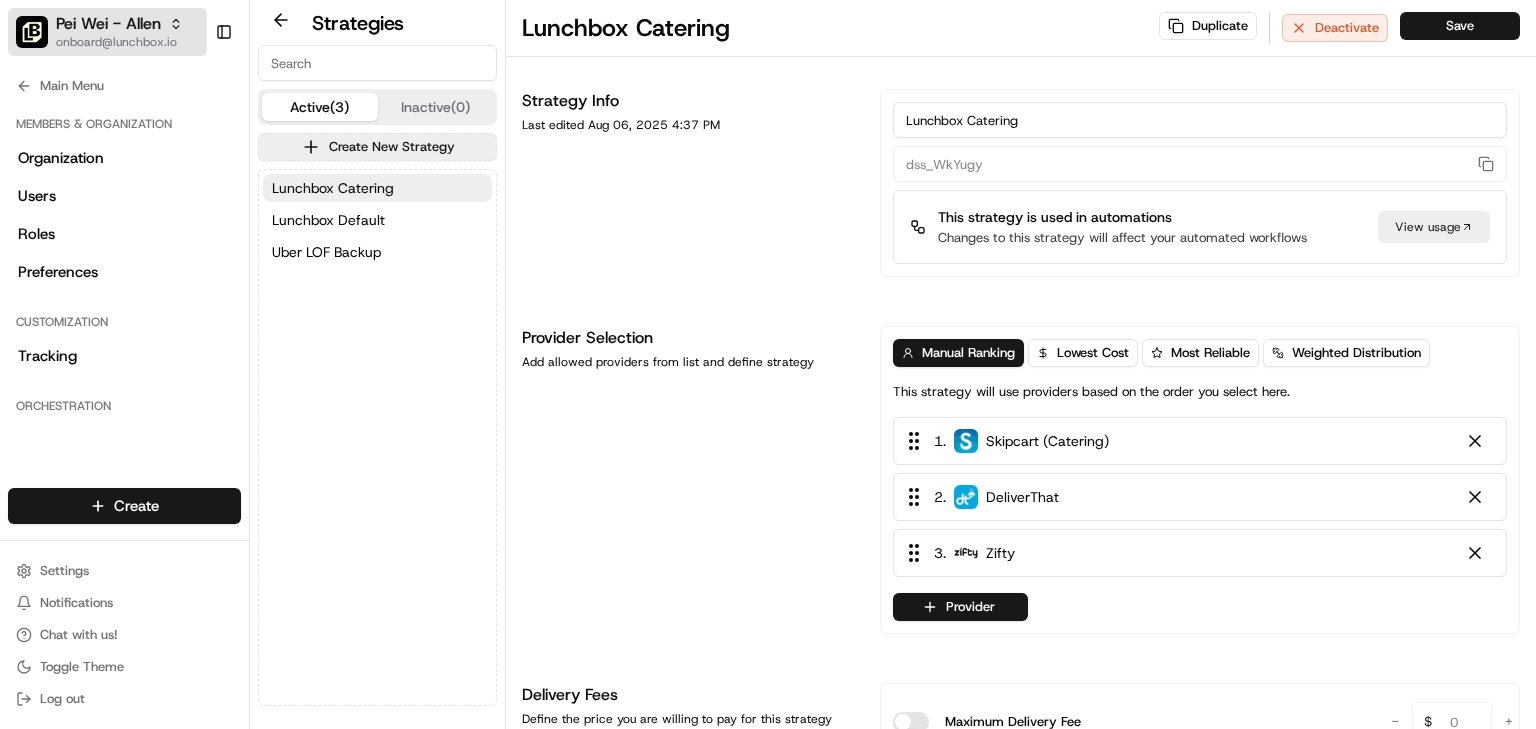 drag, startPoint x: 96, startPoint y: 20, endPoint x: 180, endPoint y: 23, distance: 84.05355 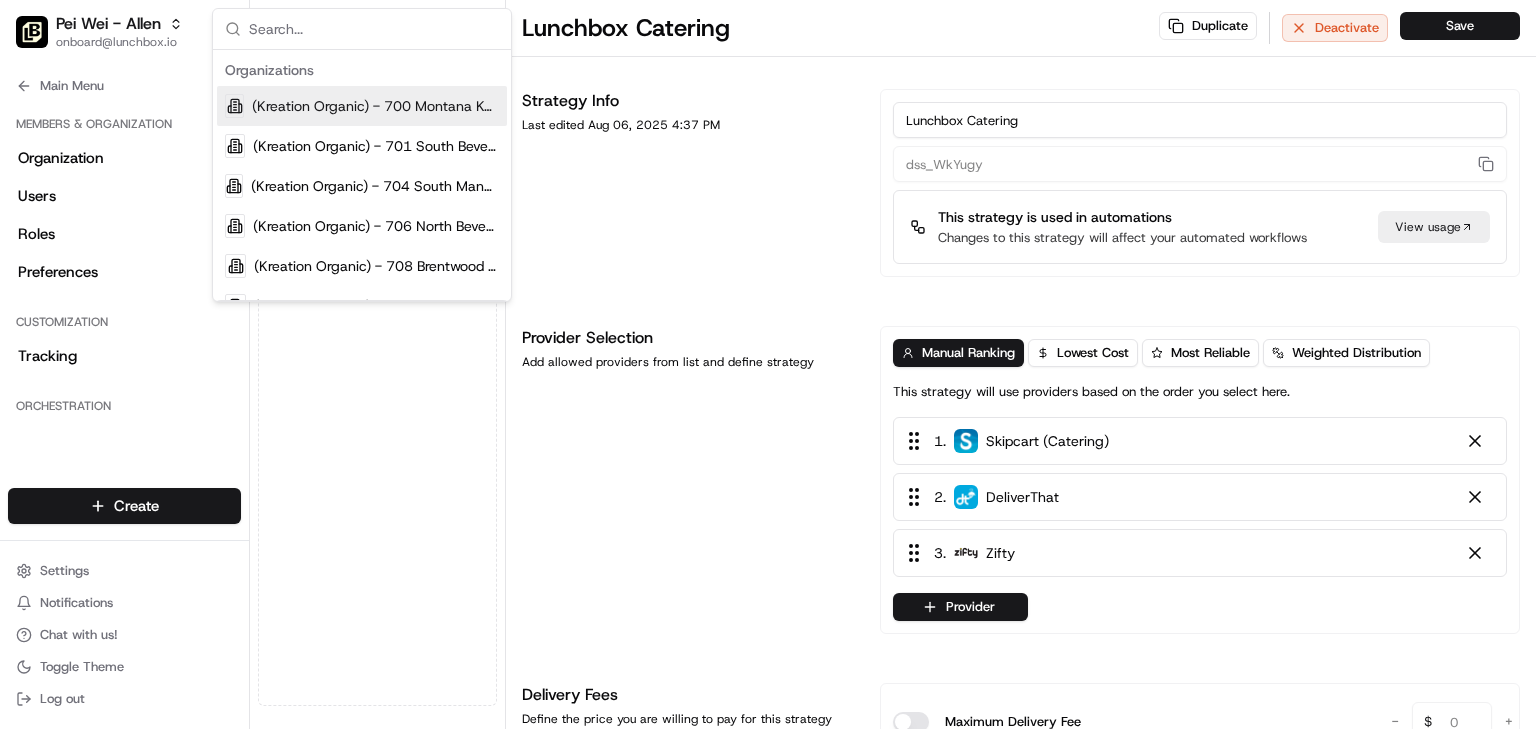 click at bounding box center [374, 29] 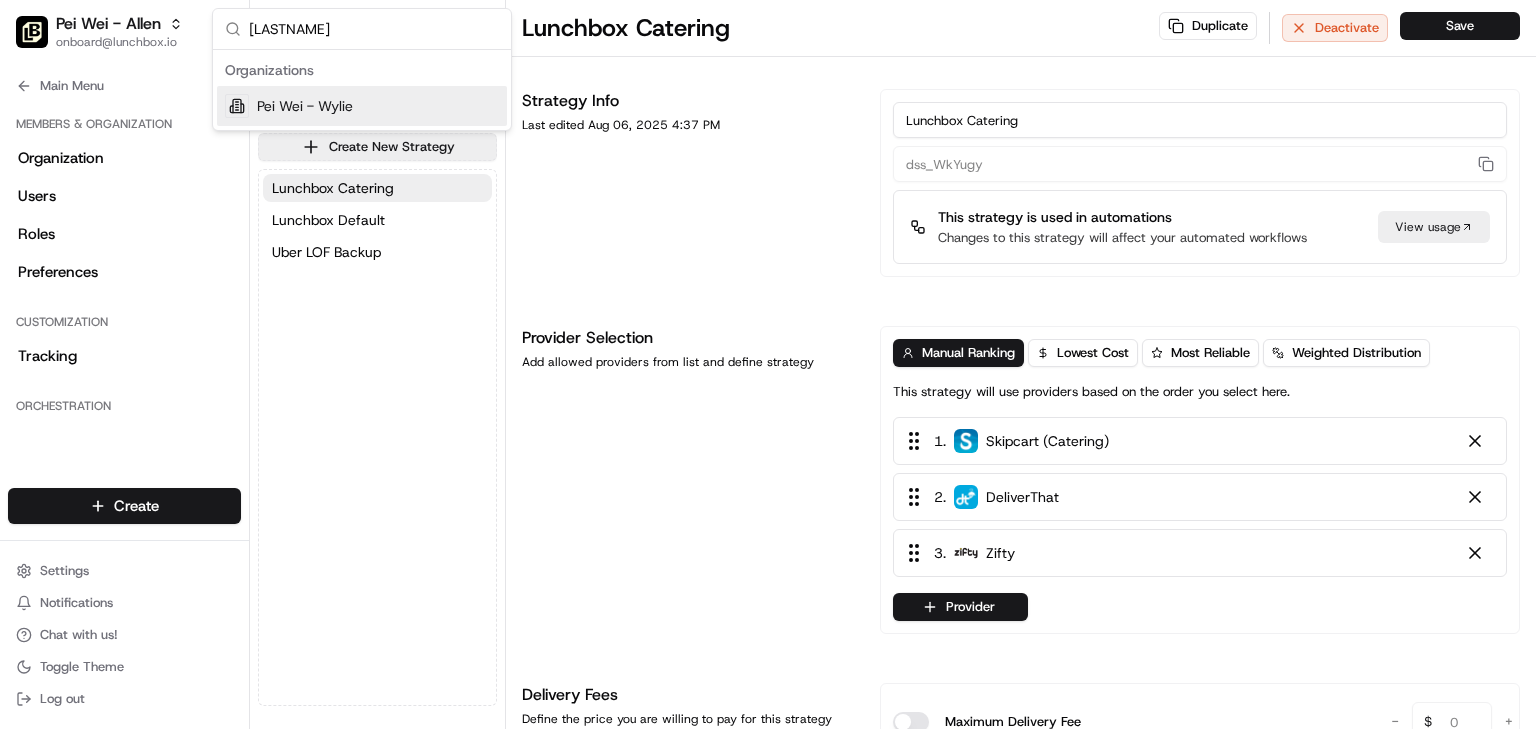 type on "[LASTNAME]" 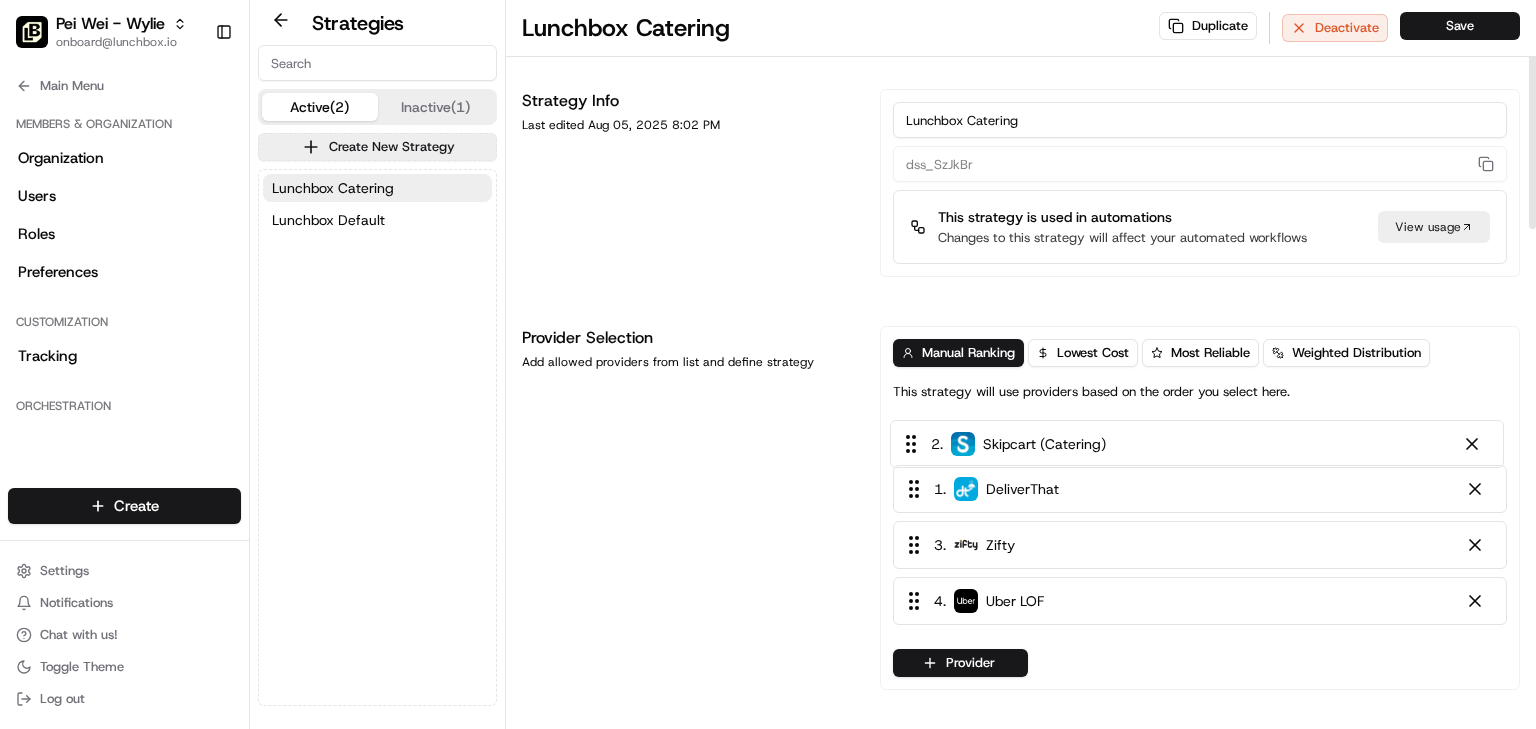 drag, startPoint x: 1124, startPoint y: 503, endPoint x: 1121, endPoint y: 442, distance: 61.073727 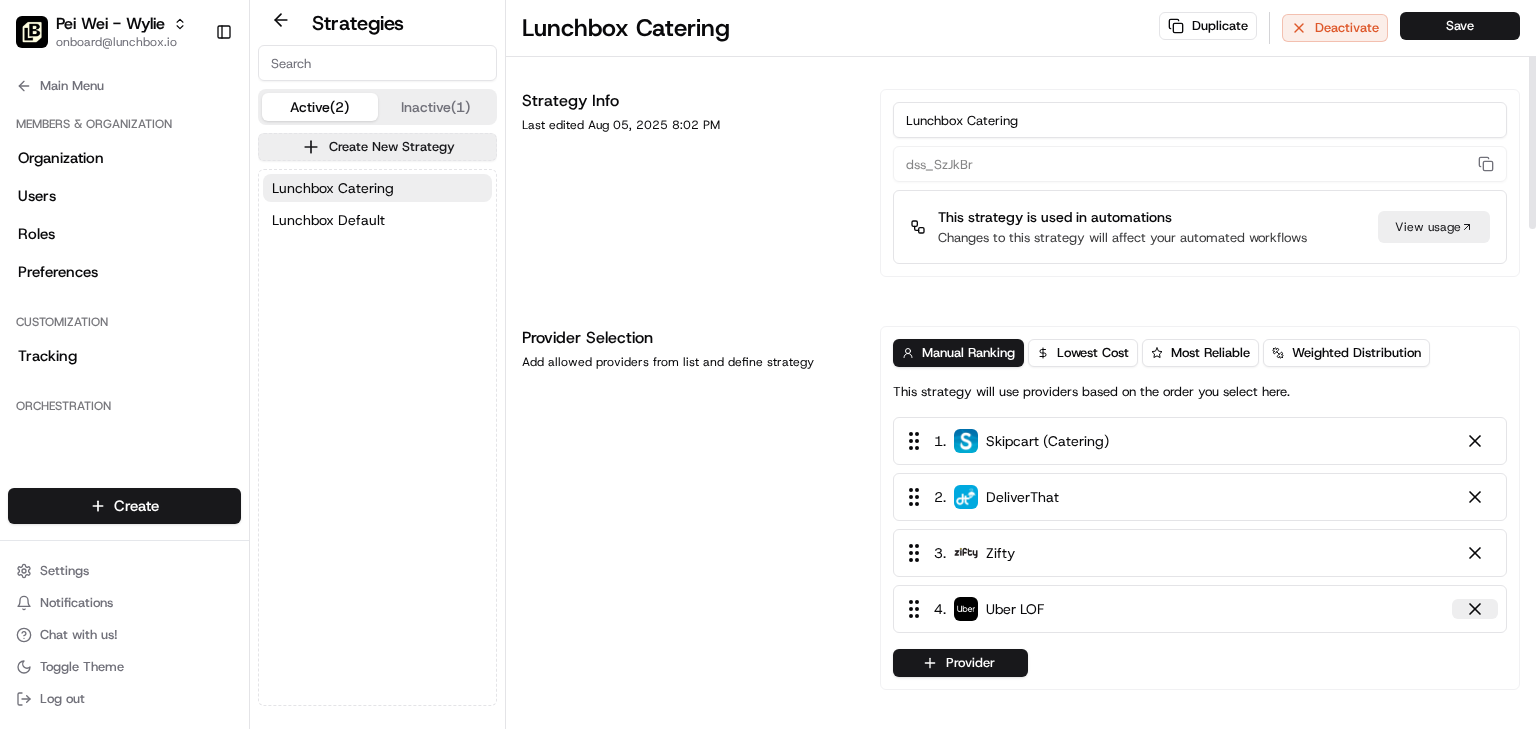 click at bounding box center (1475, 609) 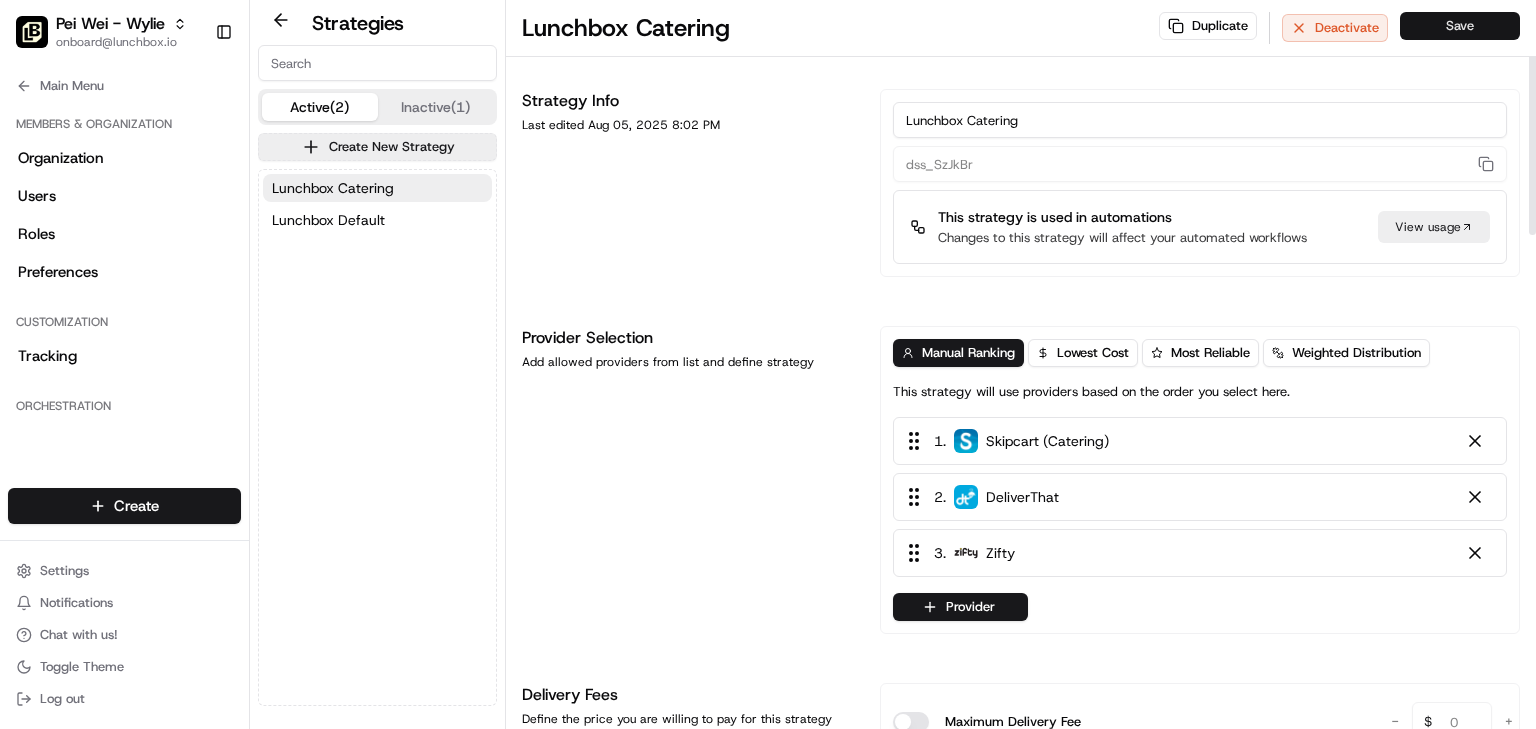 click on "Save" at bounding box center (1460, 26) 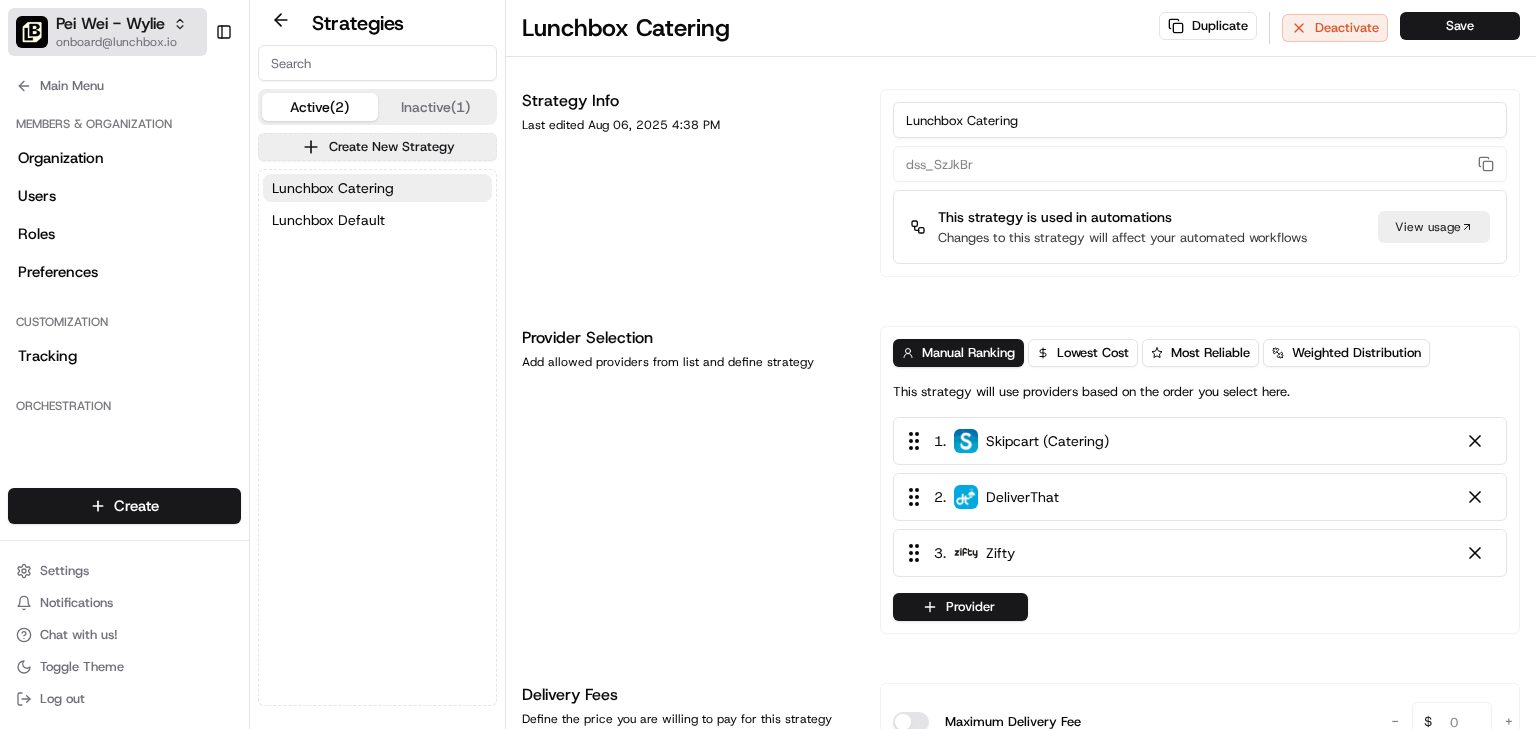 drag, startPoint x: 52, startPoint y: 20, endPoint x: 197, endPoint y: 29, distance: 145.27904 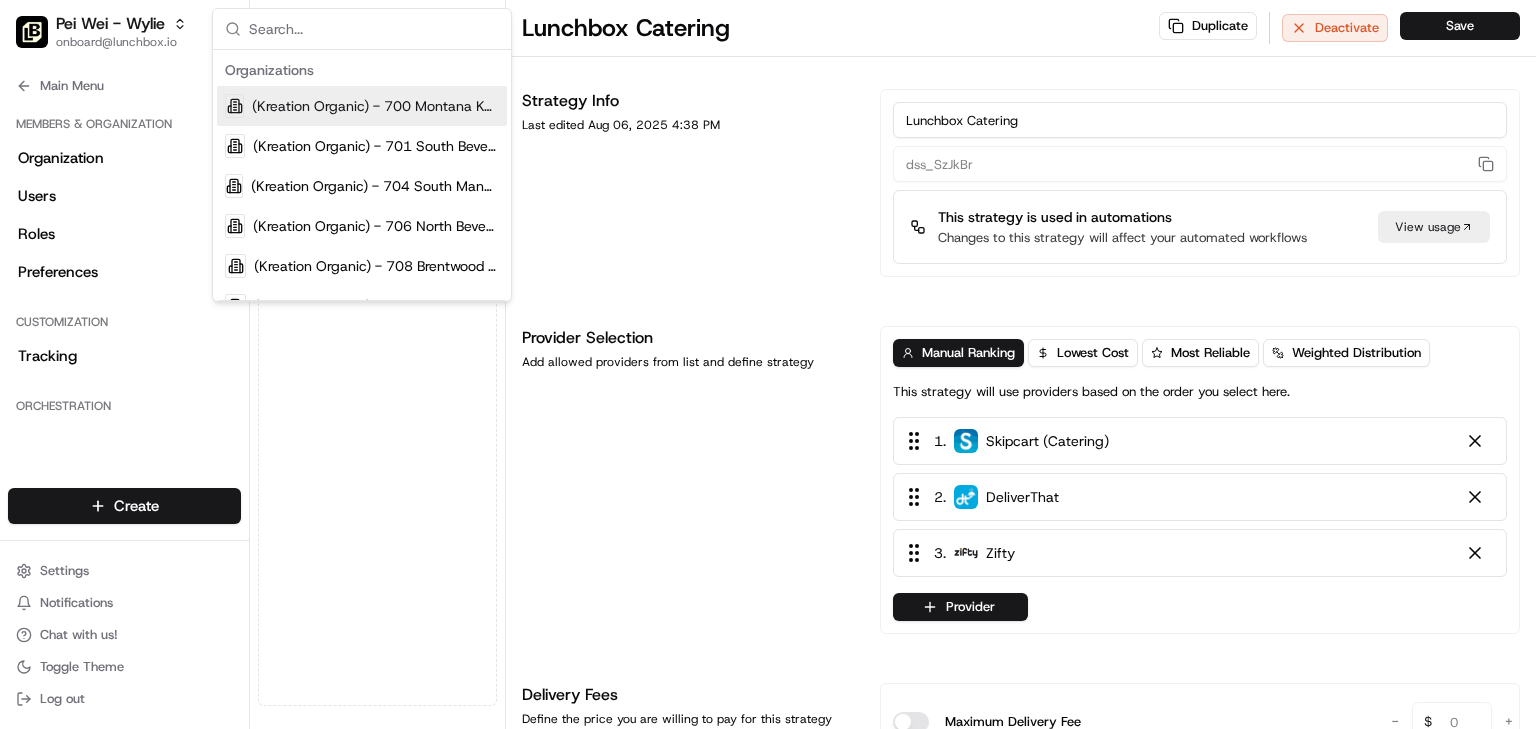 click at bounding box center (374, 29) 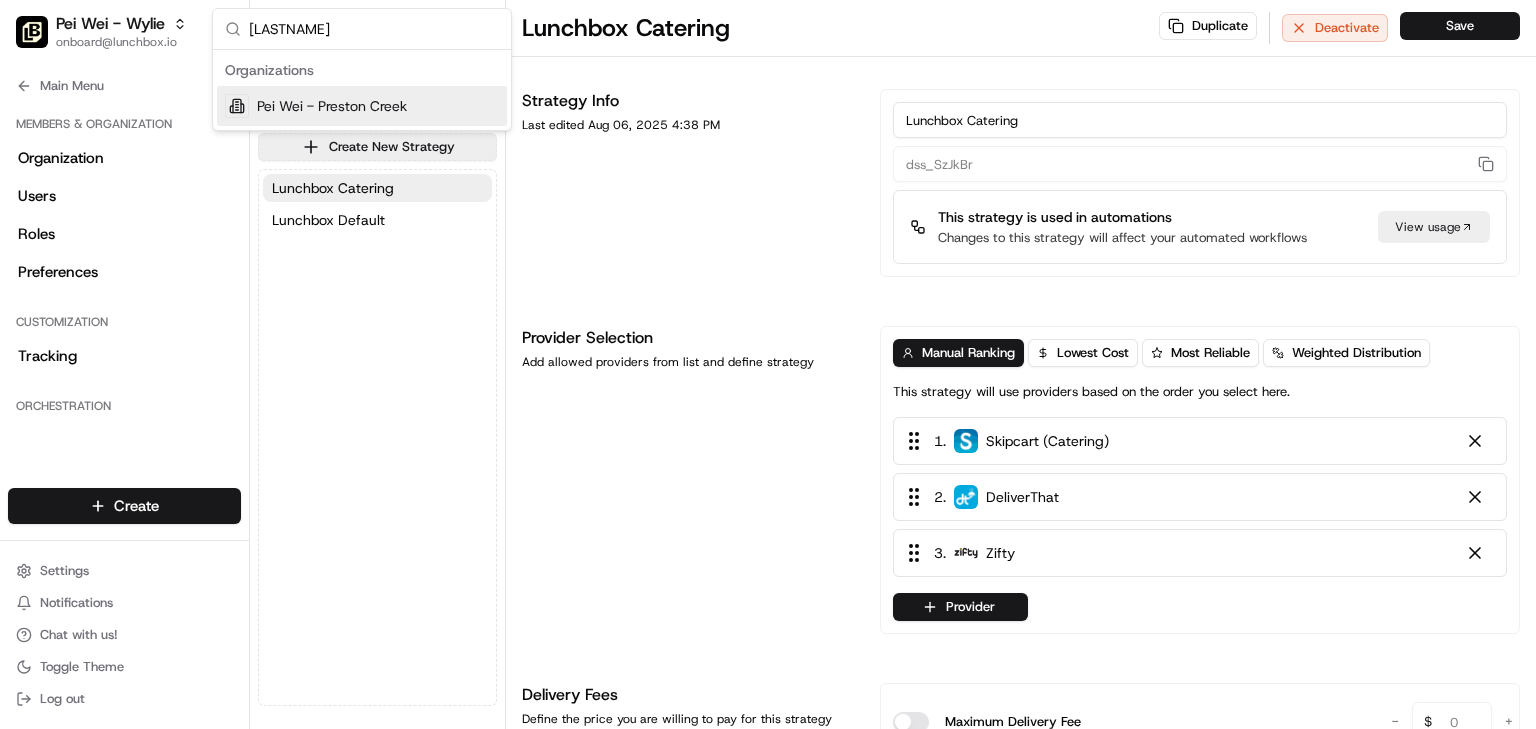 type on "[LASTNAME]" 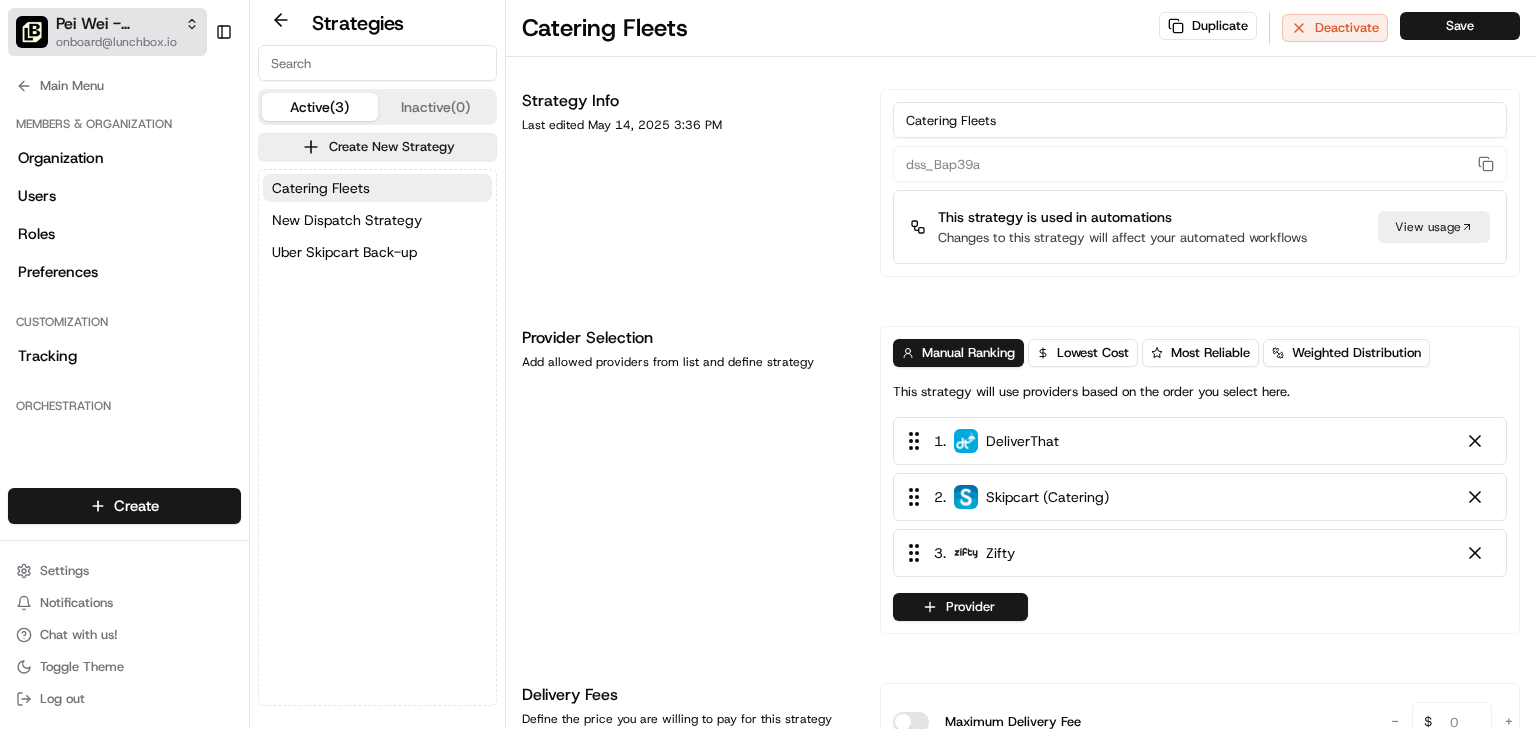 click on "Pei Wei - Preston Creek" at bounding box center [116, 24] 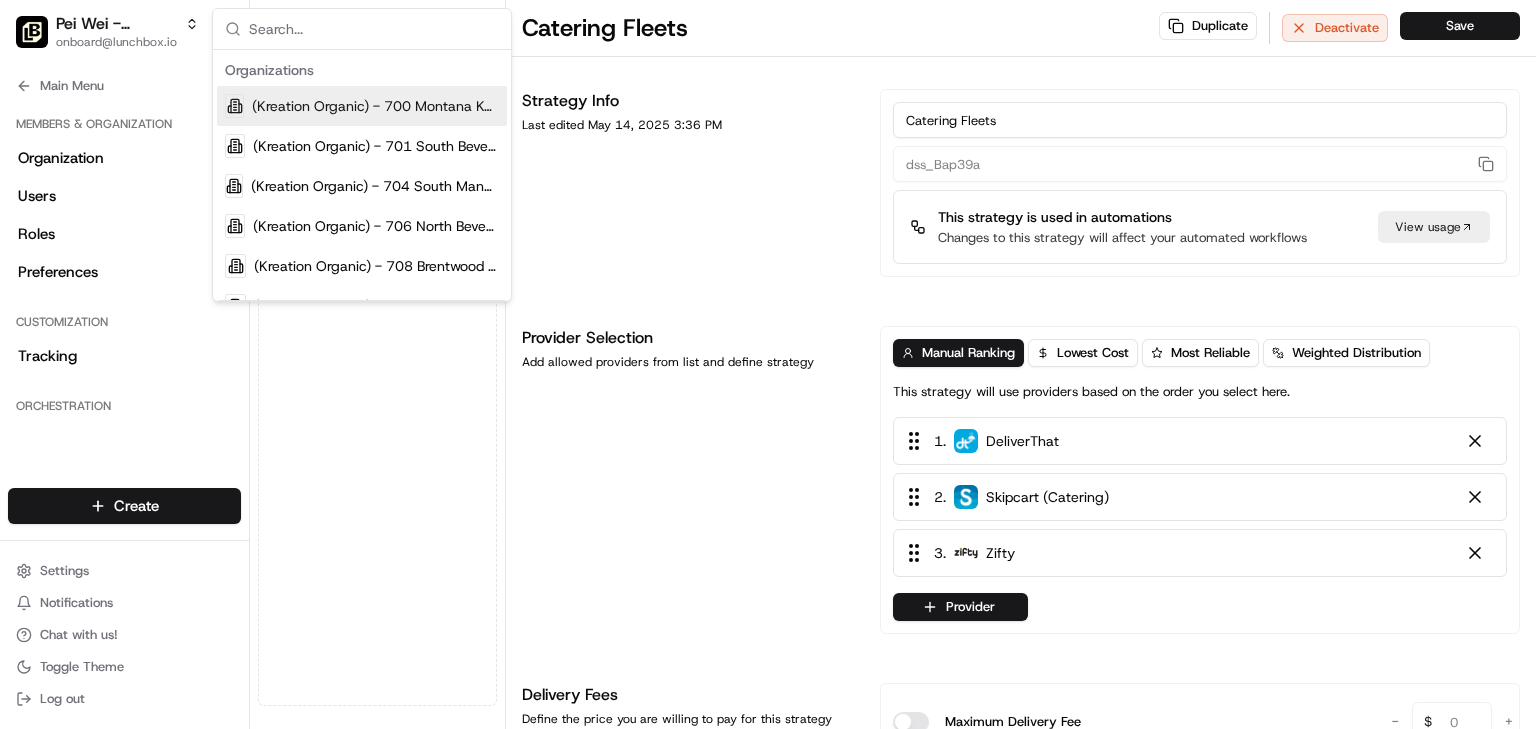click at bounding box center [374, 29] 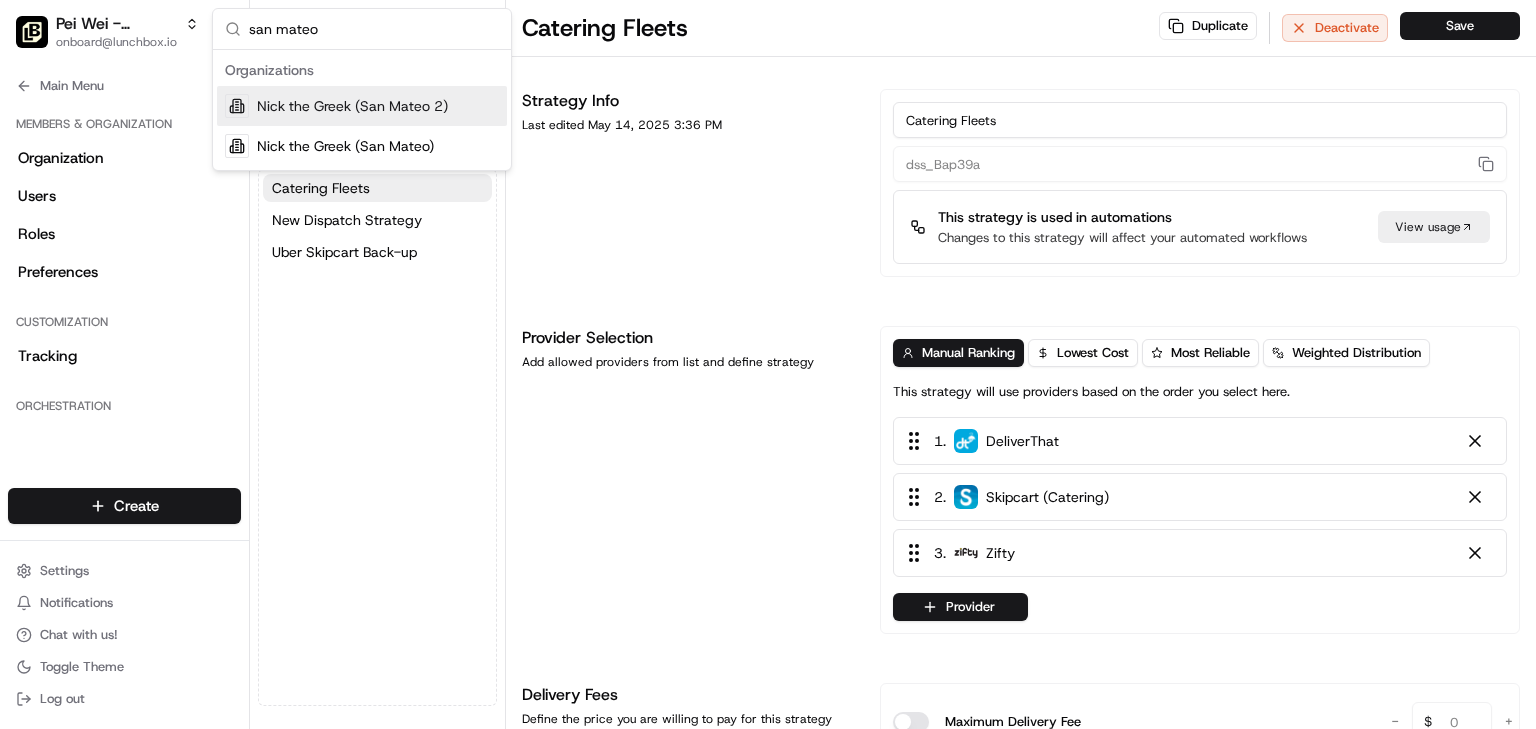 type on "san mateo" 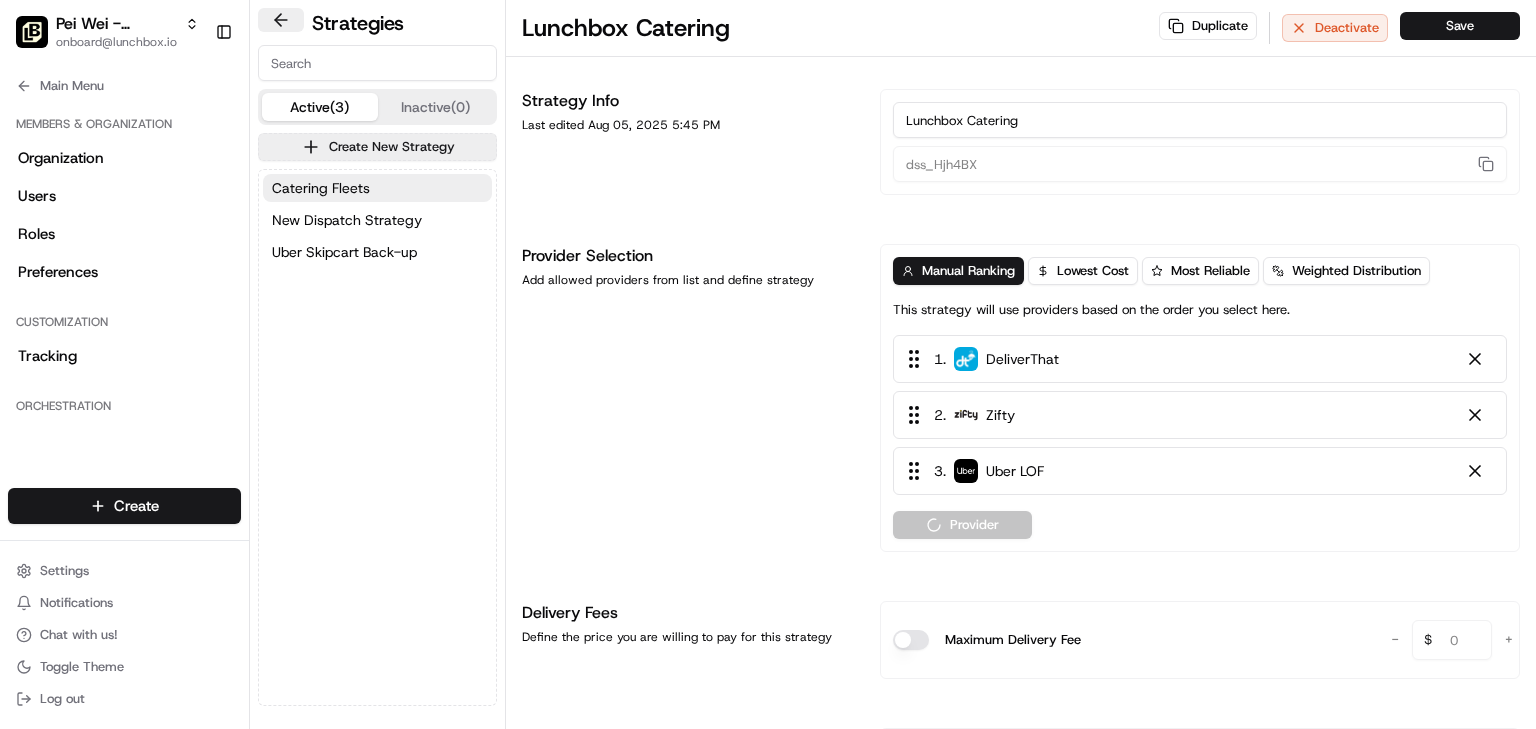 click at bounding box center (281, 20) 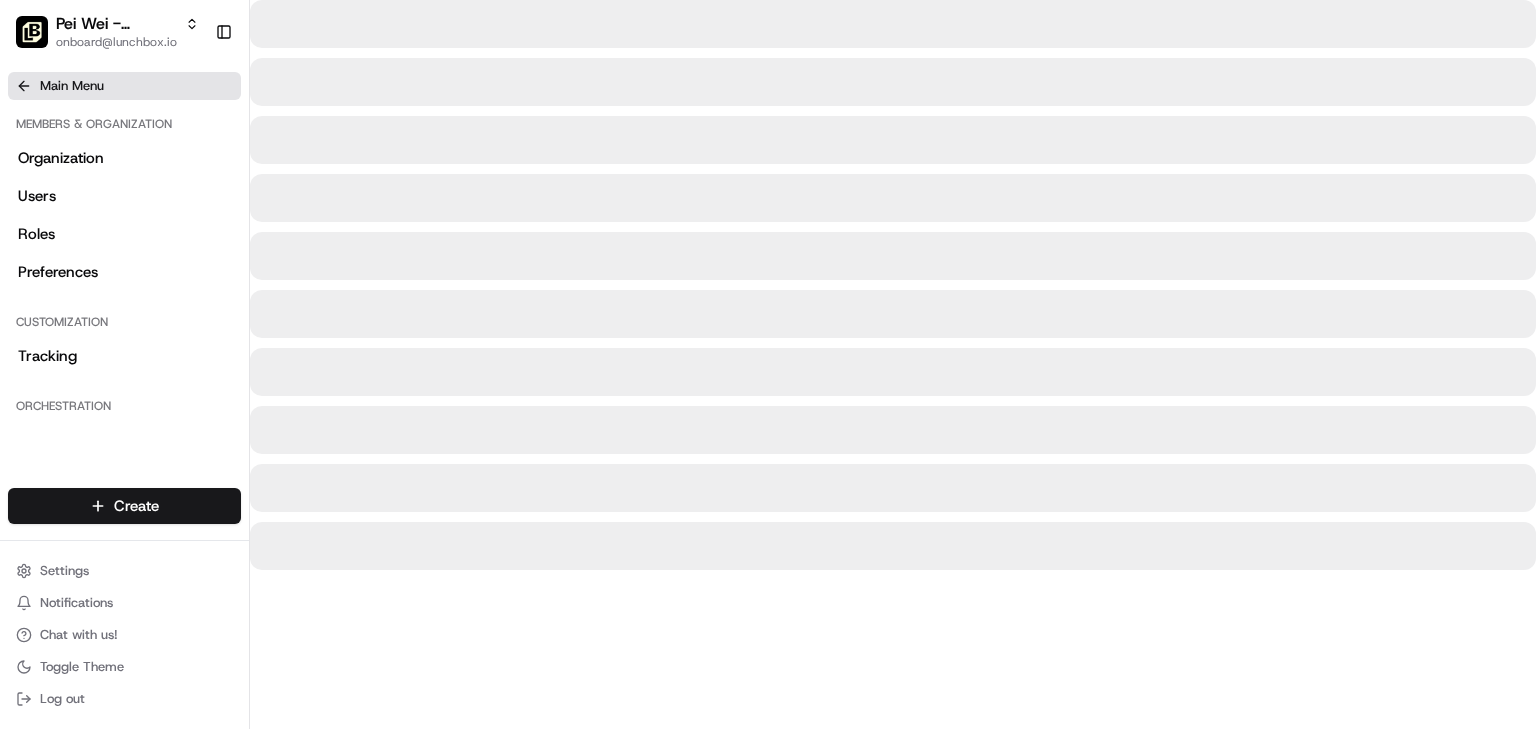 click on "Main Menu" at bounding box center [72, 86] 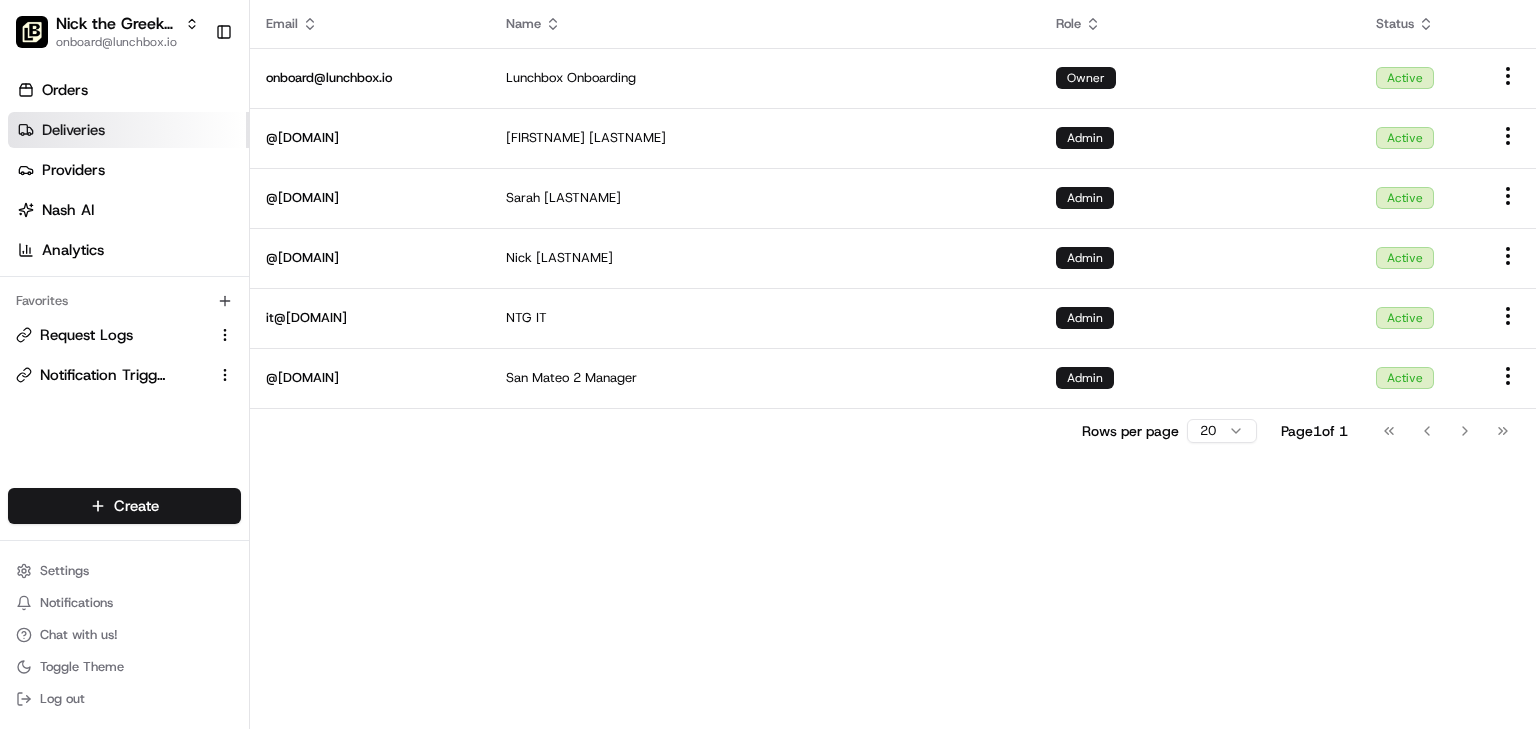 click on "Deliveries" at bounding box center (73, 130) 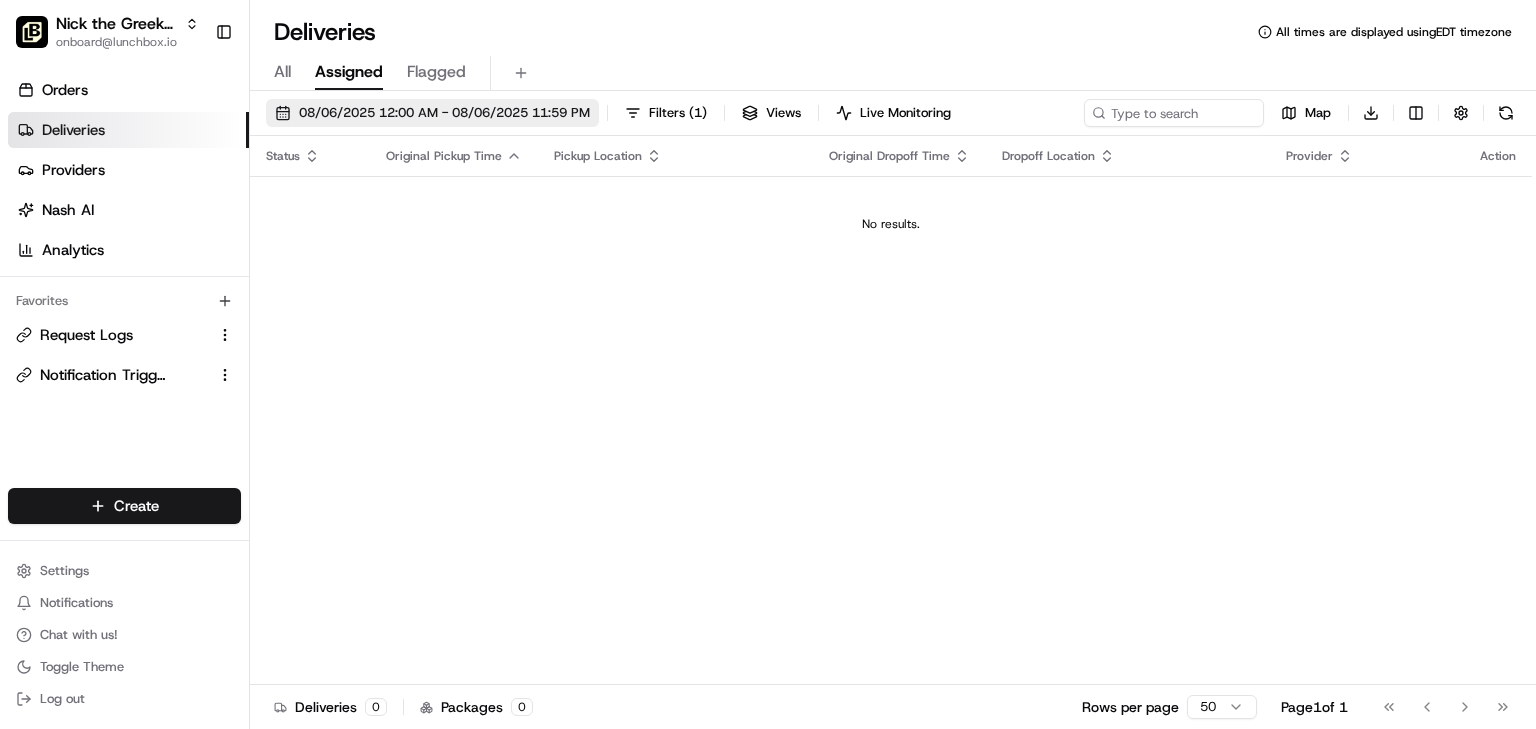 click on "08/06/2025 12:00 AM - 08/06/2025 11:59 PM" at bounding box center [444, 113] 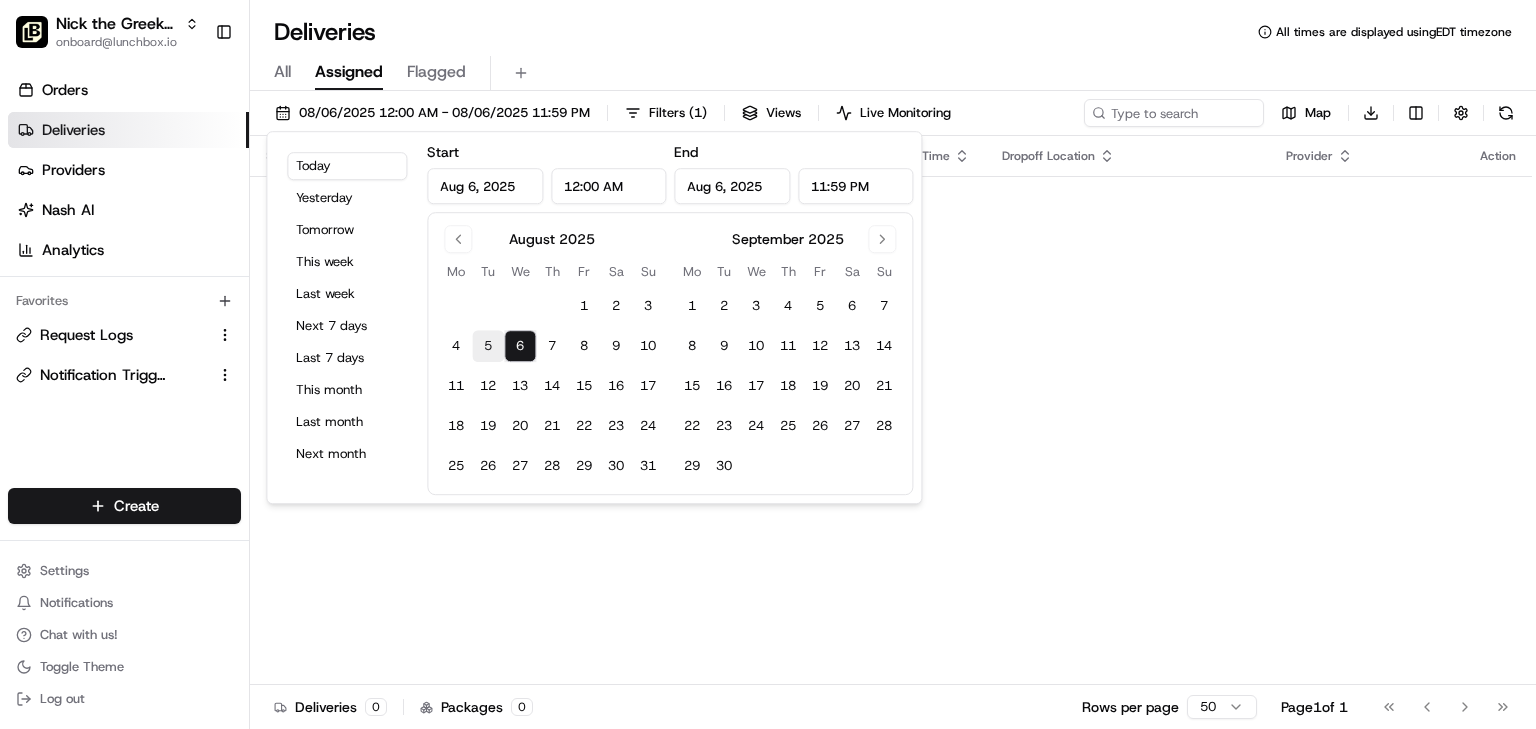 click on "5" at bounding box center (488, 346) 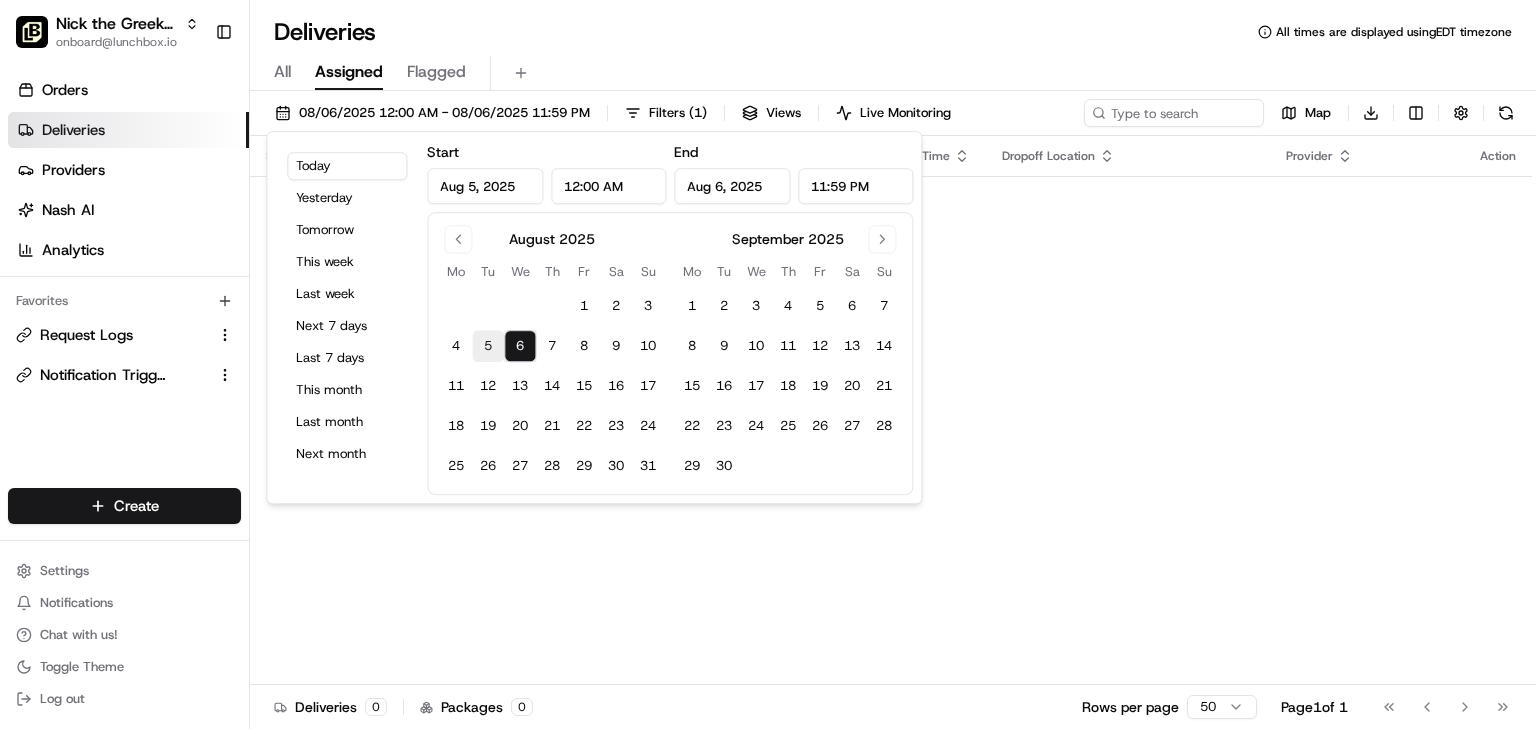 type on "Aug 5, 2025" 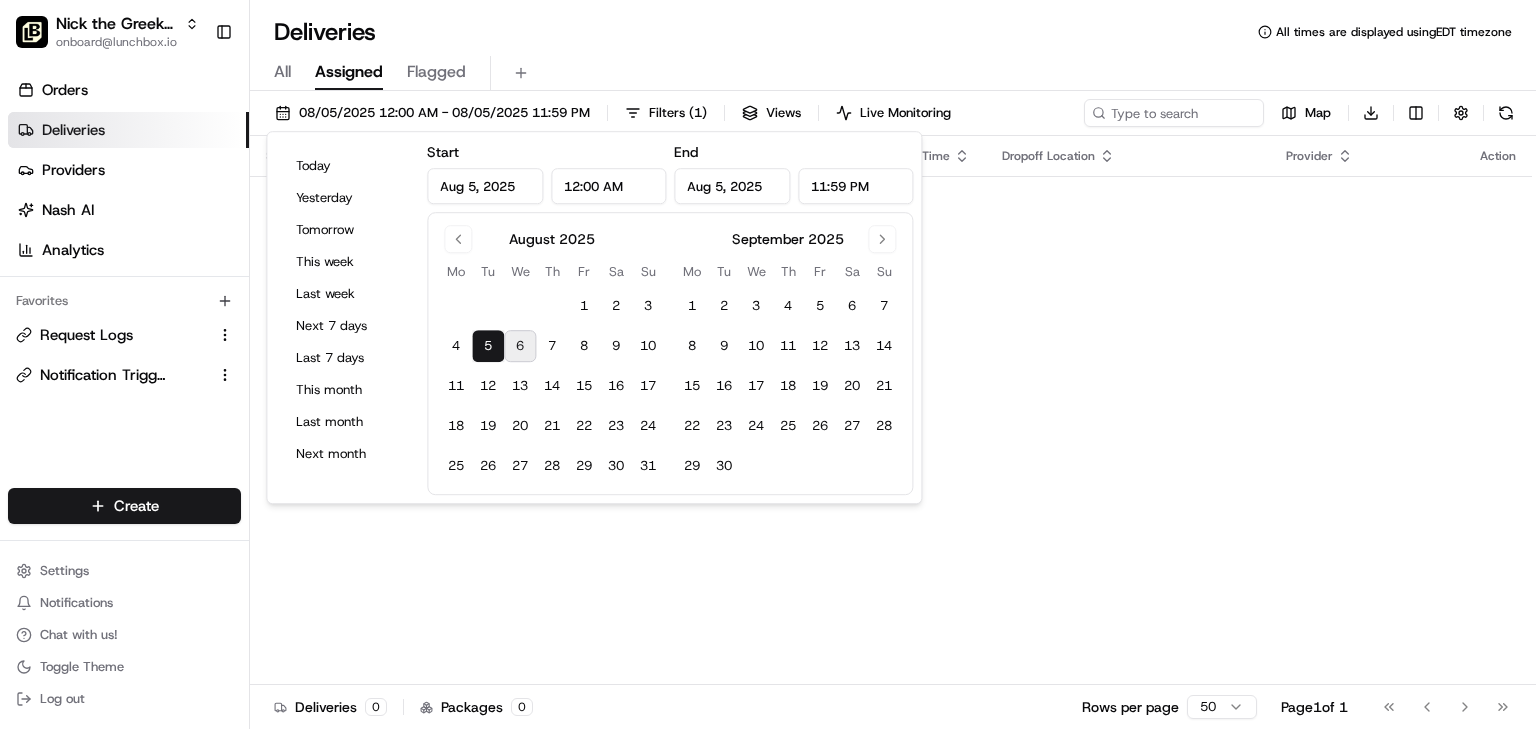 click on "Deliveries All times are displayed using  EDT   timezone" at bounding box center (893, 32) 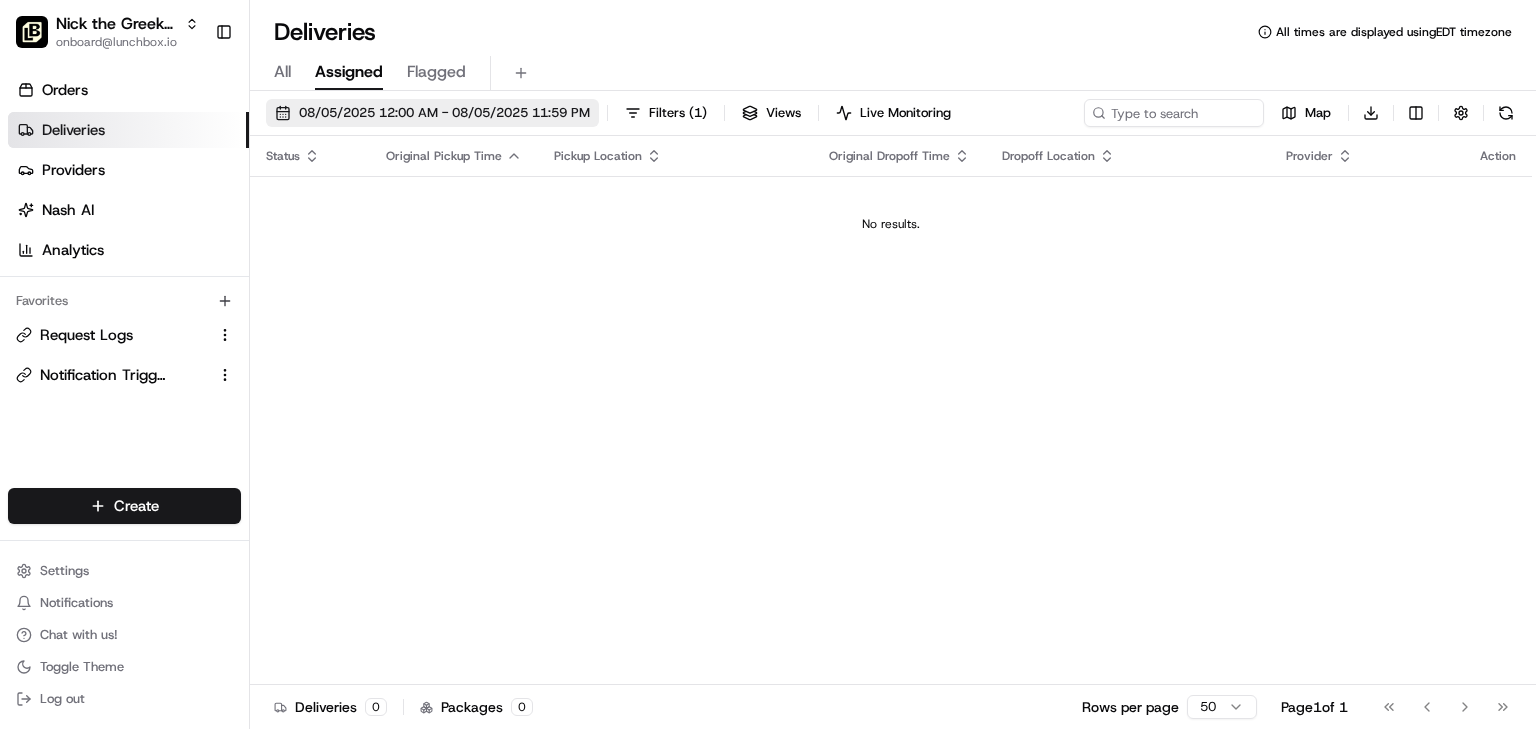 click on "08/05/2025 12:00 AM - 08/05/2025 11:59 PM" at bounding box center (444, 113) 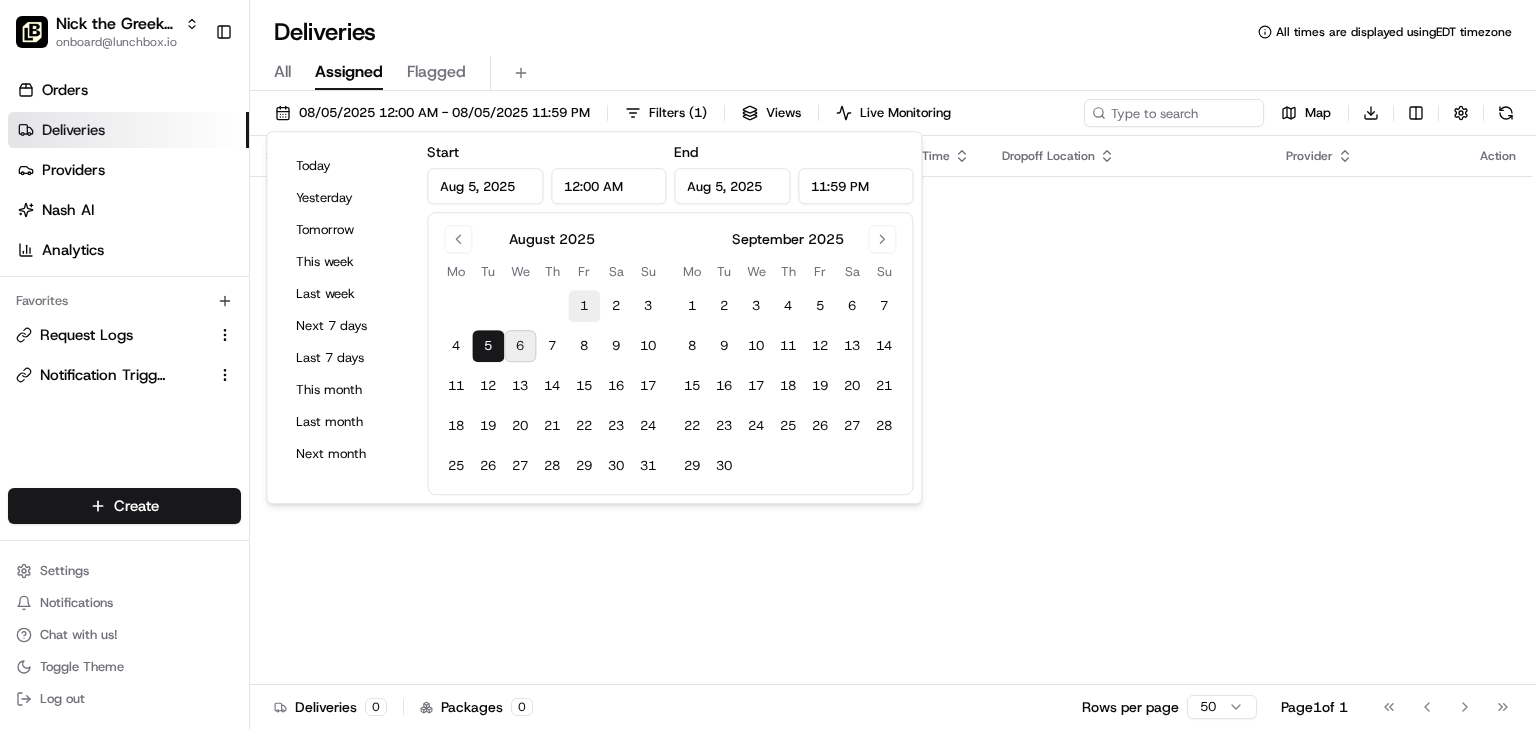 click on "1" at bounding box center (584, 306) 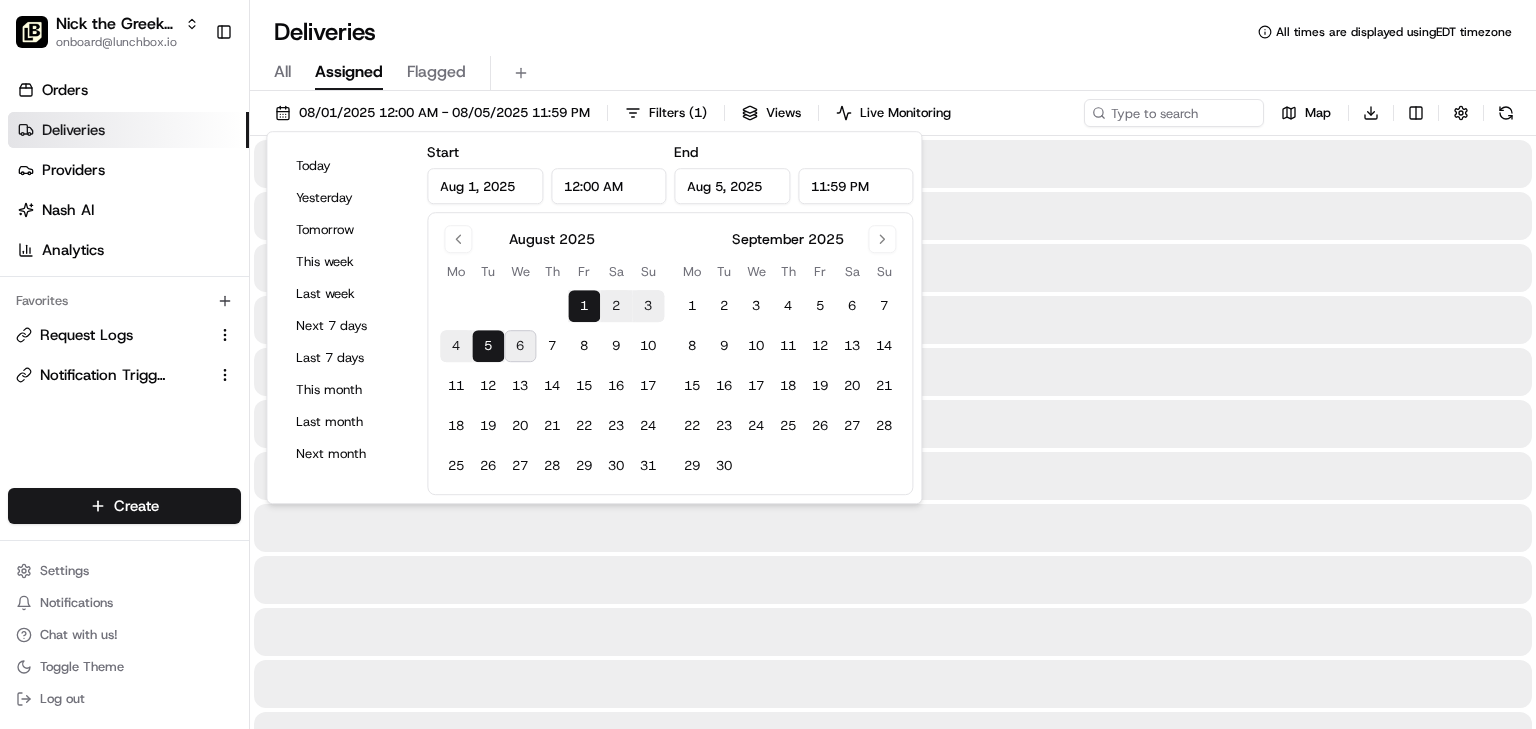 click on "Deliveries All times are displayed using  EDT   timezone" at bounding box center [893, 32] 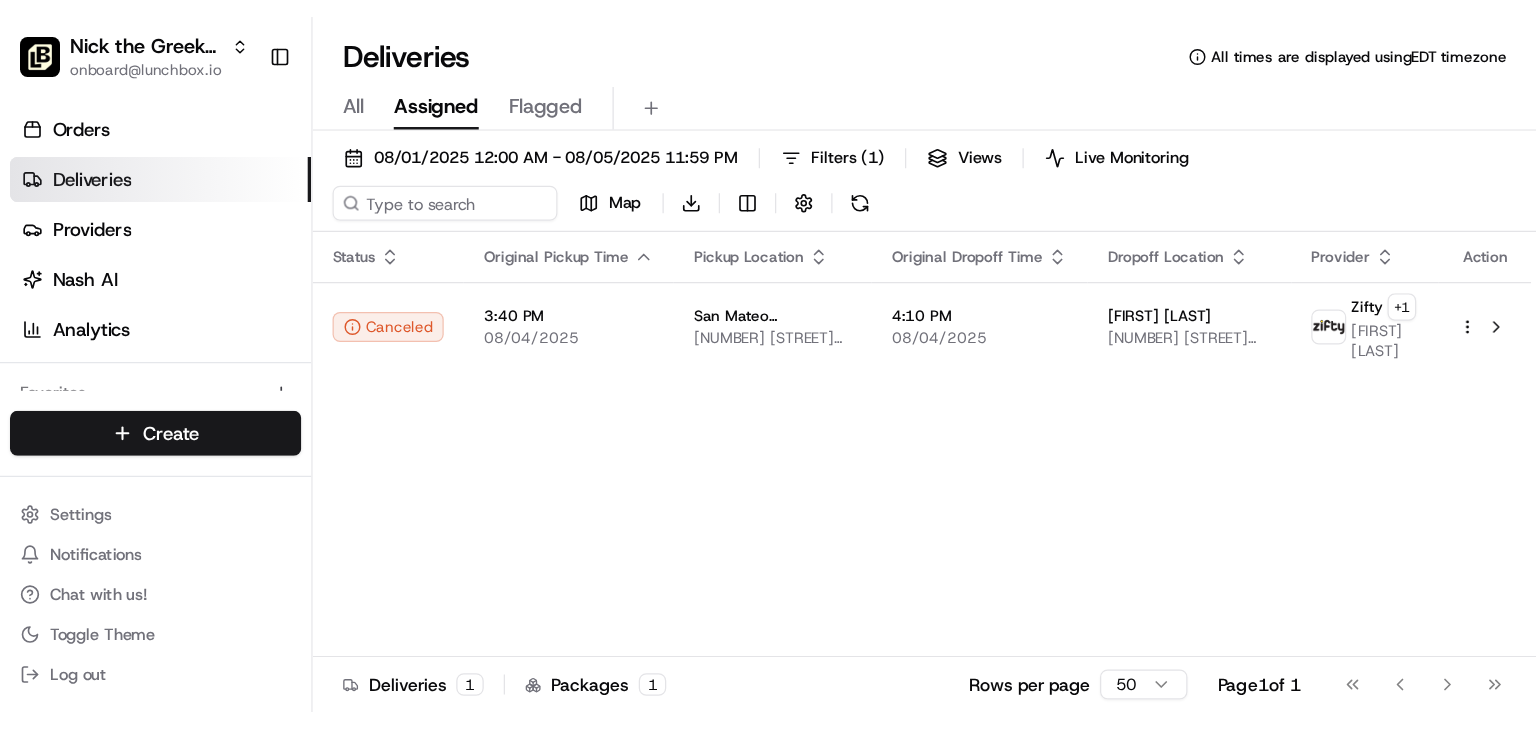 scroll, scrollTop: 0, scrollLeft: 0, axis: both 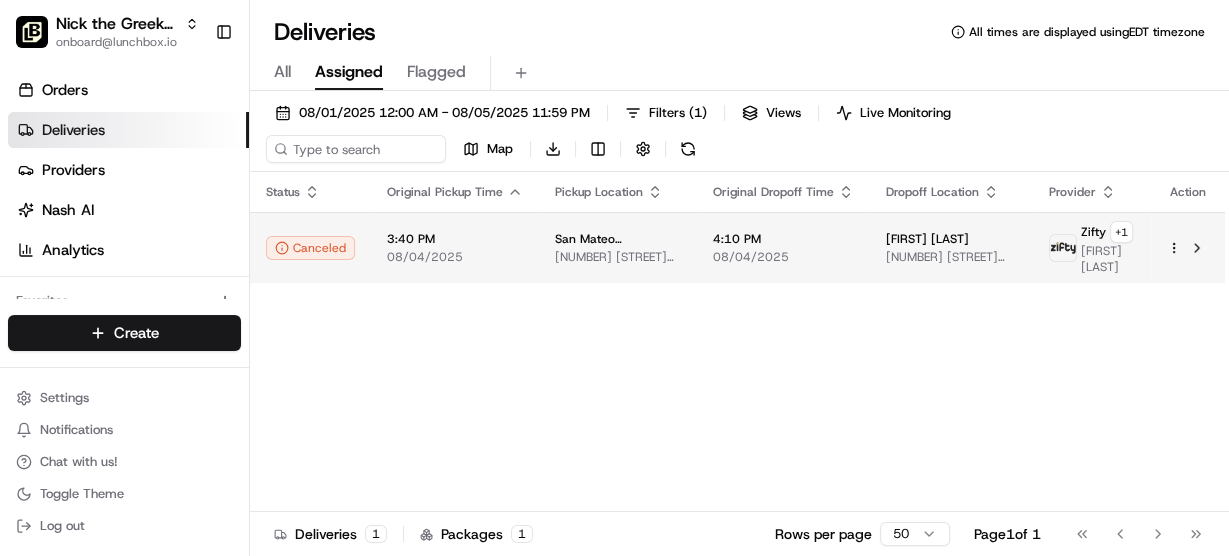 click on "Deliveries All times are displayed using  EDT   timezone All Assigned Flagged 08/01/2025 12:00 AM - 08/05/2025 11:59 PM Filters ( 1 ) Views Live Monitoring Map Download Status Original Pickup Time Pickup Location Original Dropoff Time Dropoff Location Provider Action Canceled 3:40 PM 08/04/2025 San Mateo (Downtown) [NUMBER] [STREET], [CITY], [STATE] [POSTALCODE], [COUNTRY] 4:10 PM 08/04/2025 Susan Griffin [NUMBER] [STREET] [SUITE], [CITY], [STATE] [POSTALCODE], [COUNTRY] Zifty + 1 Juan Vina Deliveries 1 Packages 1 Rows per page 50 Page  1" at bounding box center [614, 278] 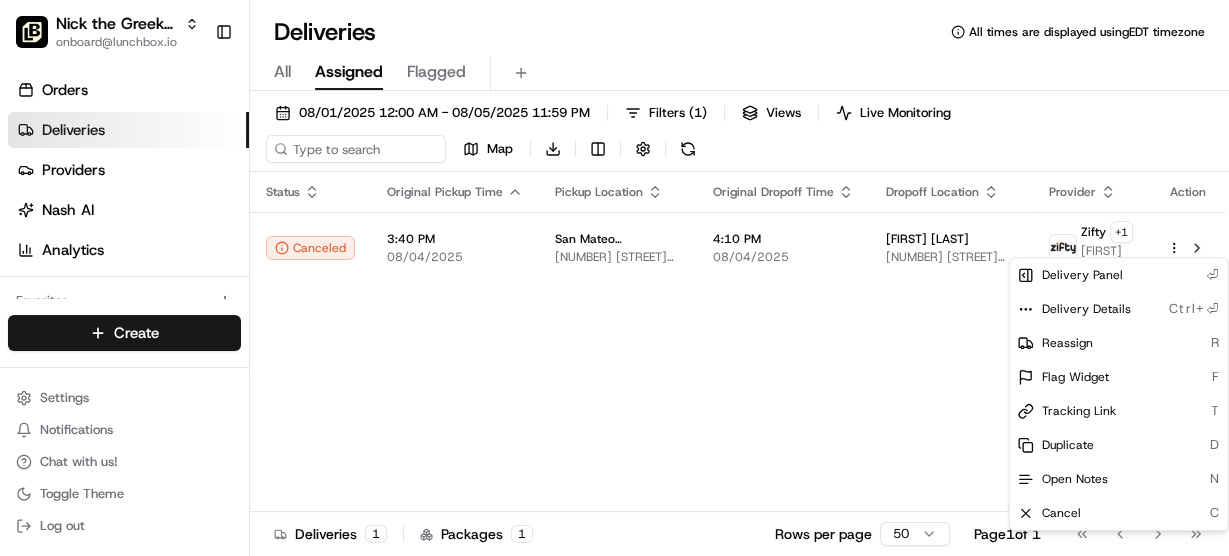 click on "Deliveries All times are displayed using  EDT   timezone All Assigned Flagged 08/01/2025 12:00 AM - 08/05/2025 11:59 PM Filters ( 1 ) Views Live Monitoring Map Download Status Original Pickup Time Pickup Location Original Dropoff Time Dropoff Location Provider Action Canceled 3:40 PM 08/04/2025 San Mateo (Downtown) [NUMBER] [STREET], [CITY], [STATE] [POSTALCODE], [COUNTRY] 4:10 PM 08/04/2025 Susan Griffin [NUMBER] [STREET] [SUITE], [CITY], [STATE] [POSTALCODE], [COUNTRY] Zifty + 1 Juan Vina Deliveries 1 Packages 1 Rows per page 50 Page  1" at bounding box center [614, 278] 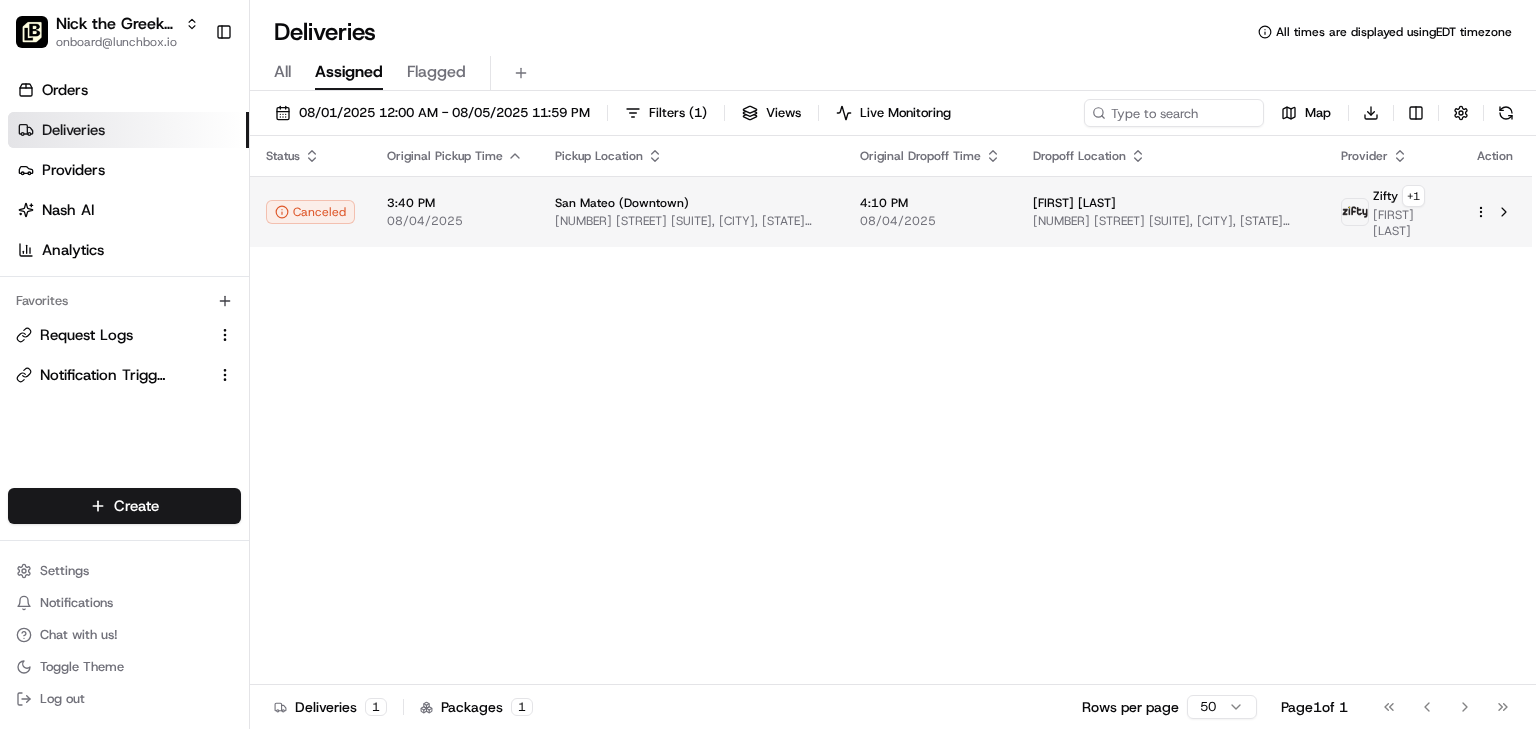 click on "Deliveries All times are displayed using  EDT   timezone All Assigned Flagged 08/01/2025 12:00 AM - 08/05/2025 11:59 PM Filters ( 1 ) Views Live Monitoring Map Download Status Original Pickup Time Pickup Location Original Dropoff Time Dropoff Location Provider Action Canceled 3:40 PM 08/04/2025 San Mateo (Downtown) [NUMBER] [STREET], [CITY], [STATE] [POSTALCODE], [COUNTRY] 4:10 PM 08/04/2025 Susan Griffin [NUMBER] [STREET] [SUITE], [CITY], [STATE] [POSTALCODE], [COUNTRY] Zifty + 1 Juan Vina Deliveries 1 Packages 1 Rows per page 50 Page  1" at bounding box center [768, 364] 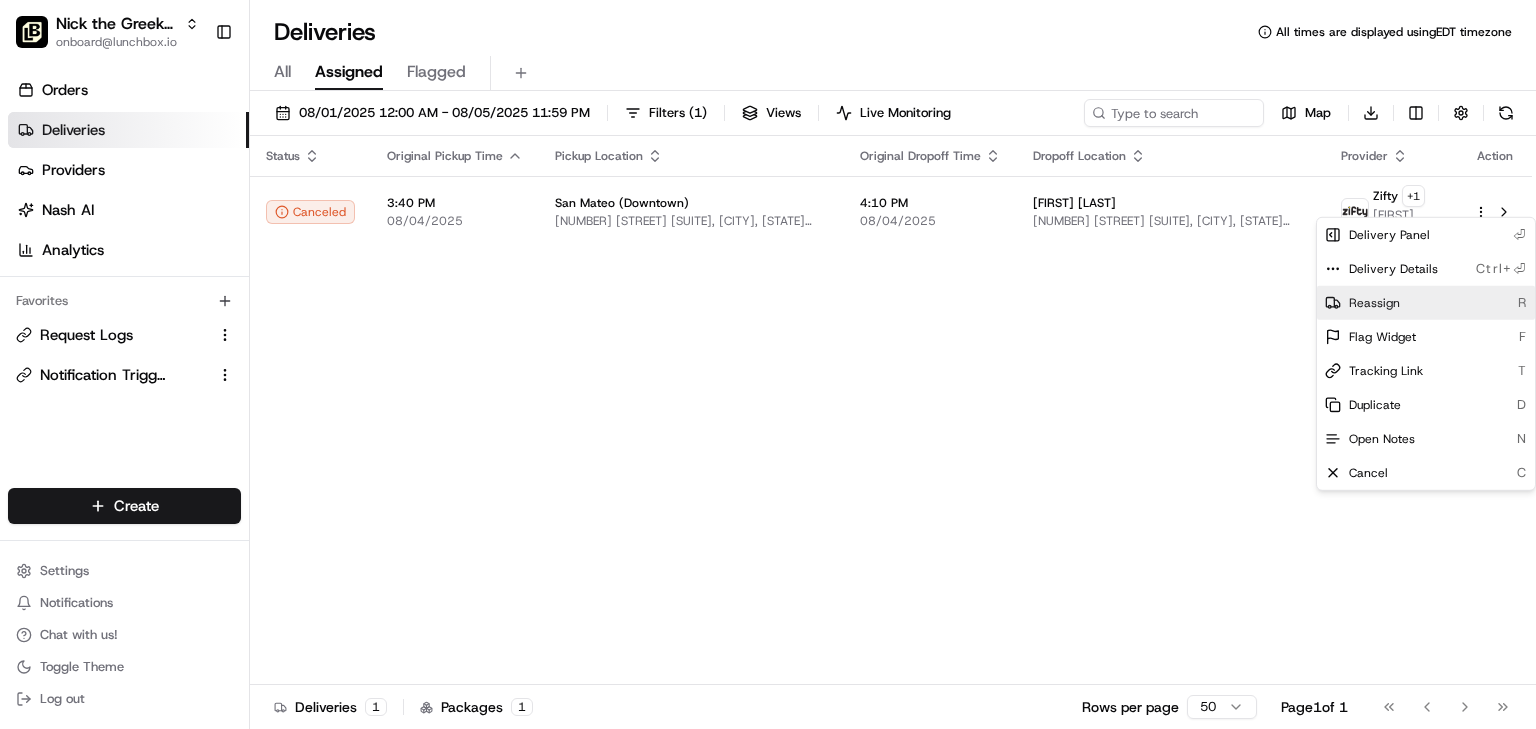 click on "Reassign" at bounding box center (1374, 303) 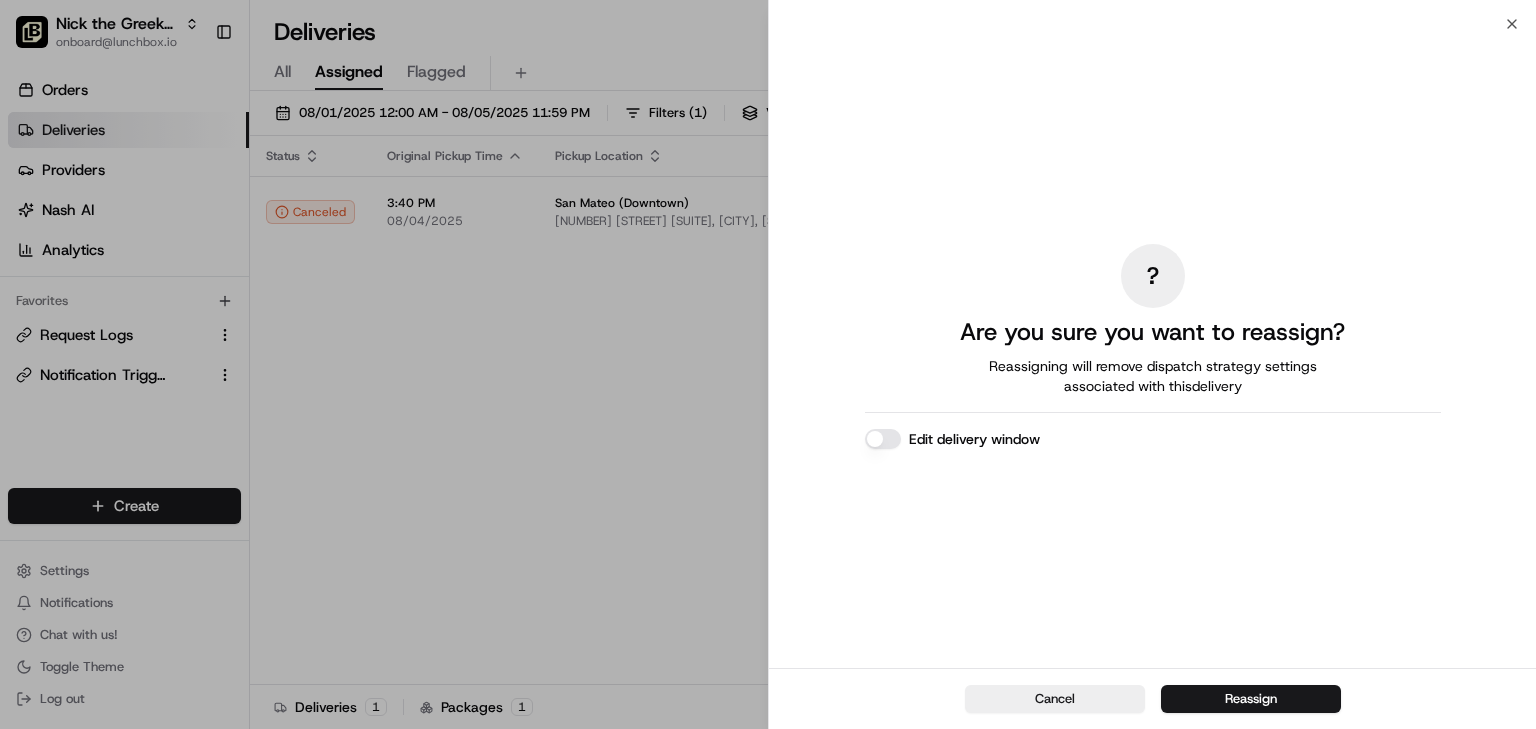click on "Edit delivery window" at bounding box center [883, 439] 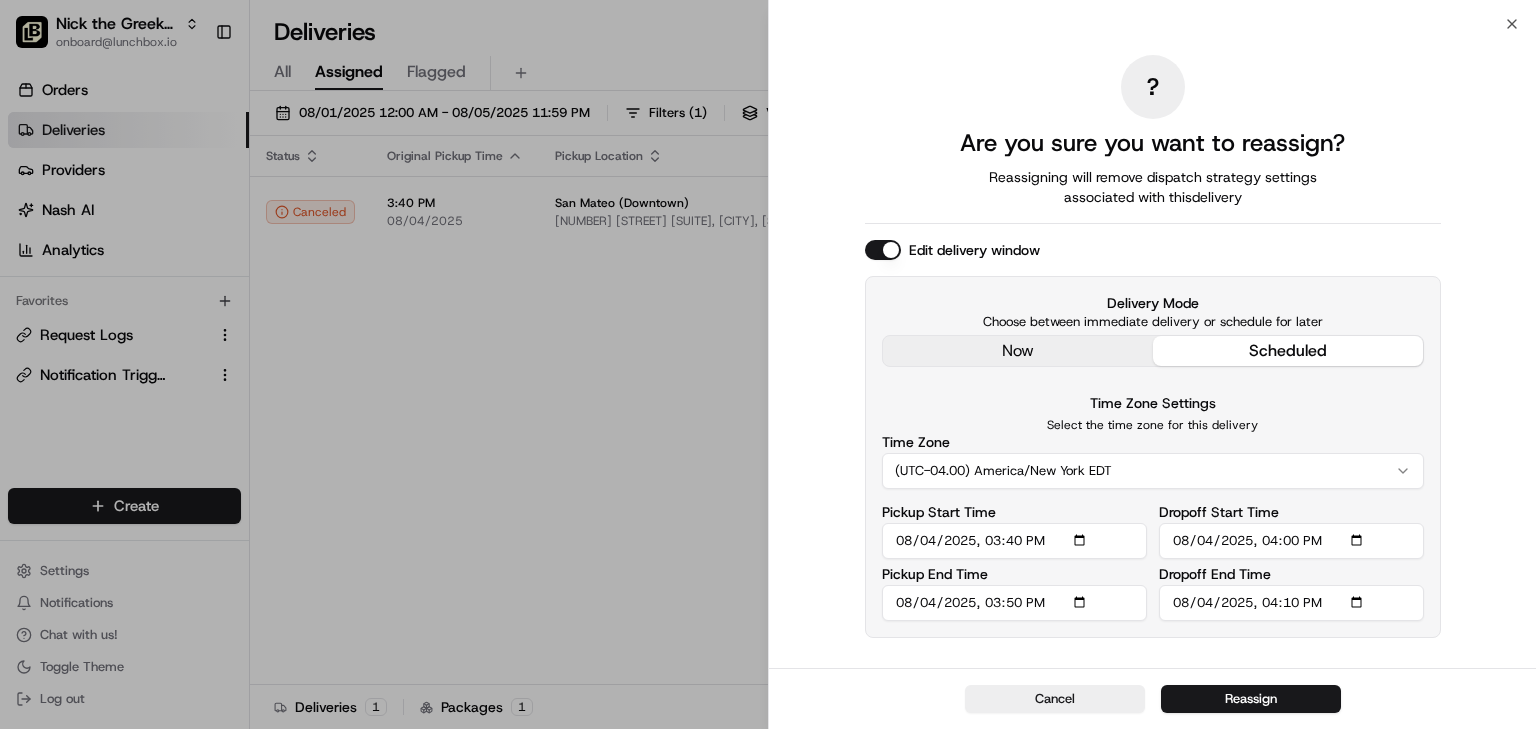 click on "Delivery Mode Choose between immediate delivery or schedule for later now scheduled Time Zone Settings Select the time zone for this delivery Time Zone (UTC-04.00) America/New York EDT Pickup Start Time Pickup End Time Dropoff Start Time Dropoff End Time" at bounding box center (1153, 457) 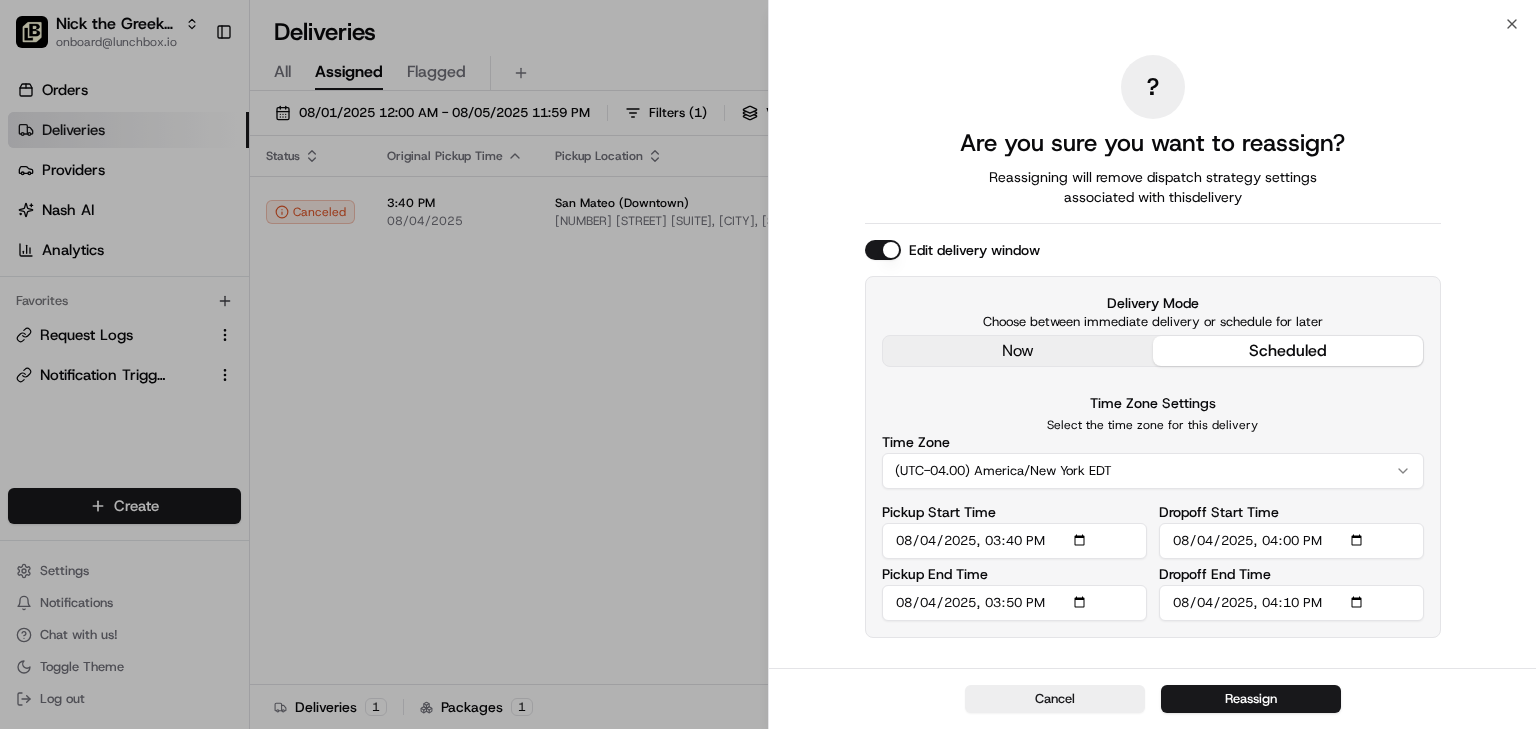 click on "(UTC-04.00) America/New York EDT" at bounding box center [1153, 471] 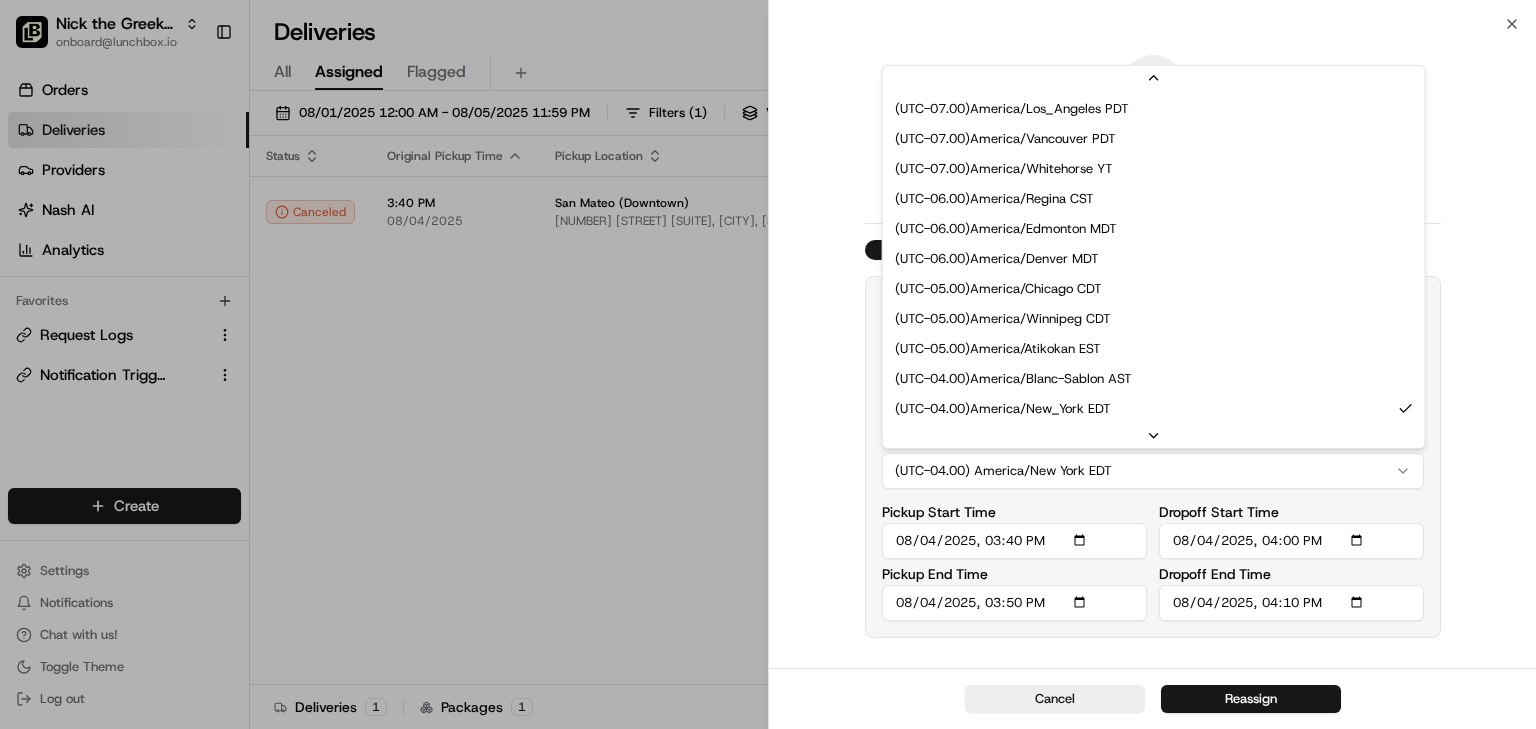 scroll, scrollTop: 150, scrollLeft: 0, axis: vertical 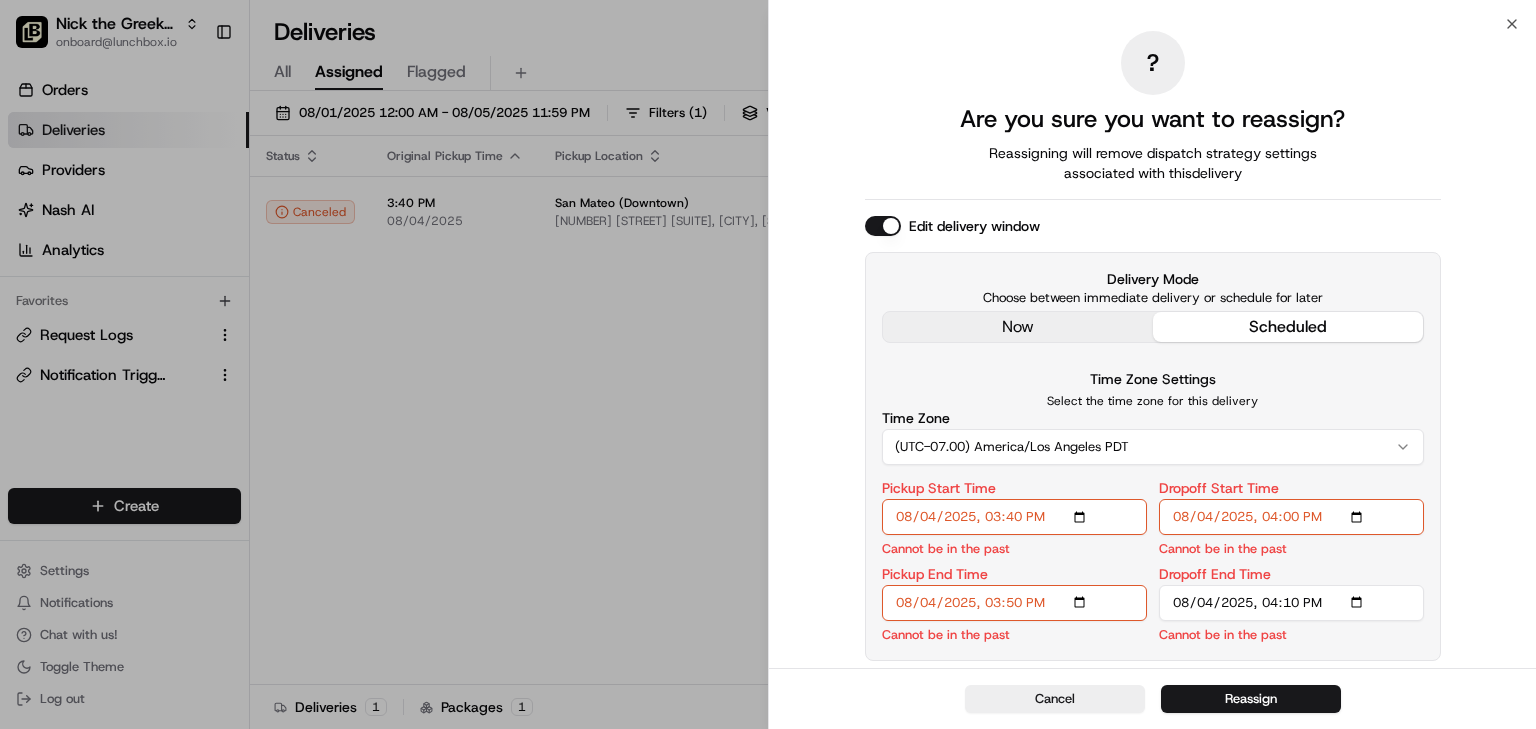 click on "Pickup Start Time" at bounding box center (1014, 517) 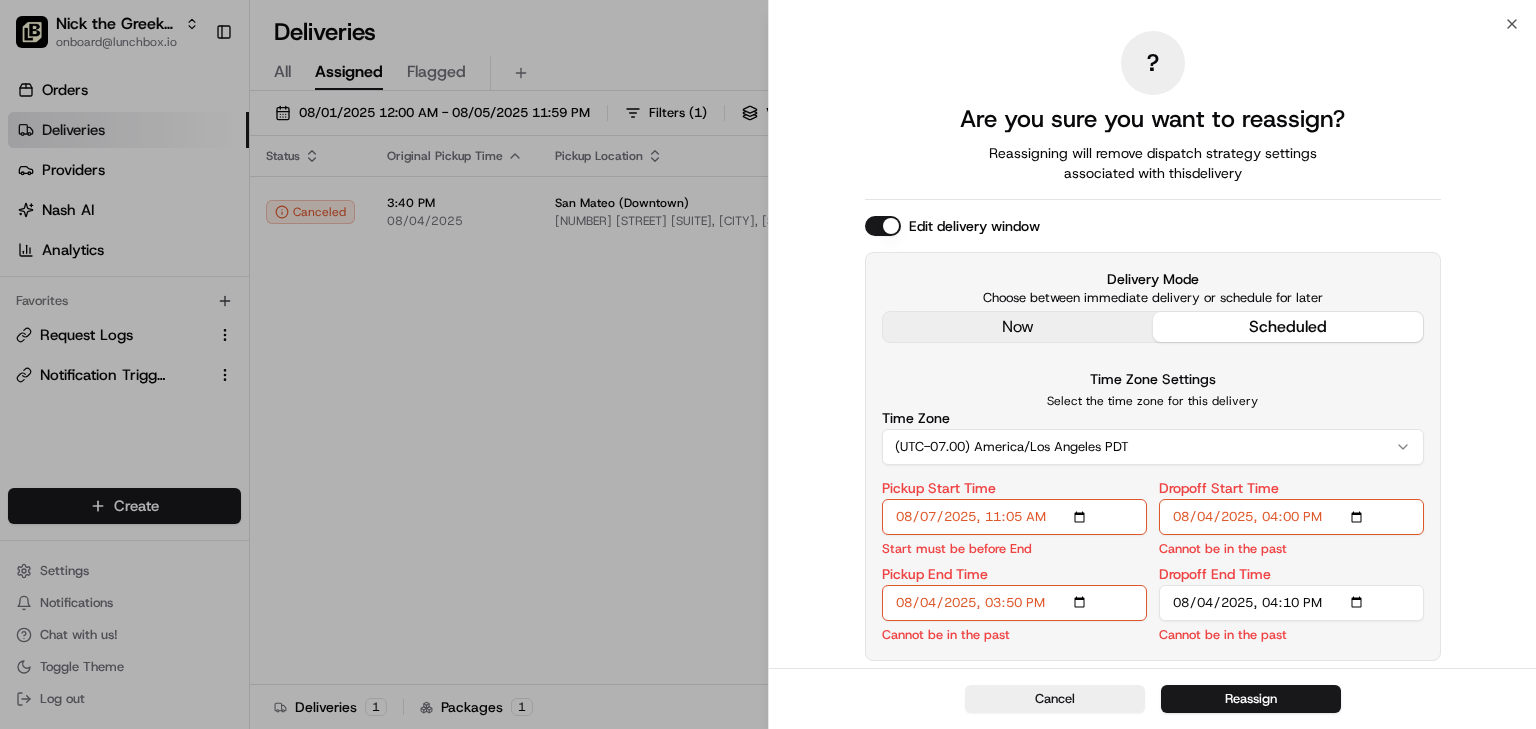 type on "2025-08-07T11:05" 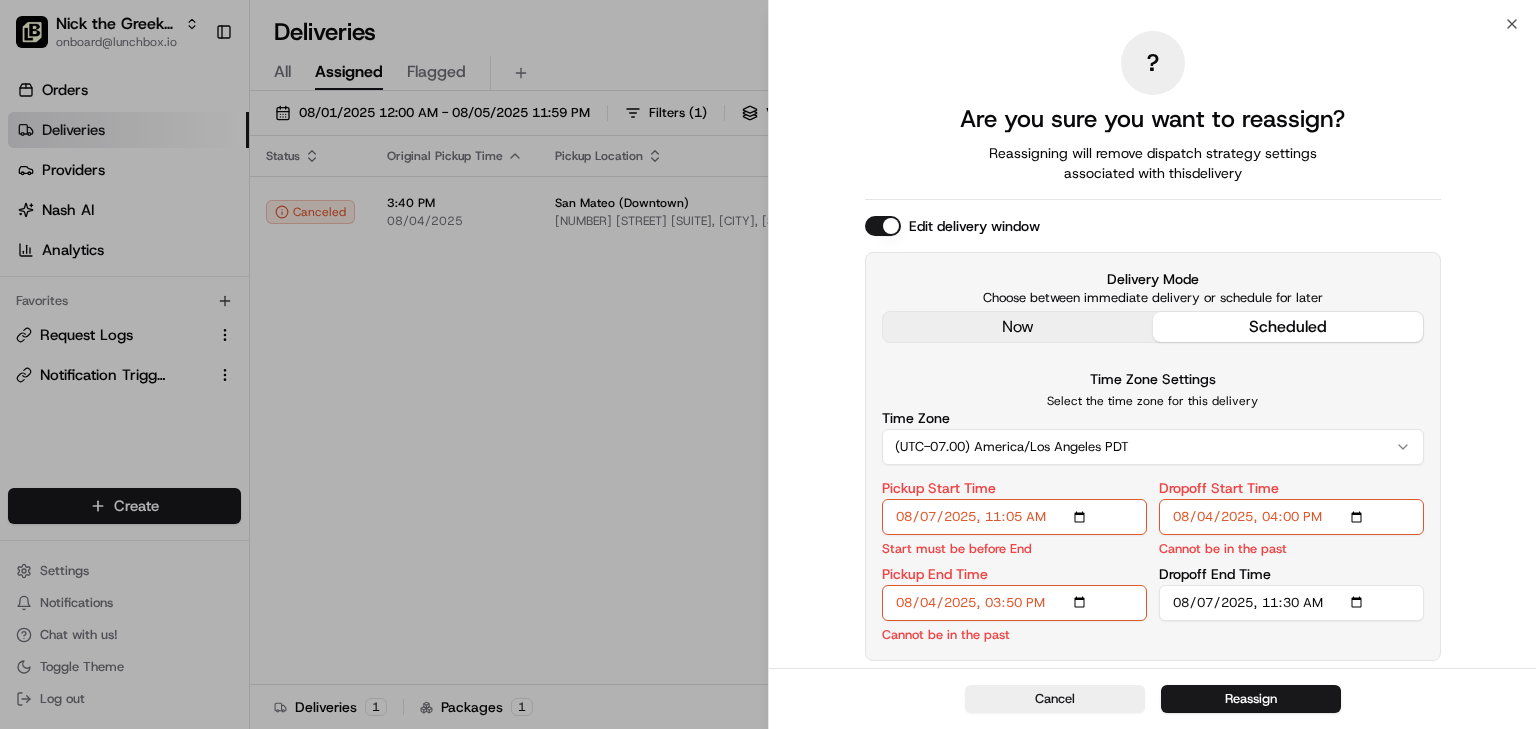 click on "? Are you sure you want to reassign? Reassigning will remove dispatch strategy settings associated with this  delivery Edit delivery window Delivery Mode Choose between immediate delivery or schedule for later now scheduled Time Zone Settings Select the time zone for this delivery Time Zone (UTC-07.00) America/Los Angeles PDT Pickup Start Time Start must be before End Pickup End Time Cannot be in the past Dropoff Start Time Cannot be in the past Dropoff End Time" at bounding box center (1152, 346) 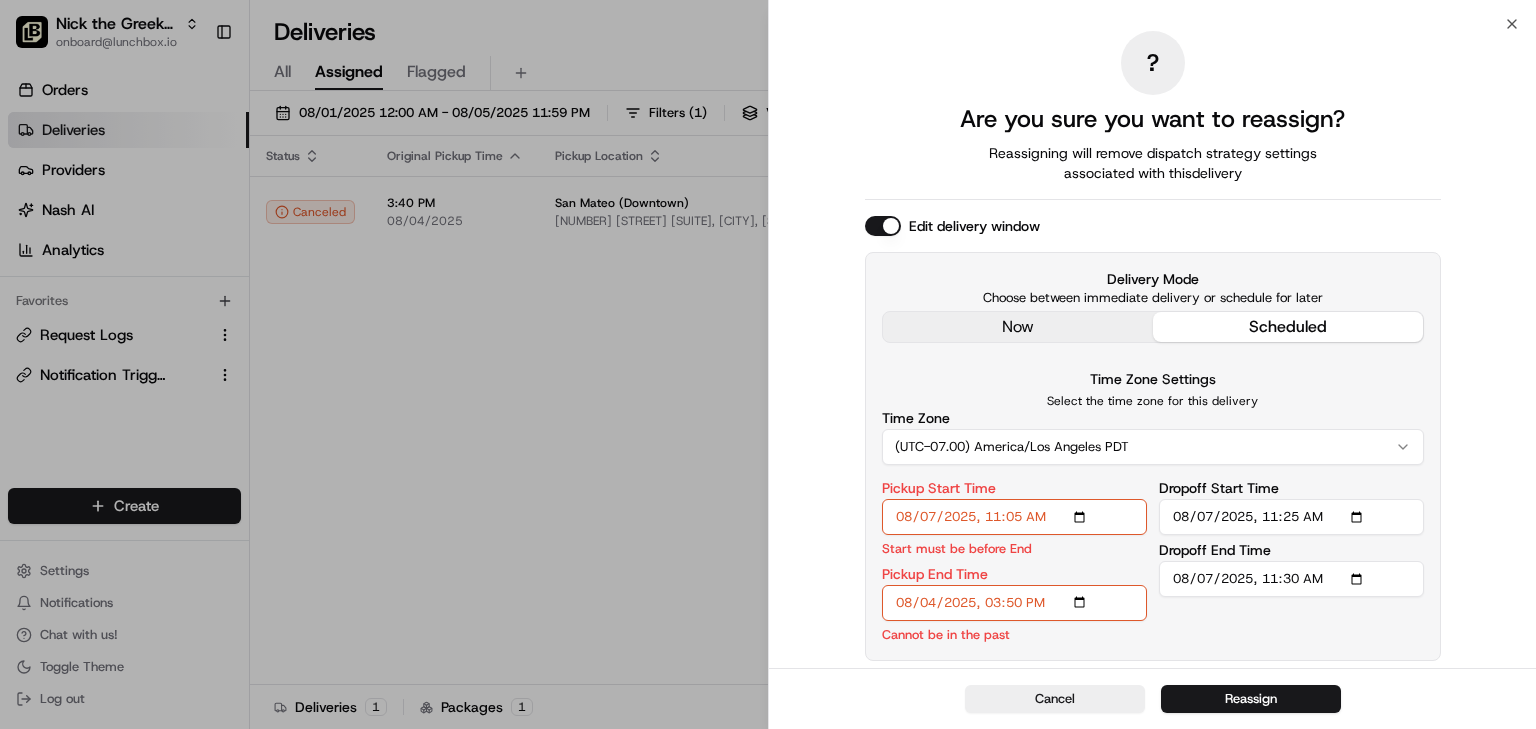 type on "2025-08-07T11:25" 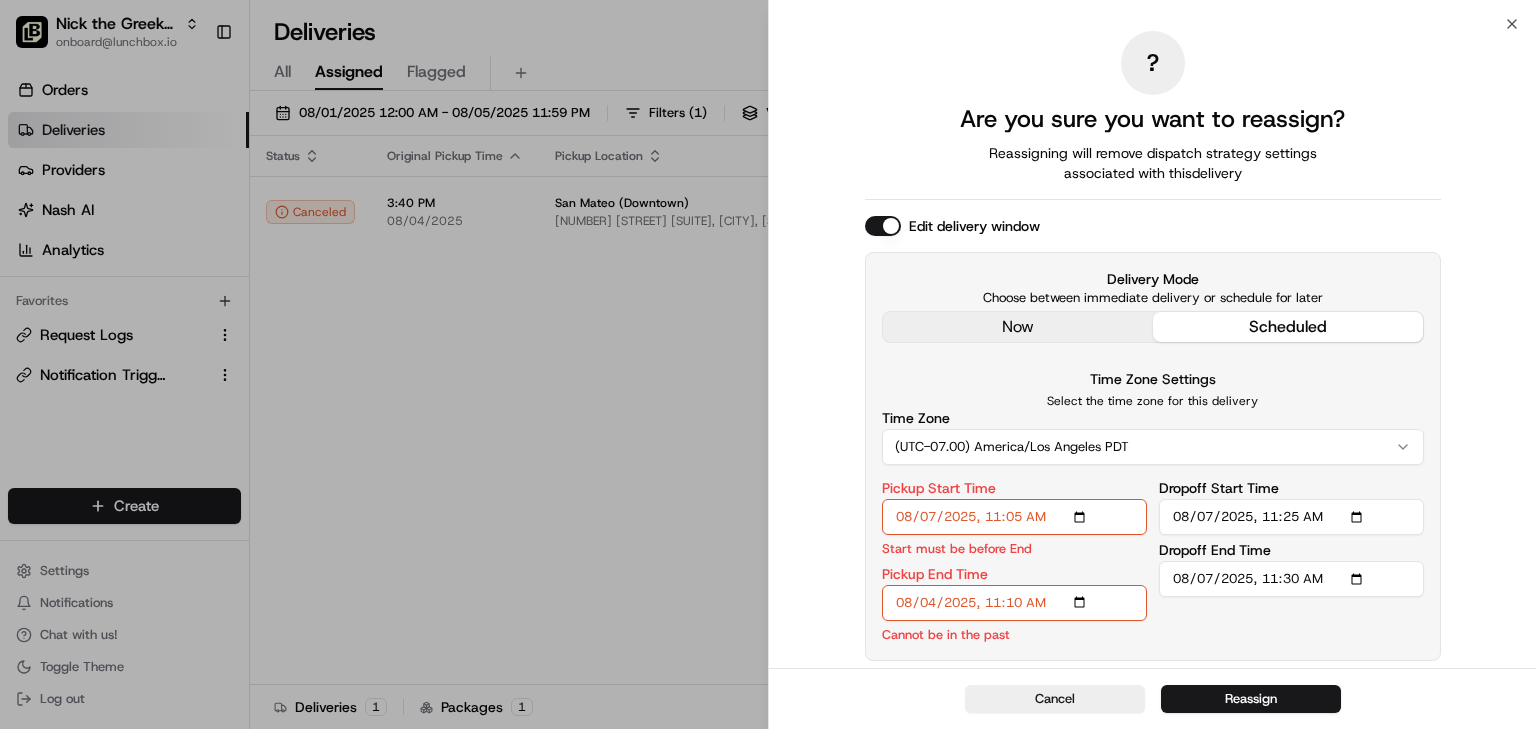 click on "? Are you sure you want to reassign? Reassigning will remove dispatch strategy settings associated with this  delivery Edit delivery window Delivery Mode Choose between immediate delivery or schedule for later now scheduled Time Zone Settings Select the time zone for this delivery Time Zone (UTC-07.00) America/Los Angeles PDT Pickup Start Time Start must be before End Pickup End Time Cannot be in the past Dropoff Start Time Dropoff End Time" at bounding box center (1152, 346) 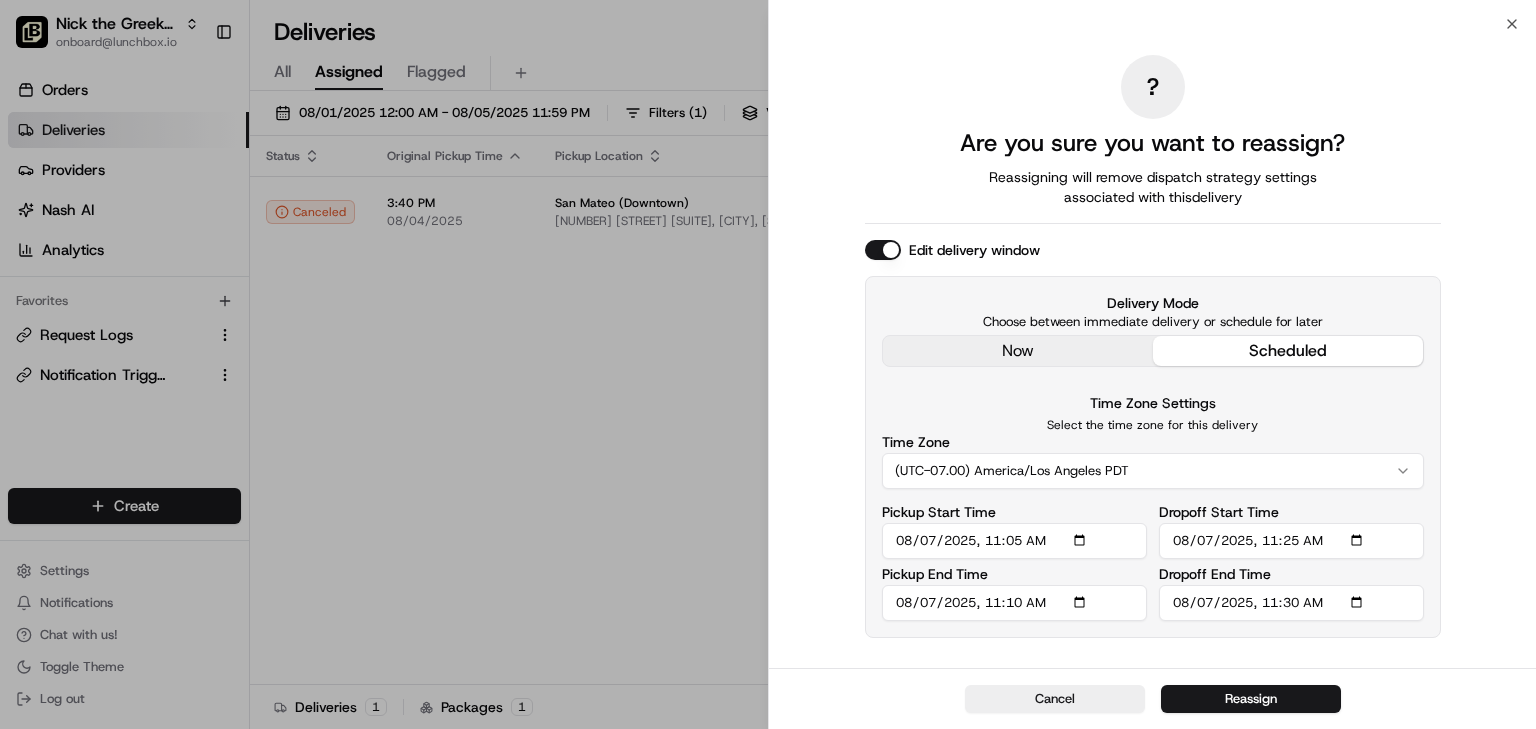 type on "2025-08-07T11:10" 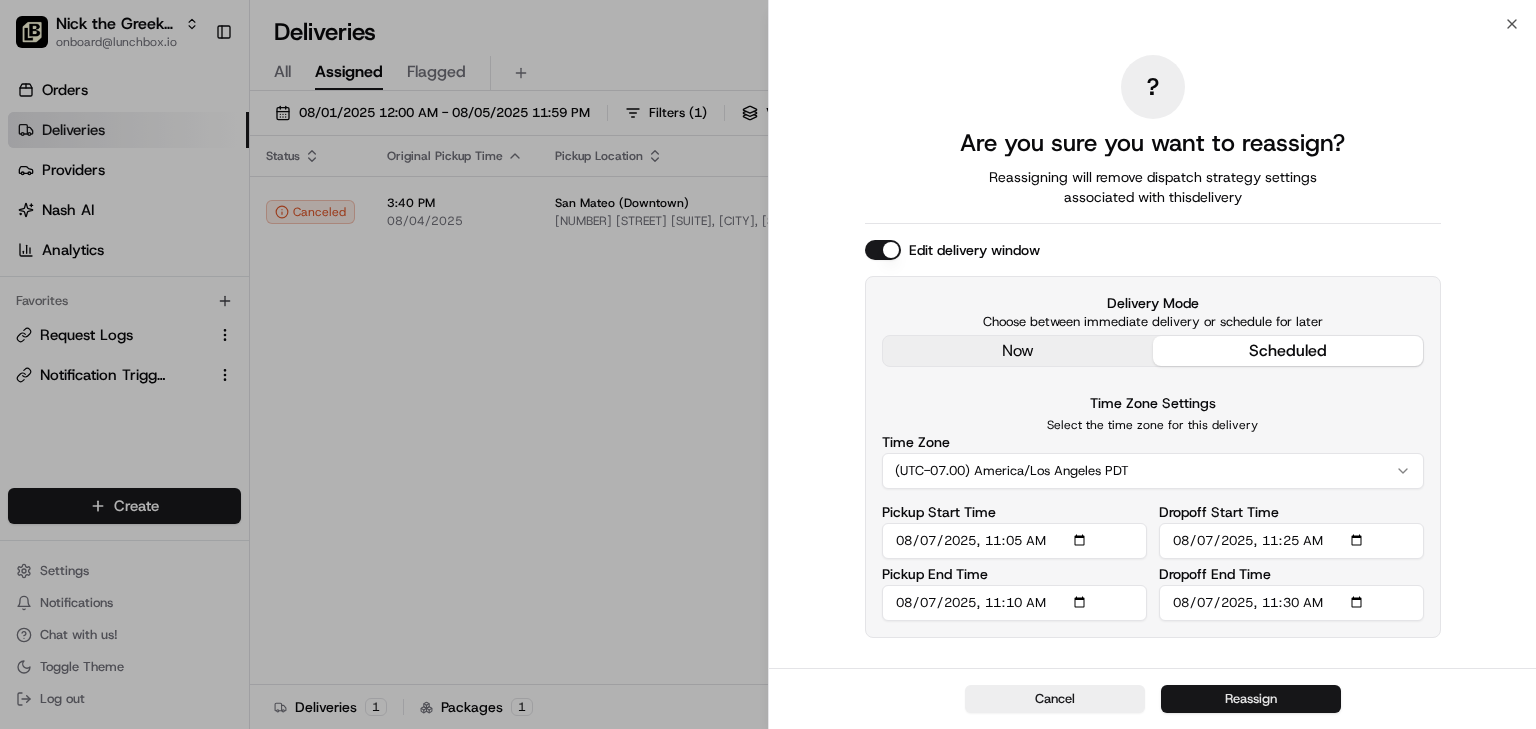 click on "Reassign" at bounding box center [1251, 699] 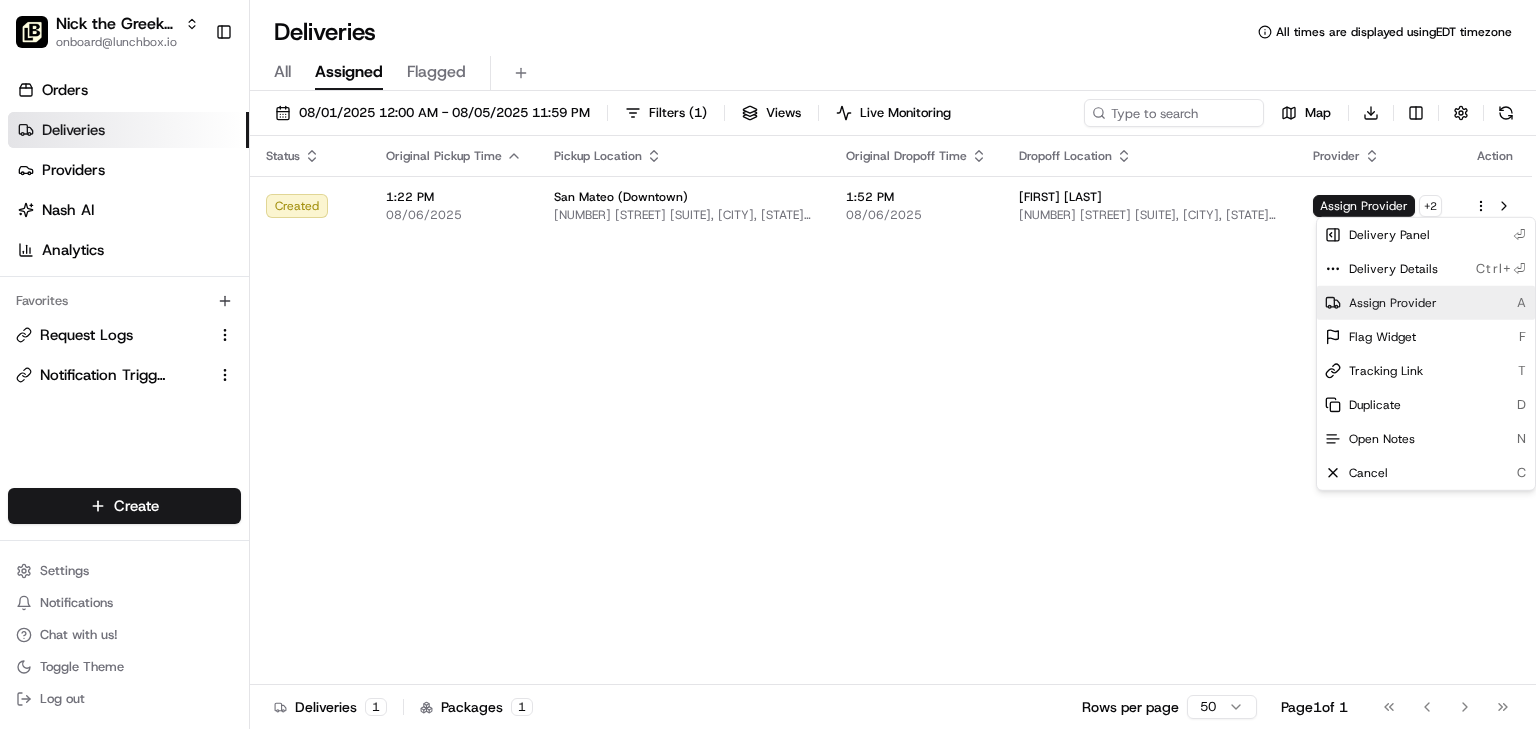 click on "Assign Provider" at bounding box center (1393, 303) 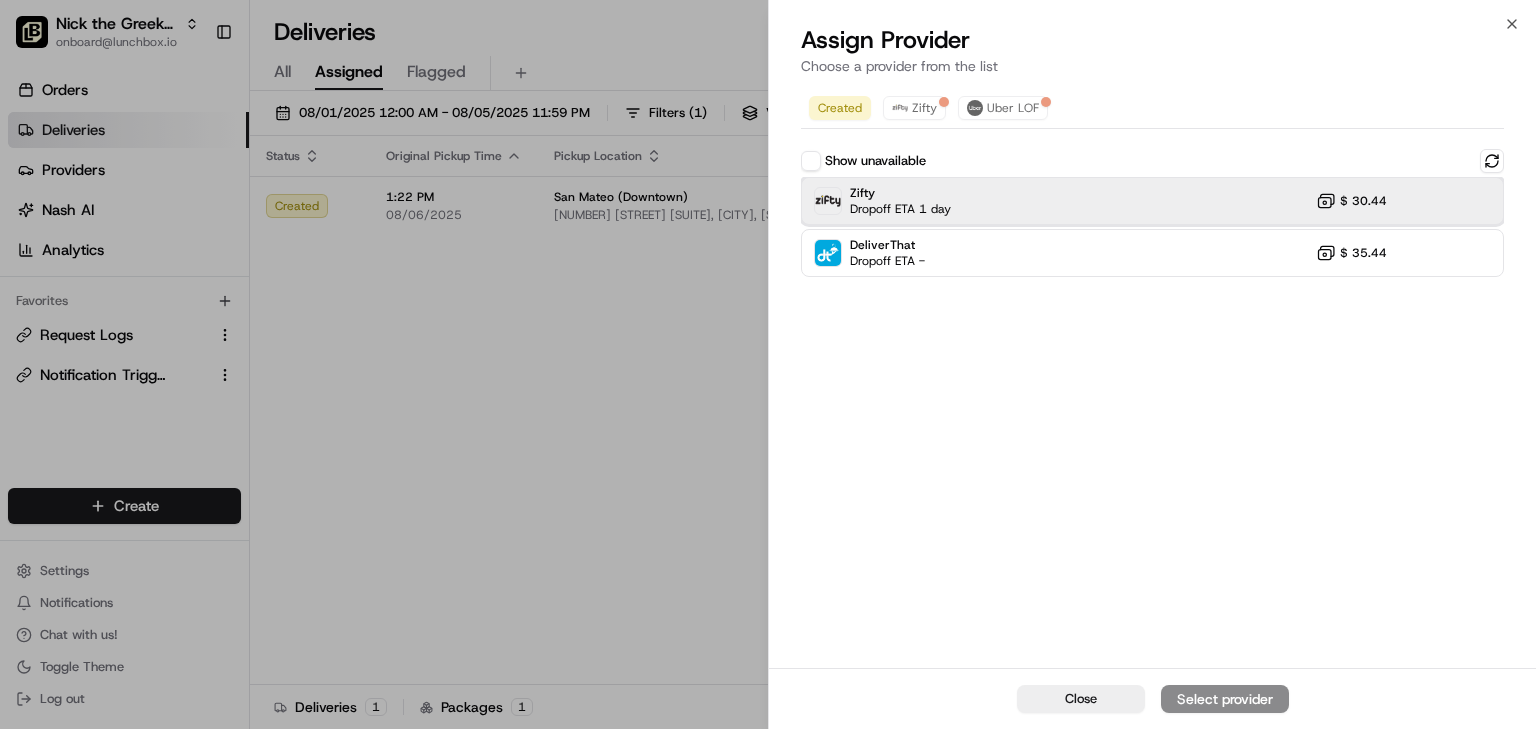 click on "Zifty" at bounding box center [900, 193] 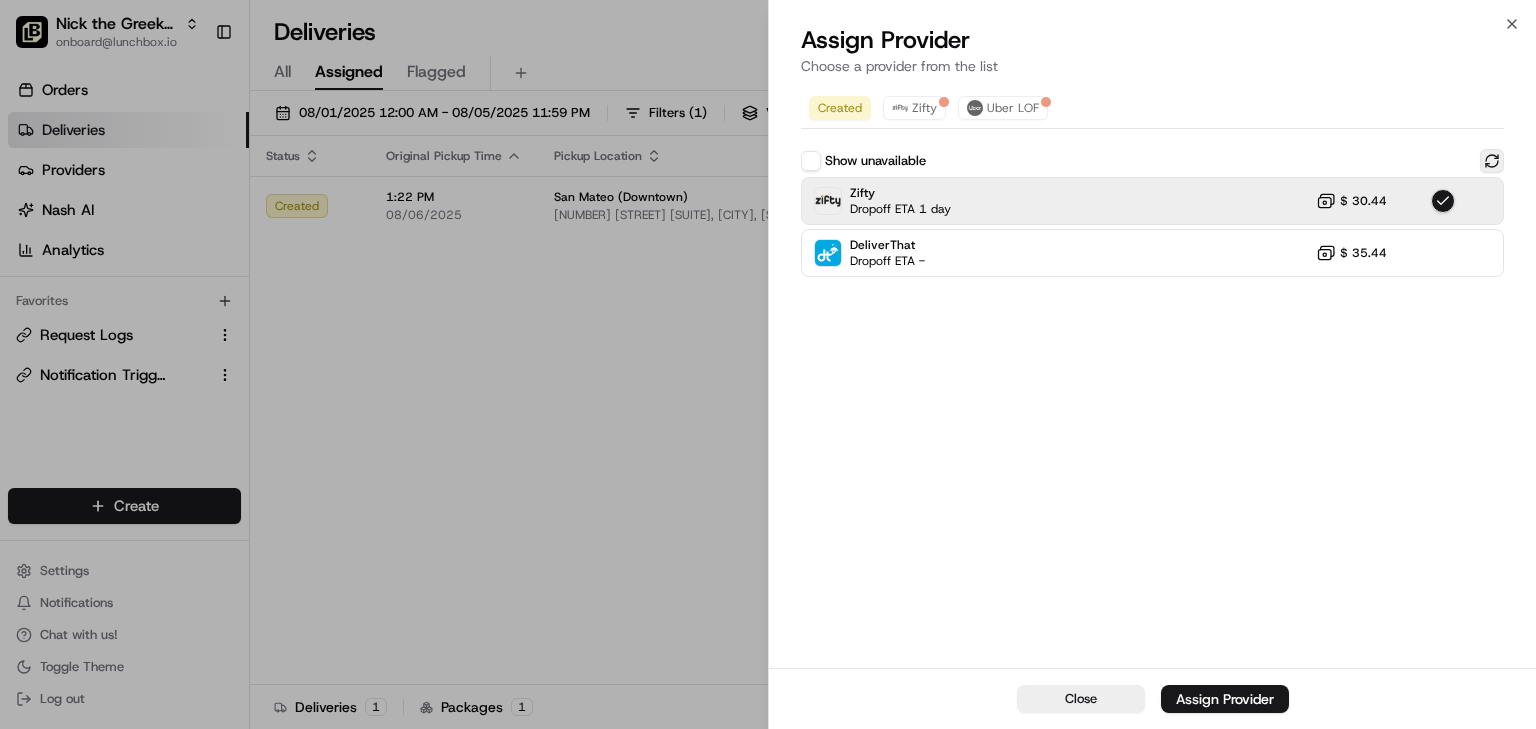 click at bounding box center [1492, 161] 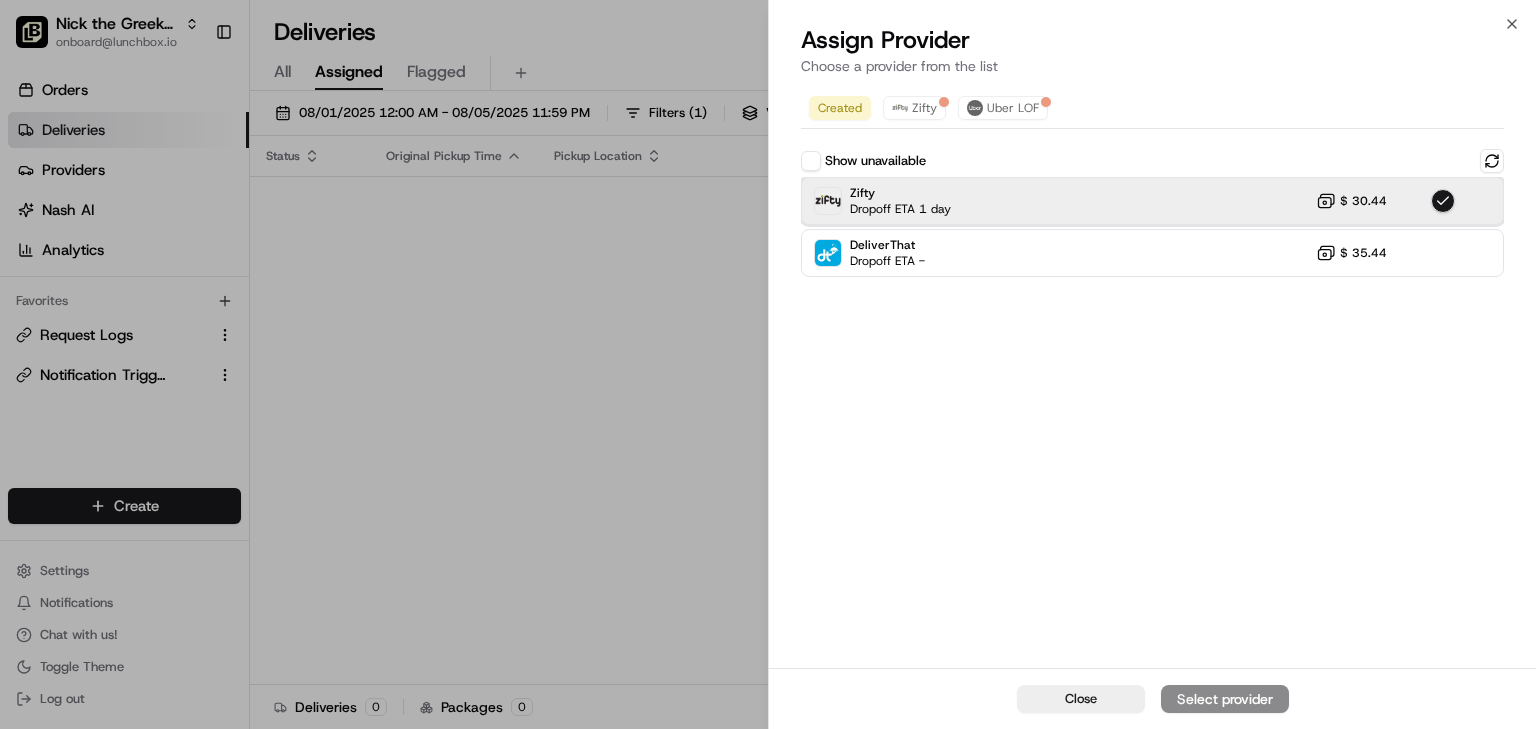 click on "Zifty Dropoff ETA   1 day $   30.44" at bounding box center [1152, 201] 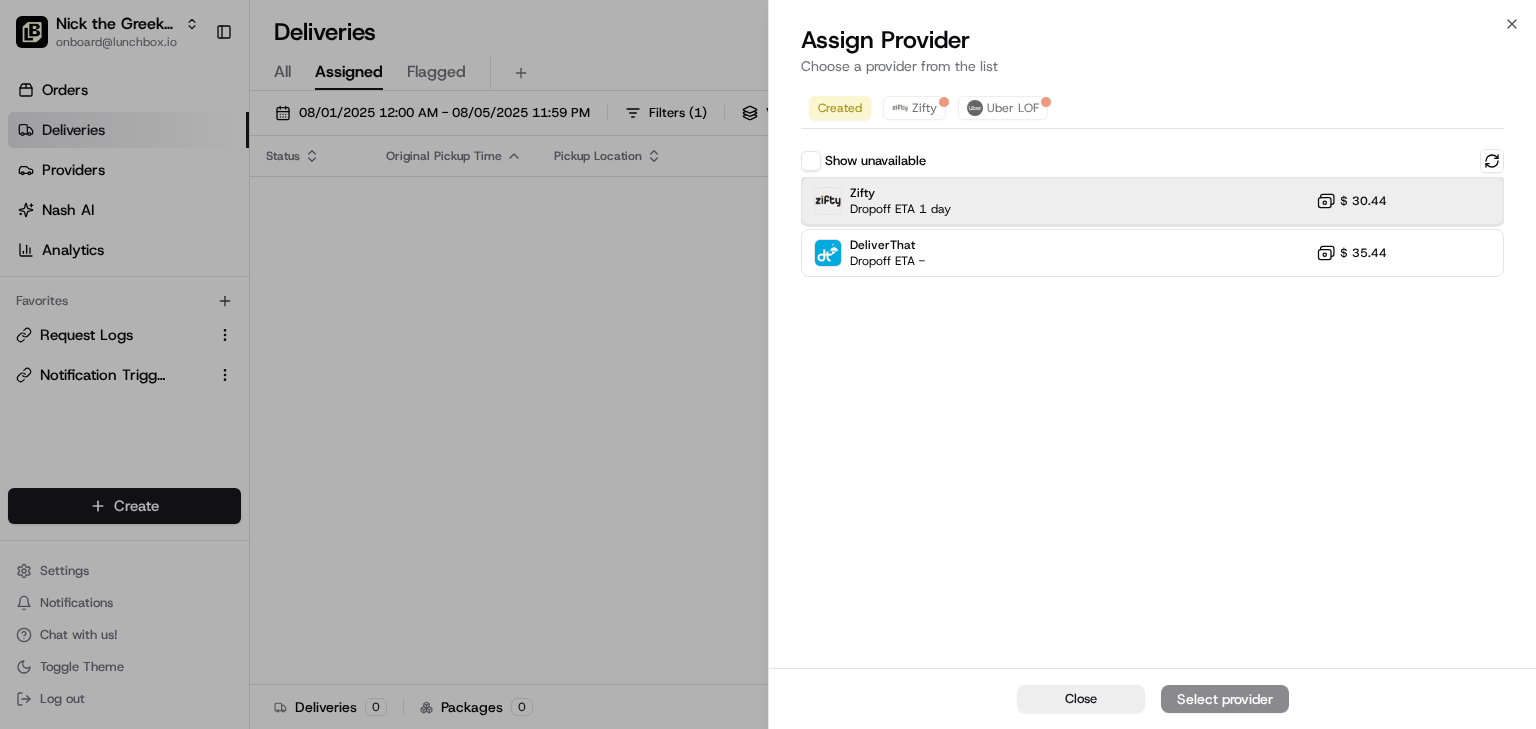 click on "Zifty Dropoff ETA   1 day $   30.44" at bounding box center [1152, 201] 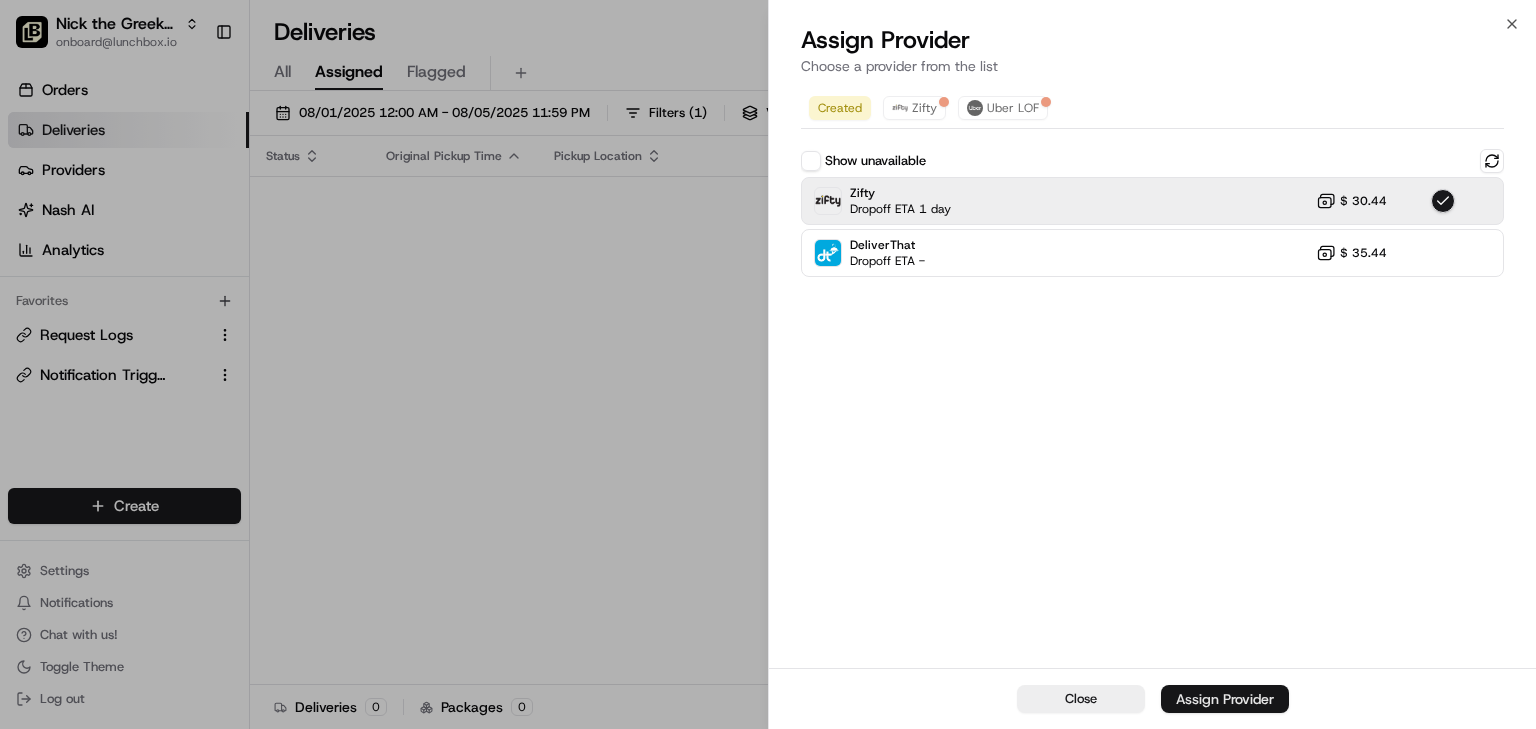 click on "Assign Provider" at bounding box center (1225, 699) 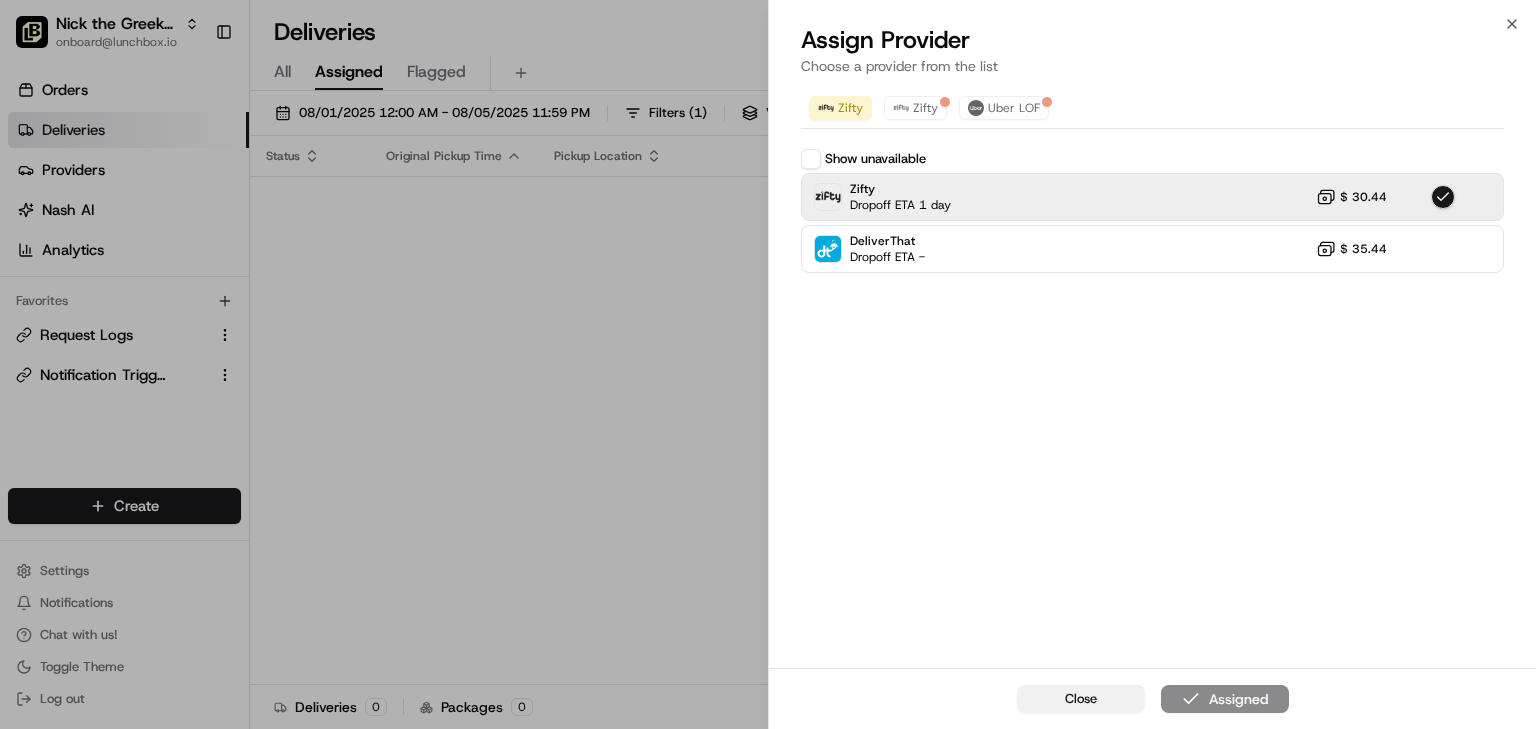 click on "Close" at bounding box center [1081, 699] 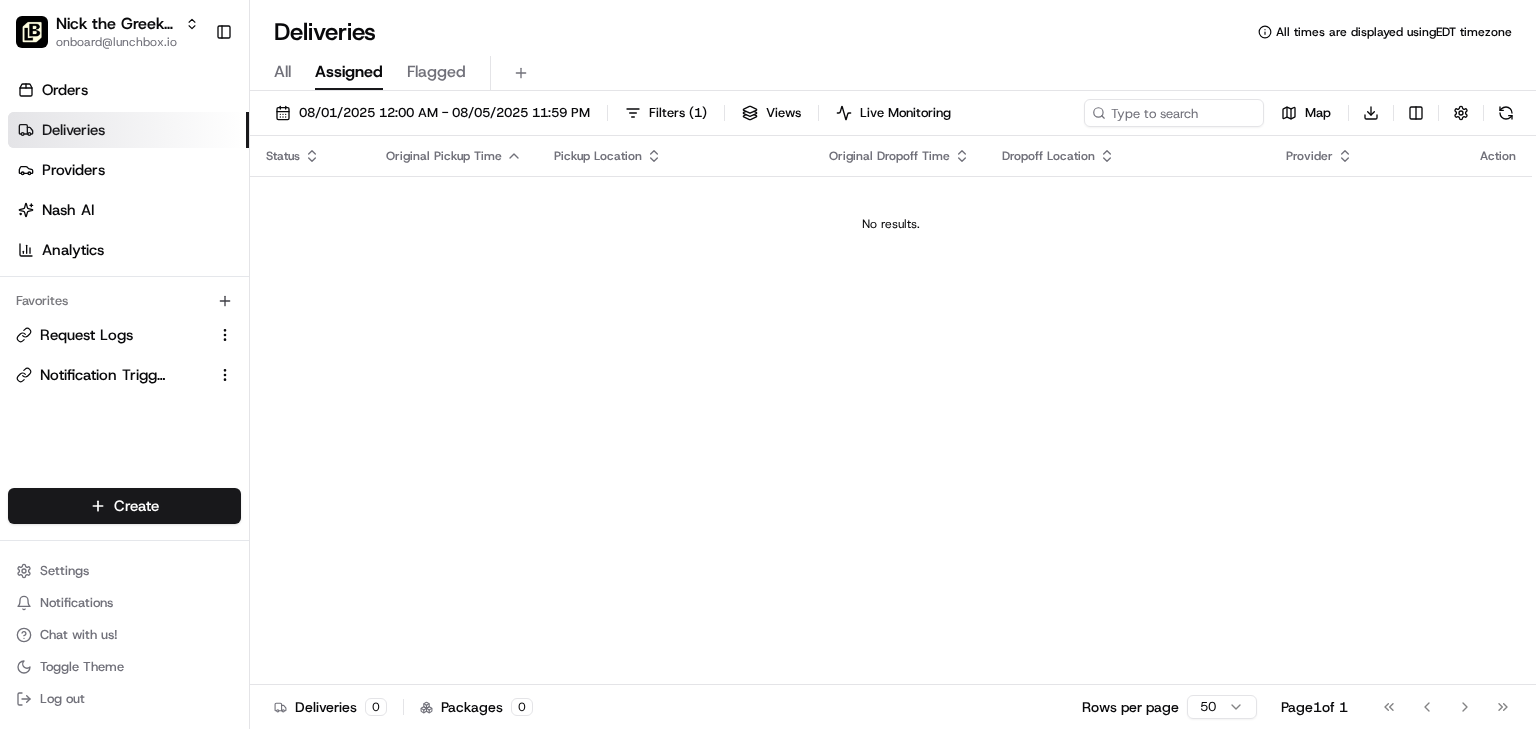 click on "Status Original Pickup Time Pickup Location Original Dropoff Time Dropoff Location Provider Action No results." at bounding box center (891, 410) 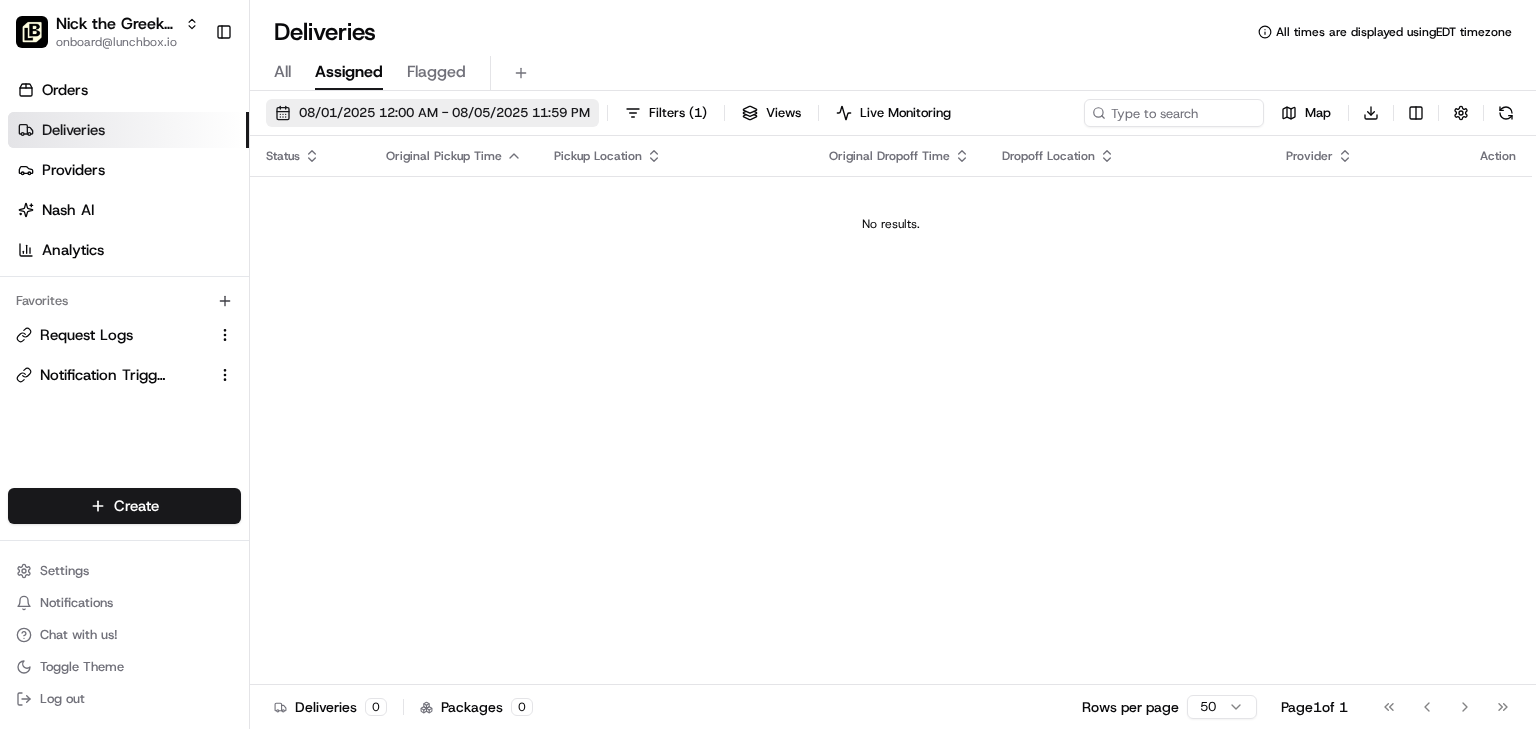 click on "08/01/2025 12:00 AM - 08/05/2025 11:59 PM" at bounding box center (444, 113) 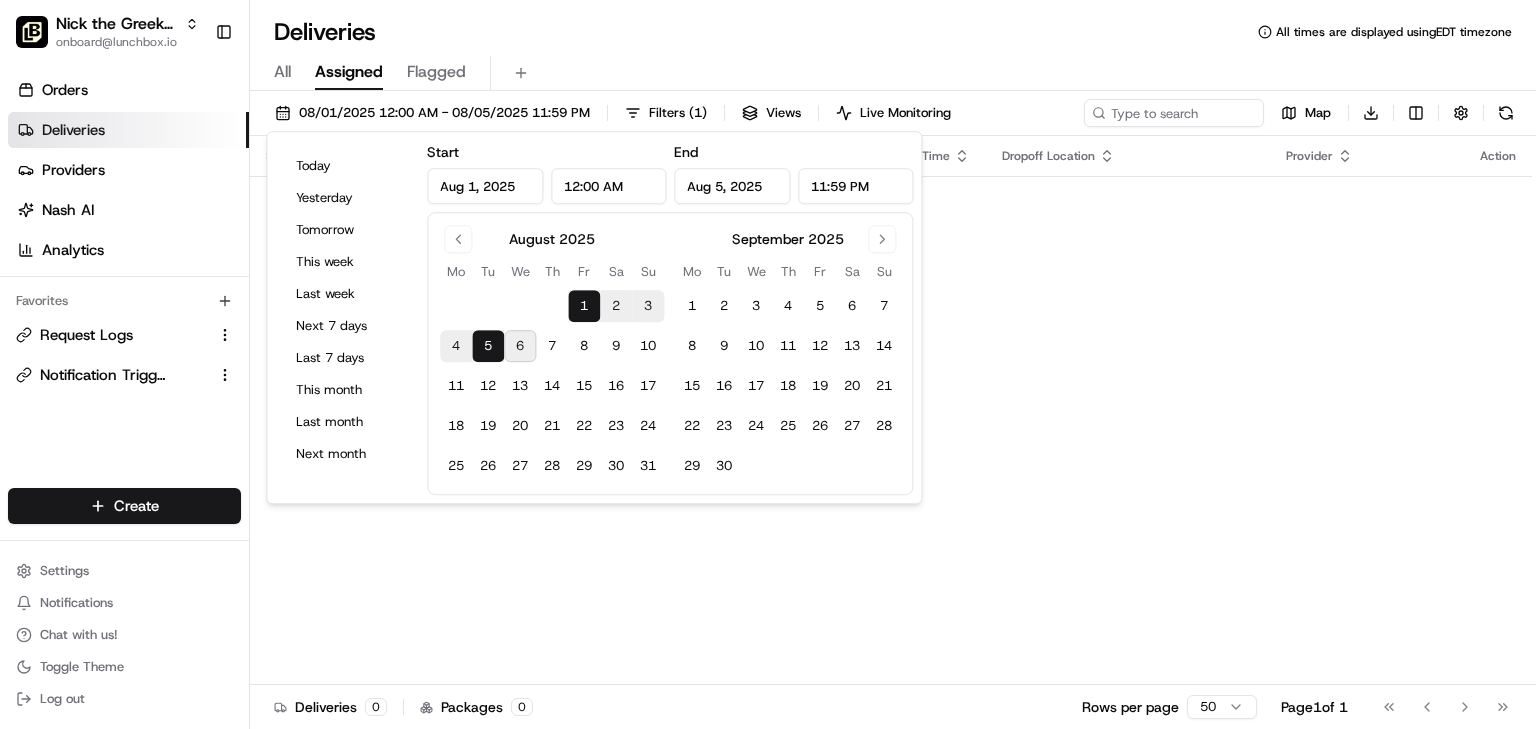 click on "1" at bounding box center (584, 306) 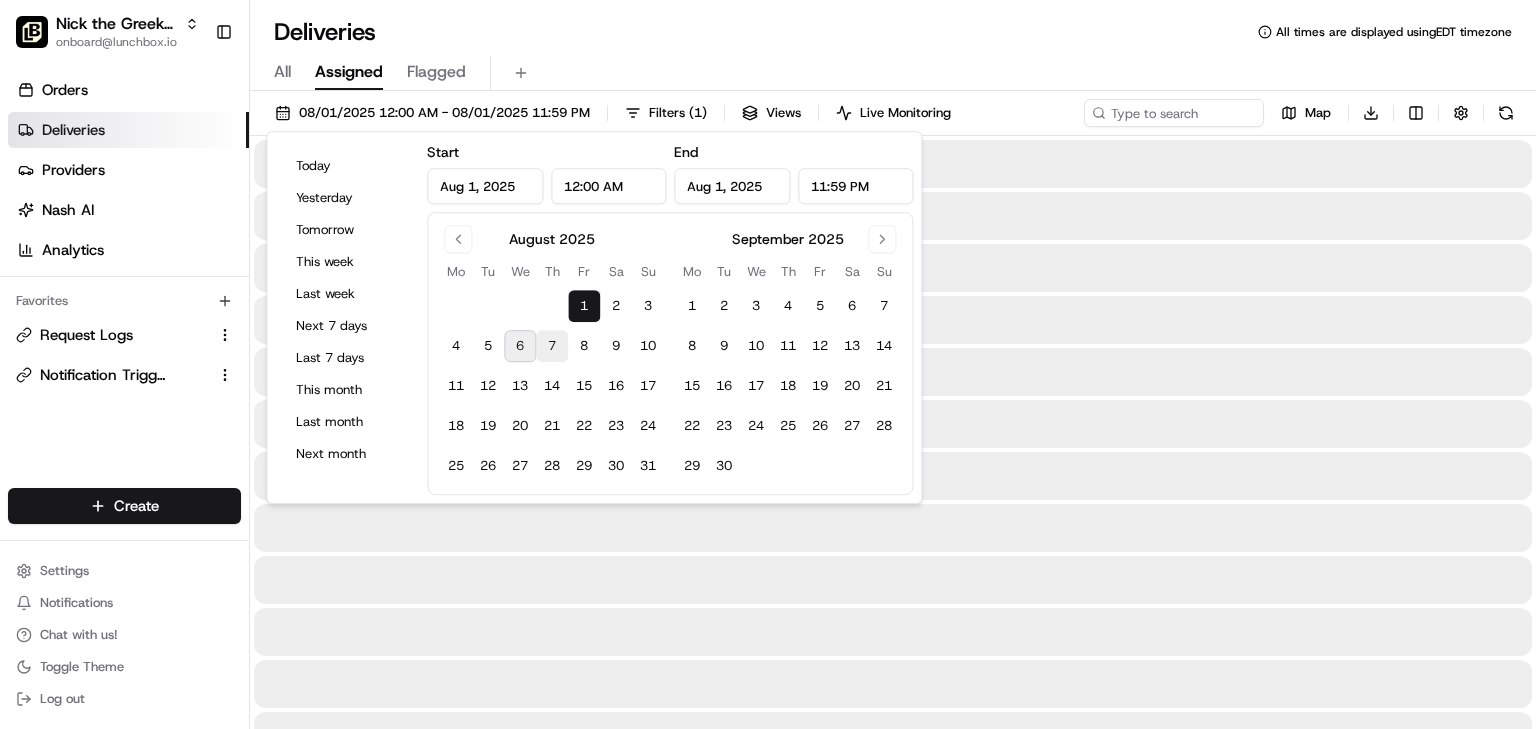 click on "7" at bounding box center [552, 346] 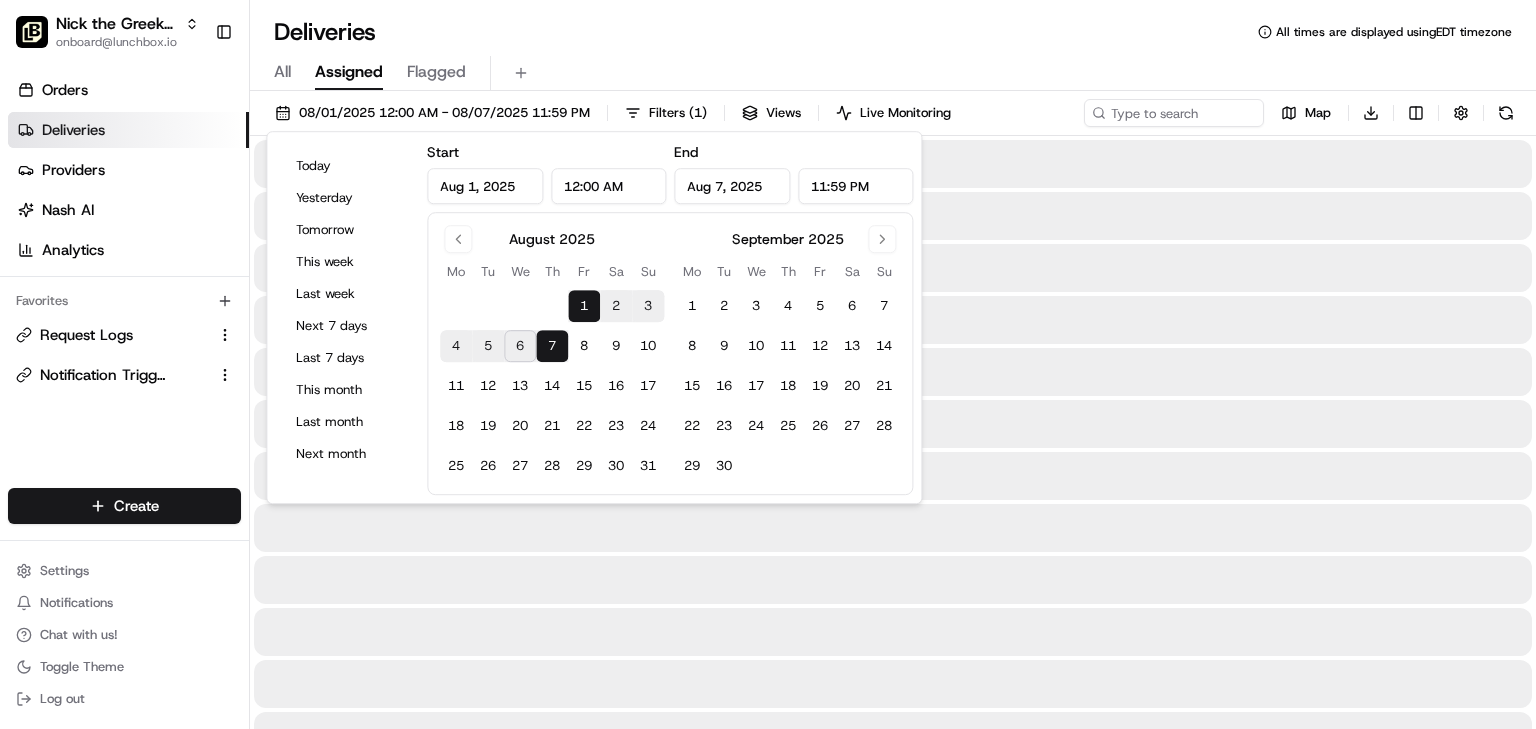 click on "7" at bounding box center [552, 346] 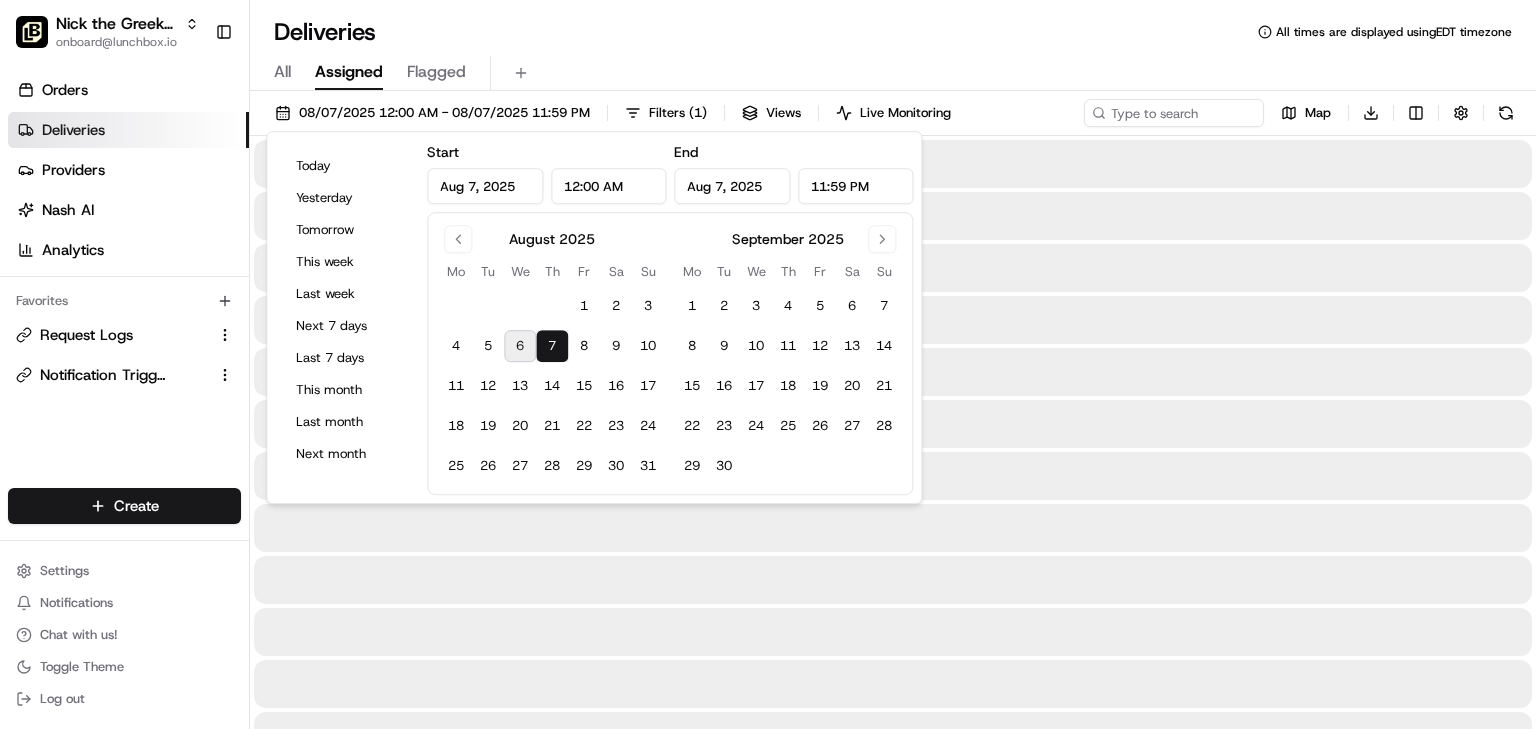 click on "Deliveries All times are displayed using  EDT   timezone" at bounding box center [893, 32] 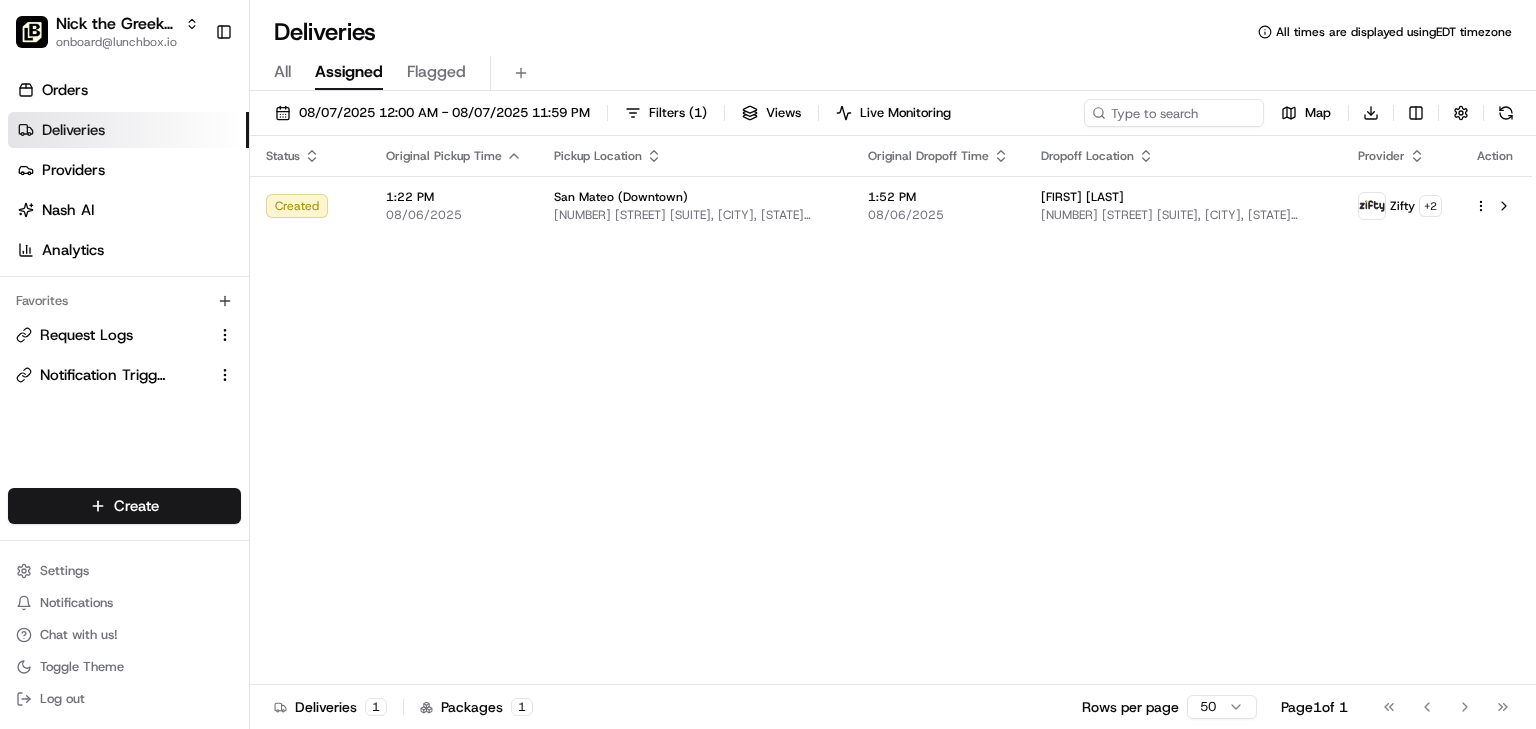 click on "Status Original Pickup Time Pickup Location Original Dropoff Time Dropoff Location Provider Action Created 1:22 PM 08/06/2025 San Mateo (Downtown) [NUMBER] [STREET], [CITY], [STATE] [POSTALCODE], [COUNTRY] 1:52 PM 08/06/2025 Susan Griffin [NUMBER] [STREET] [SUITE], [CITY], [STATE] [POSTALCODE], [COUNTRY] Zifty + 2" at bounding box center [891, 410] 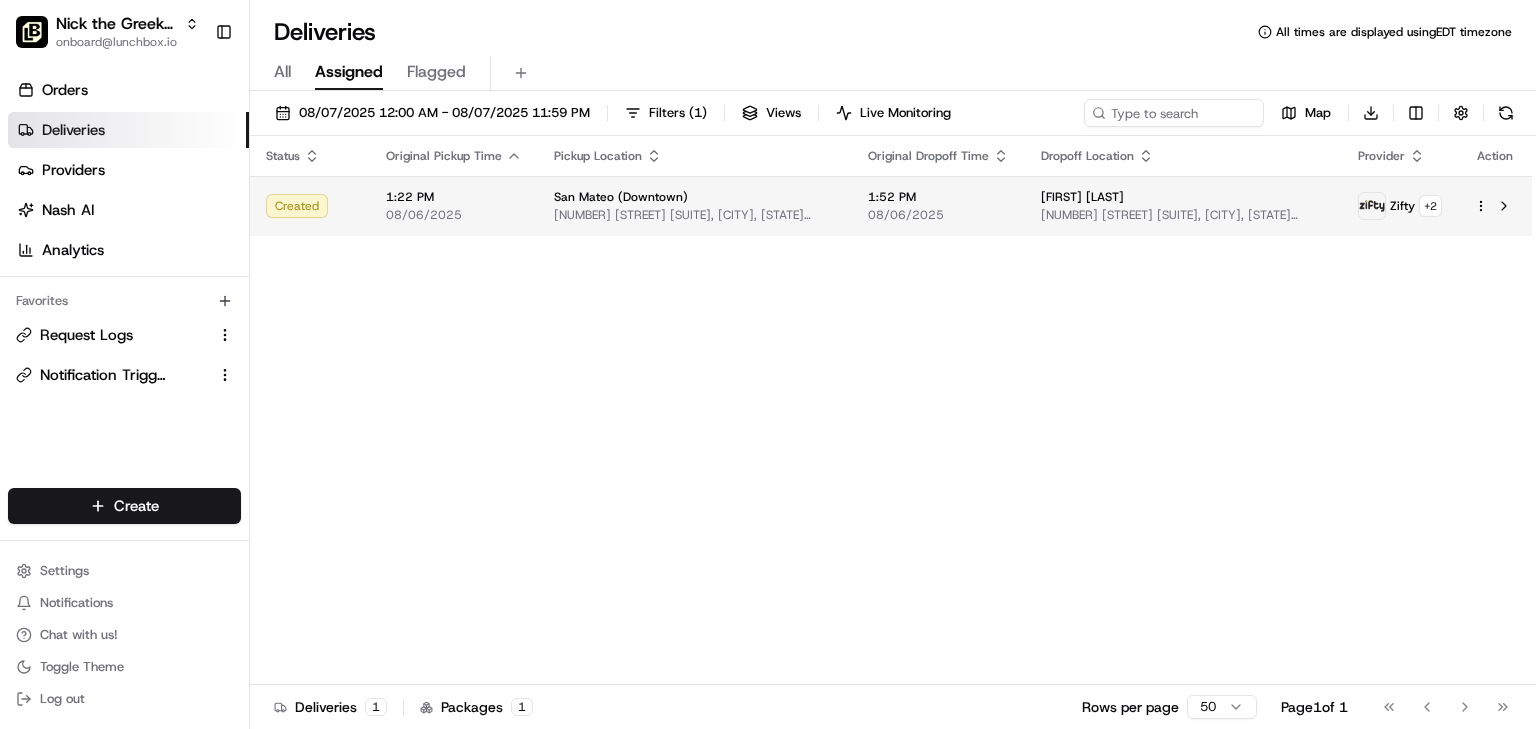 click on "Deliveries All times are displayed using  EDT   timezone All Assigned Flagged 08/07/2025 12:00 AM - 08/07/2025 11:59 PM Filters ( 1 ) Views Live Monitoring Map Download Status Original Pickup Time Pickup Location Original Dropoff Time Dropoff Location Provider Action Created 1:22 PM 08/06/2025 San Mateo (Downtown) [NUMBER] [STREET], [CITY], [STATE] [POSTALCODE], [COUNTRY] 1:52 PM 08/06/2025 Susan Griffin [NUMBER] [STREET] [SUITE], [CITY], [STATE] [POSTALCODE], [COUNTRY] Zifty + 2 Deliveries 1 Packages 1 Rows per page 50 Page  1  of   1" at bounding box center [768, 364] 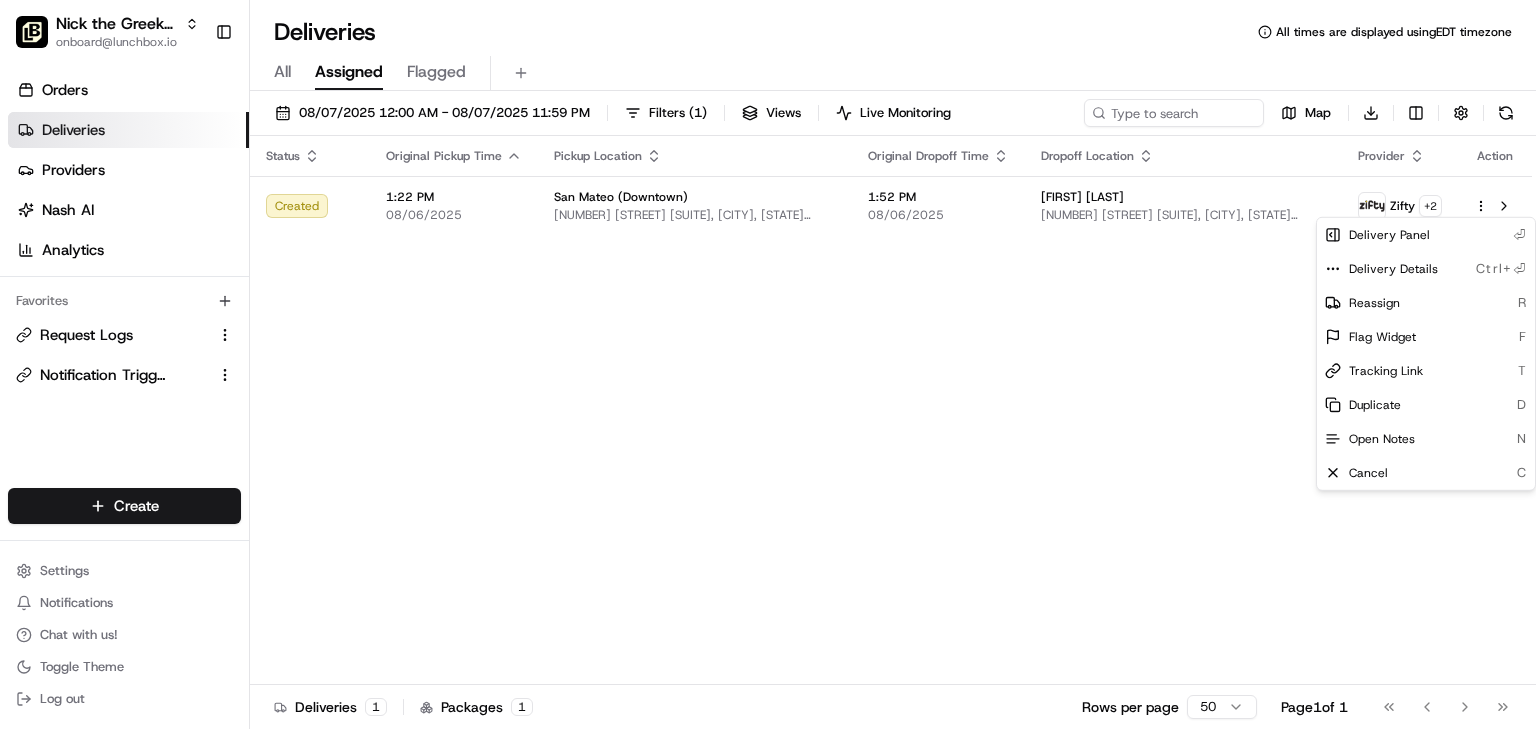 click on "Deliveries All times are displayed using  EDT   timezone All Assigned Flagged 08/07/2025 12:00 AM - 08/07/2025 11:59 PM Filters ( 1 ) Views Live Monitoring Map Download Status Original Pickup Time Pickup Location Original Dropoff Time Dropoff Location Provider Action Created 1:22 PM 08/06/2025 San Mateo (Downtown) [NUMBER] [STREET], [CITY], [STATE] [POSTALCODE], [COUNTRY] 1:52 PM 08/06/2025 Susan Griffin [NUMBER] [STREET] [SUITE], [CITY], [STATE] [POSTALCODE], [COUNTRY] Zifty + 2 Deliveries 1 Packages 1 Rows per page 50 Page  1  of   1 R" at bounding box center (768, 364) 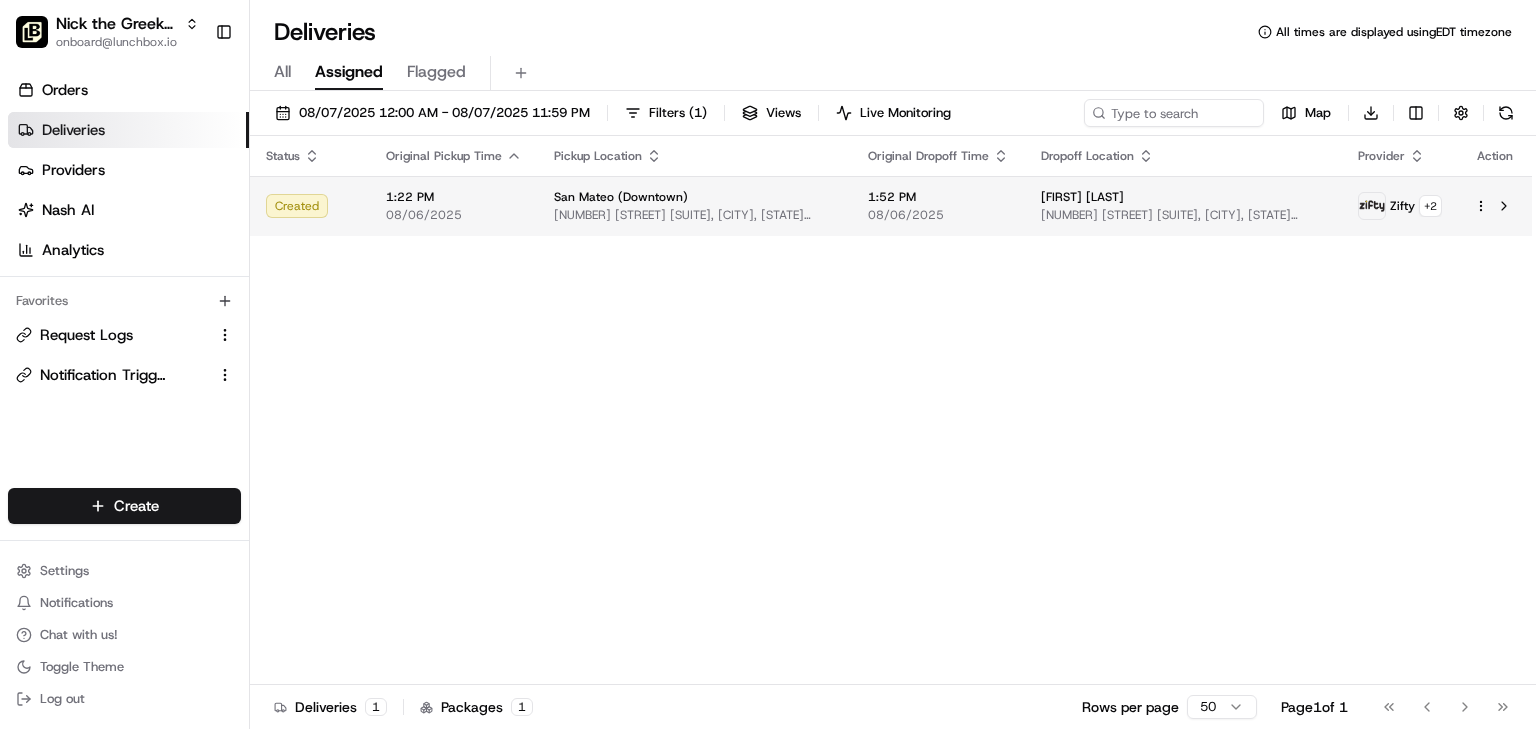click on "08/06/2025" at bounding box center (938, 215) 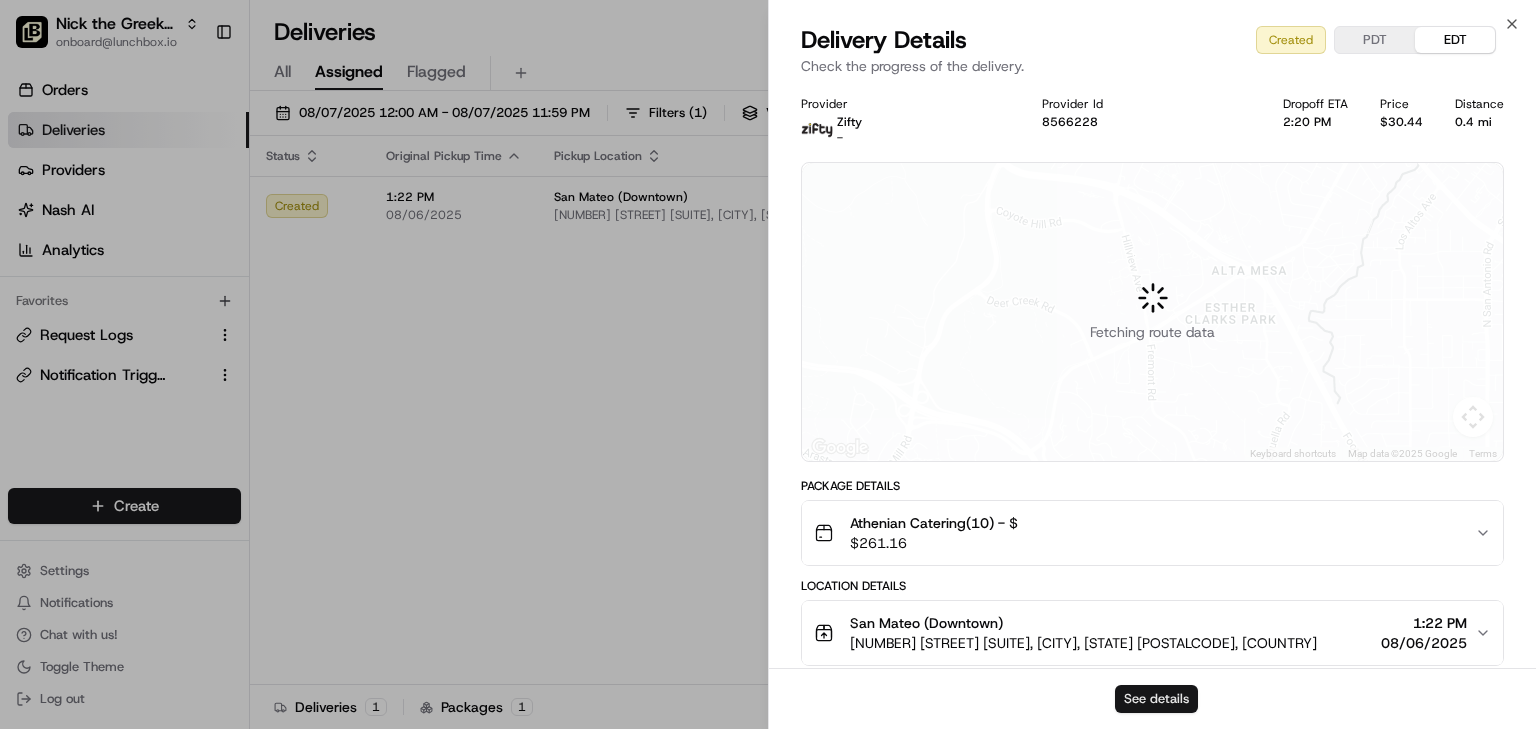 click on "See details" at bounding box center [1156, 699] 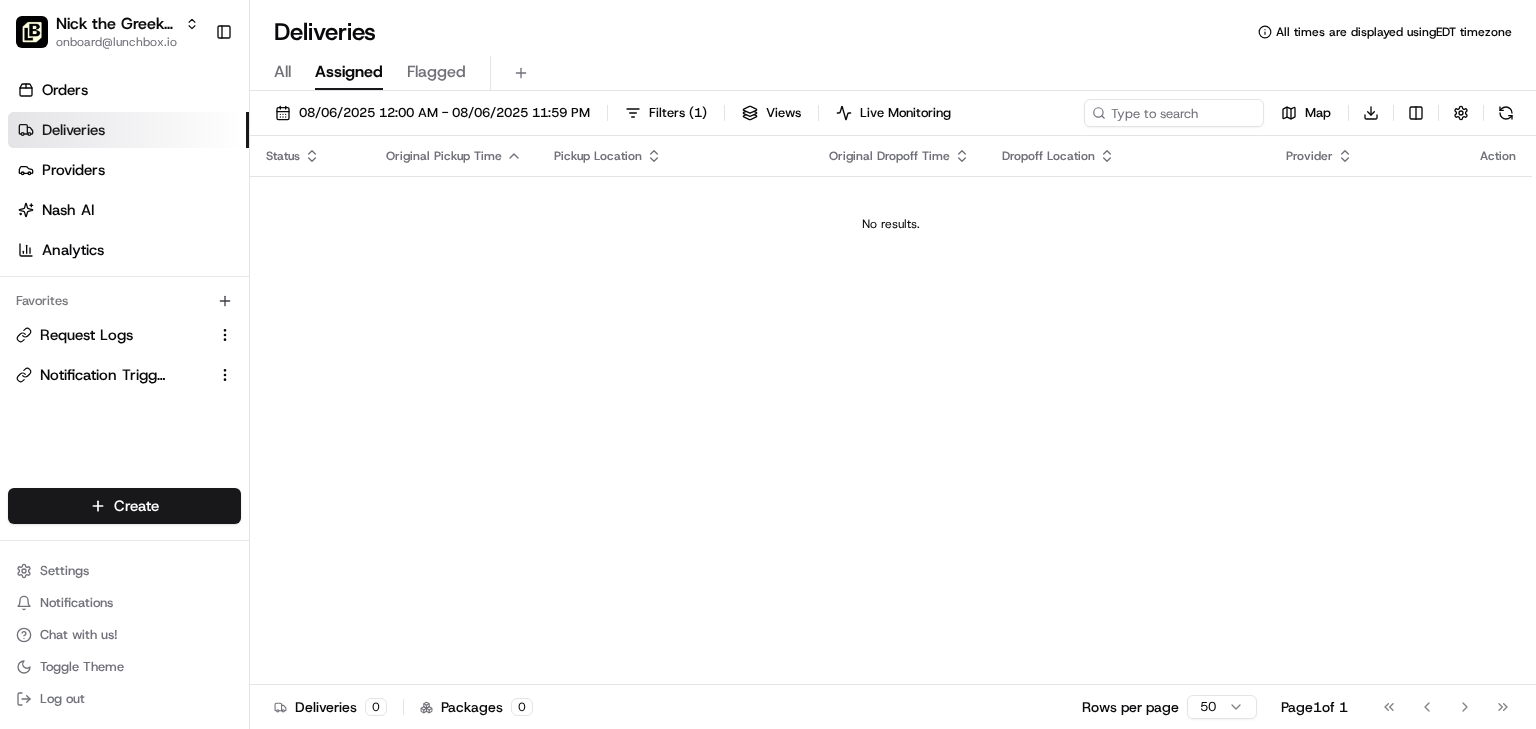 scroll, scrollTop: 0, scrollLeft: 0, axis: both 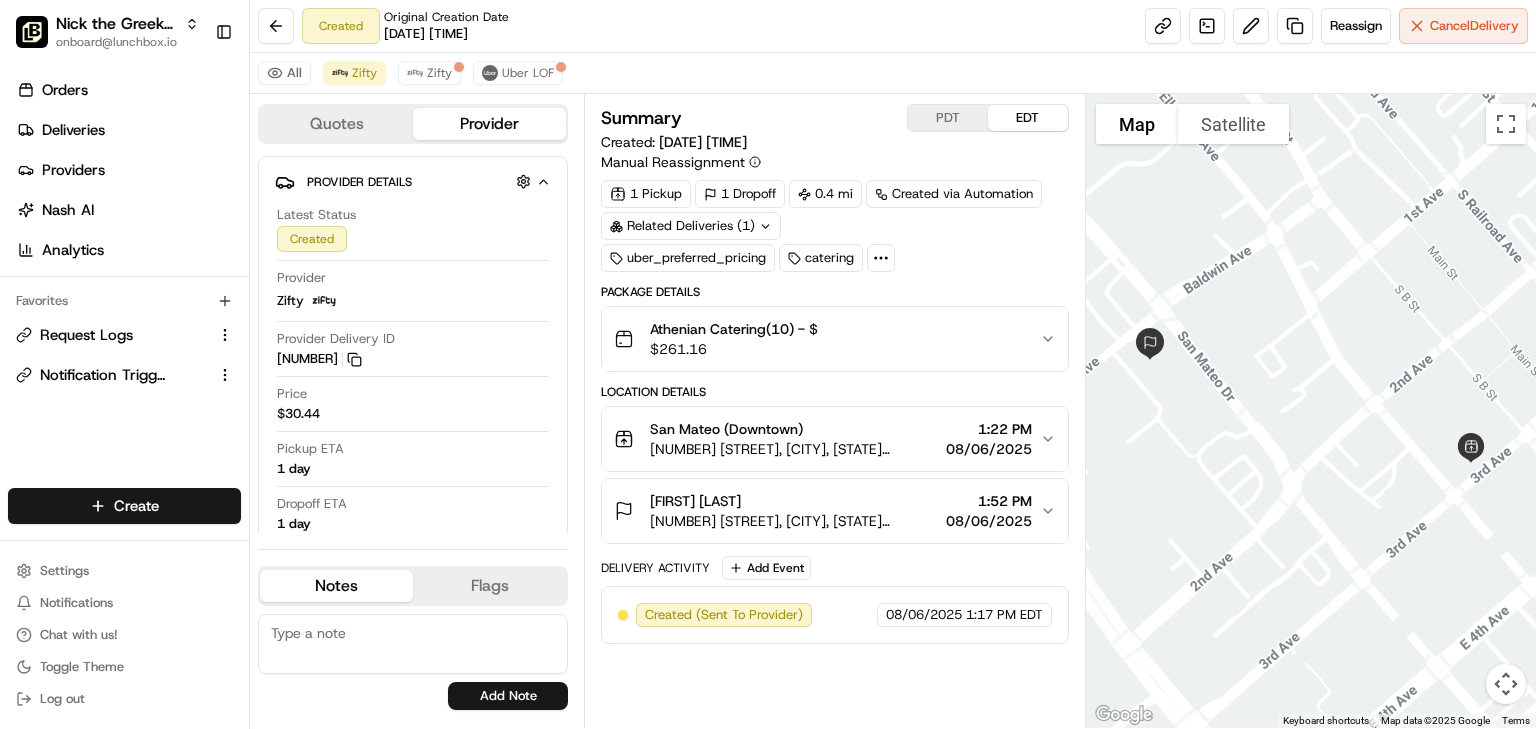 click on "1:22 PM" at bounding box center (989, 429) 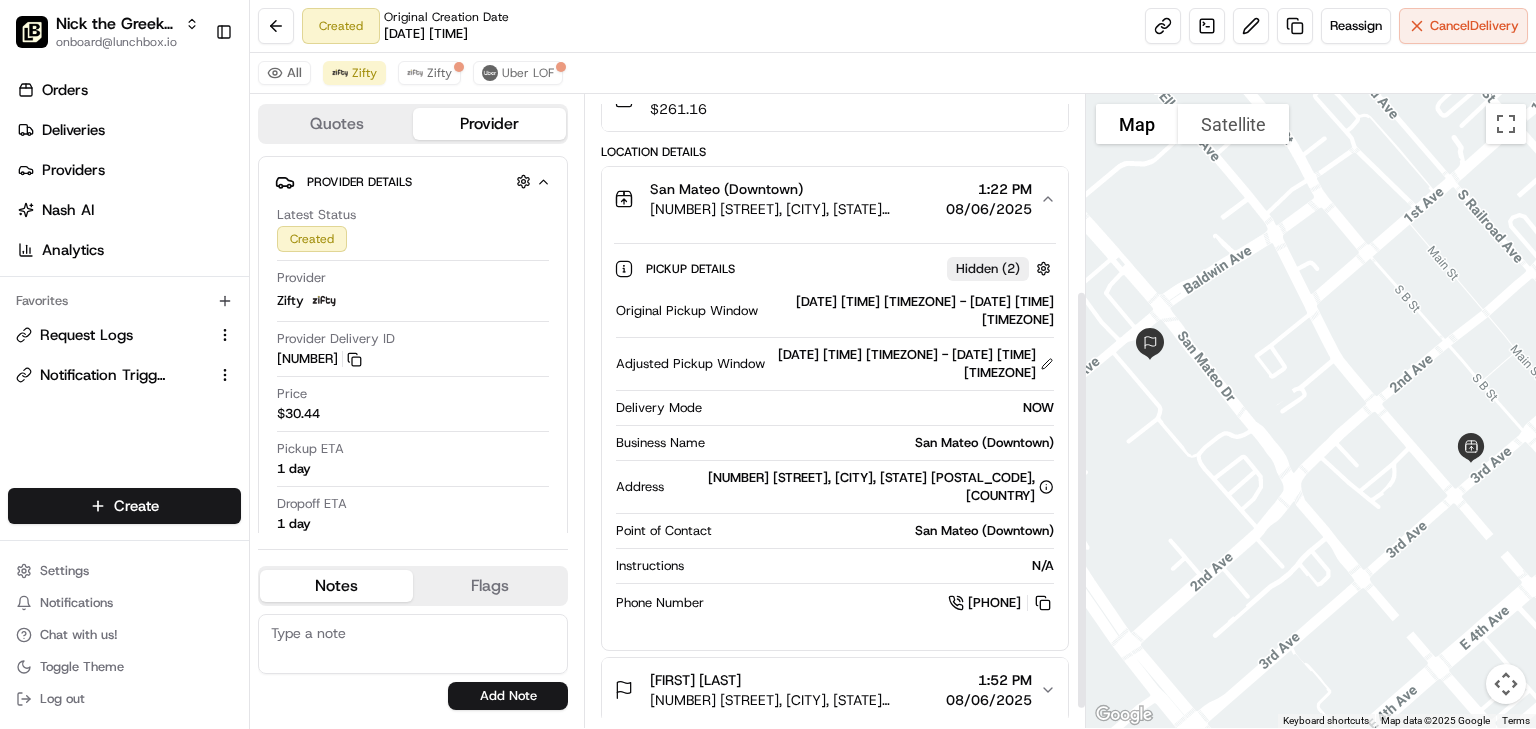 scroll, scrollTop: 323, scrollLeft: 0, axis: vertical 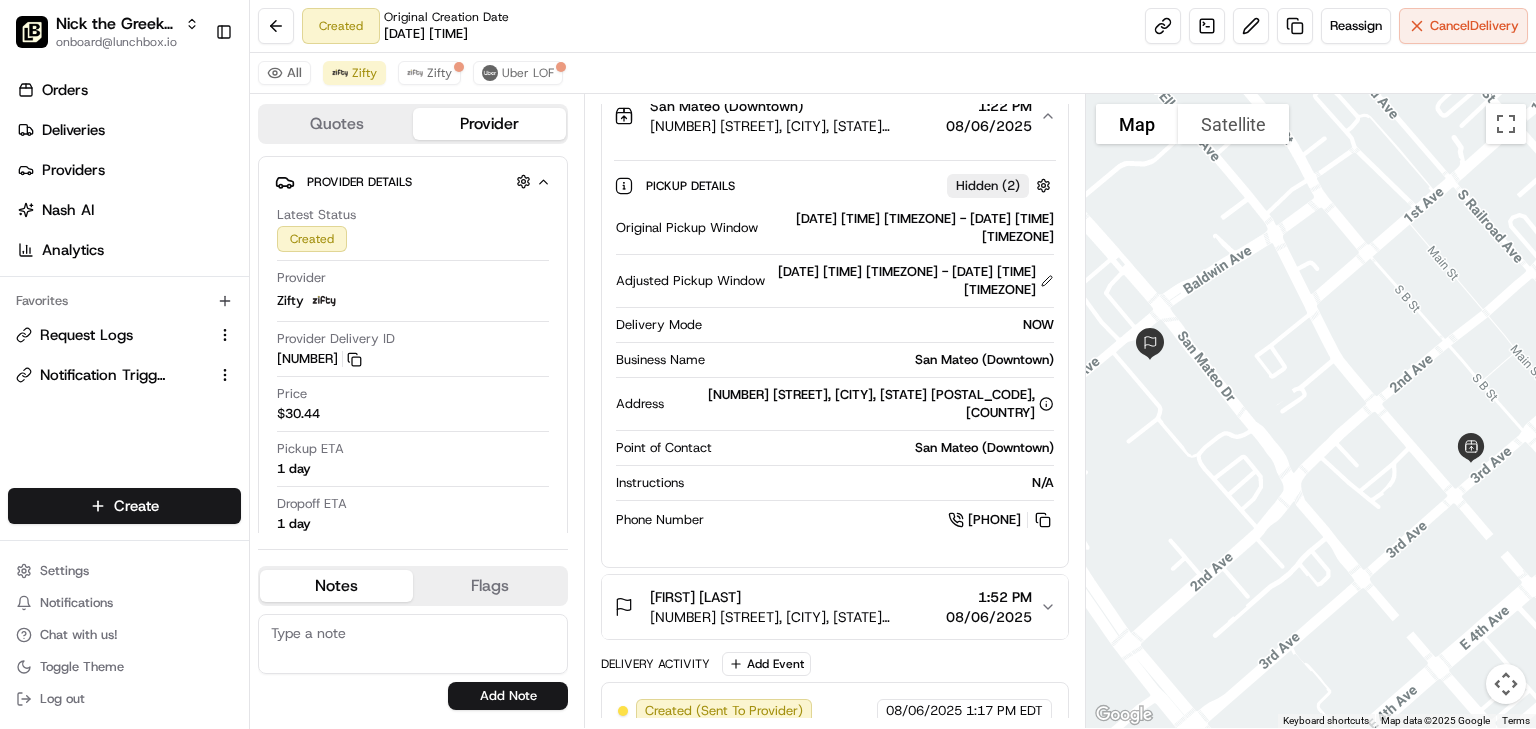 click on "Susan Griffin 50 S San Mateo Dr # 280, San Mateo, CA 94401, USA 1:52 PM 08/06/2025" at bounding box center (827, 607) 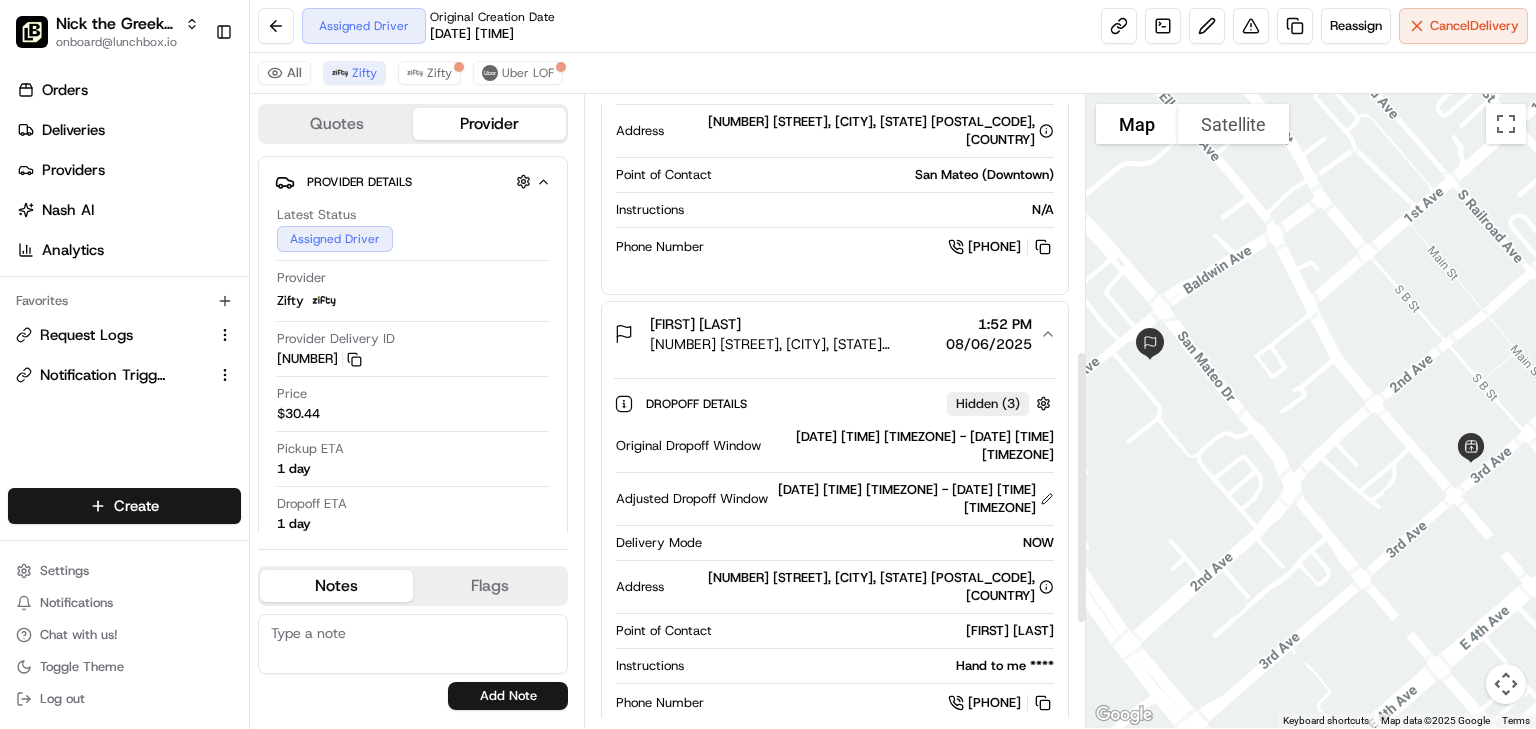 scroll, scrollTop: 590, scrollLeft: 0, axis: vertical 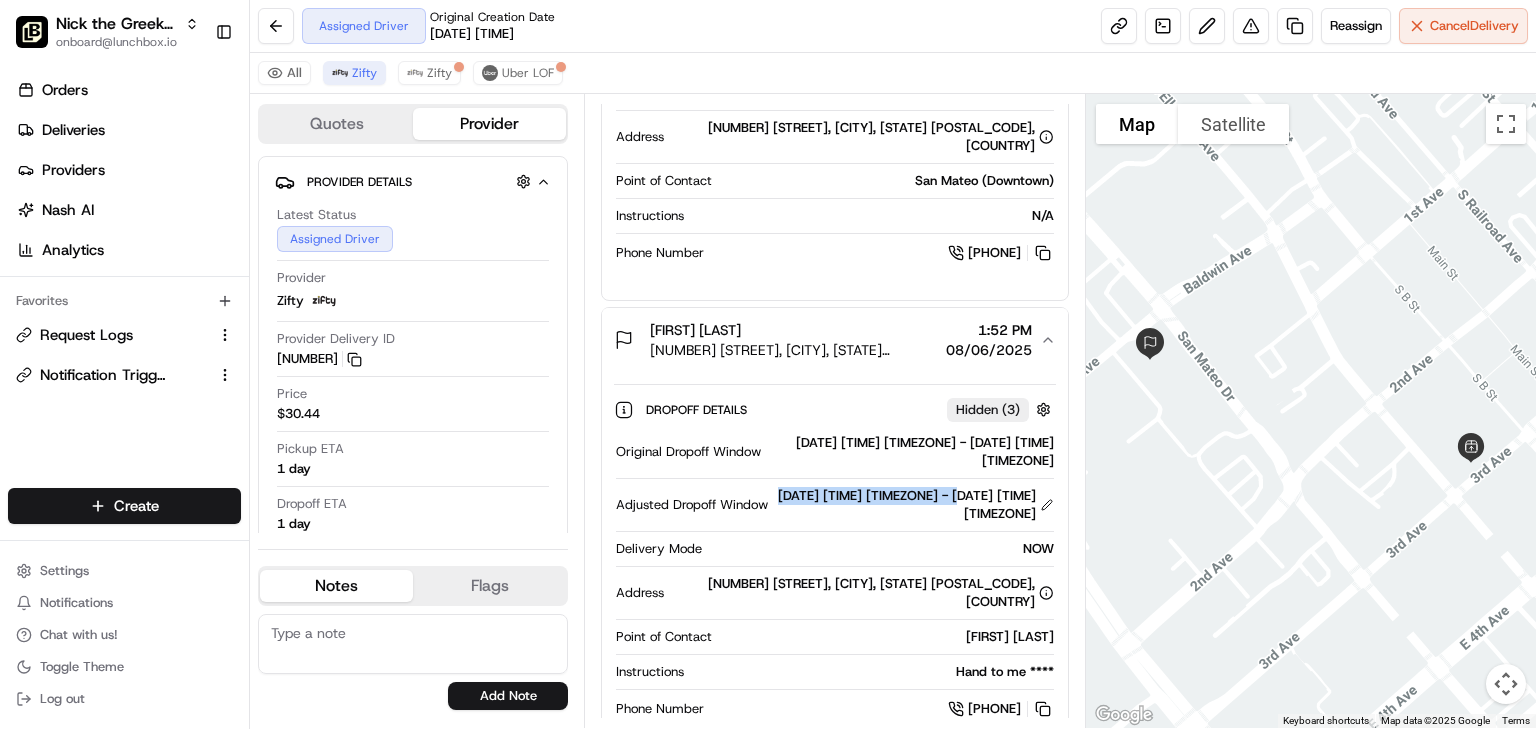 drag, startPoint x: 780, startPoint y: 471, endPoint x: 980, endPoint y: 476, distance: 200.06248 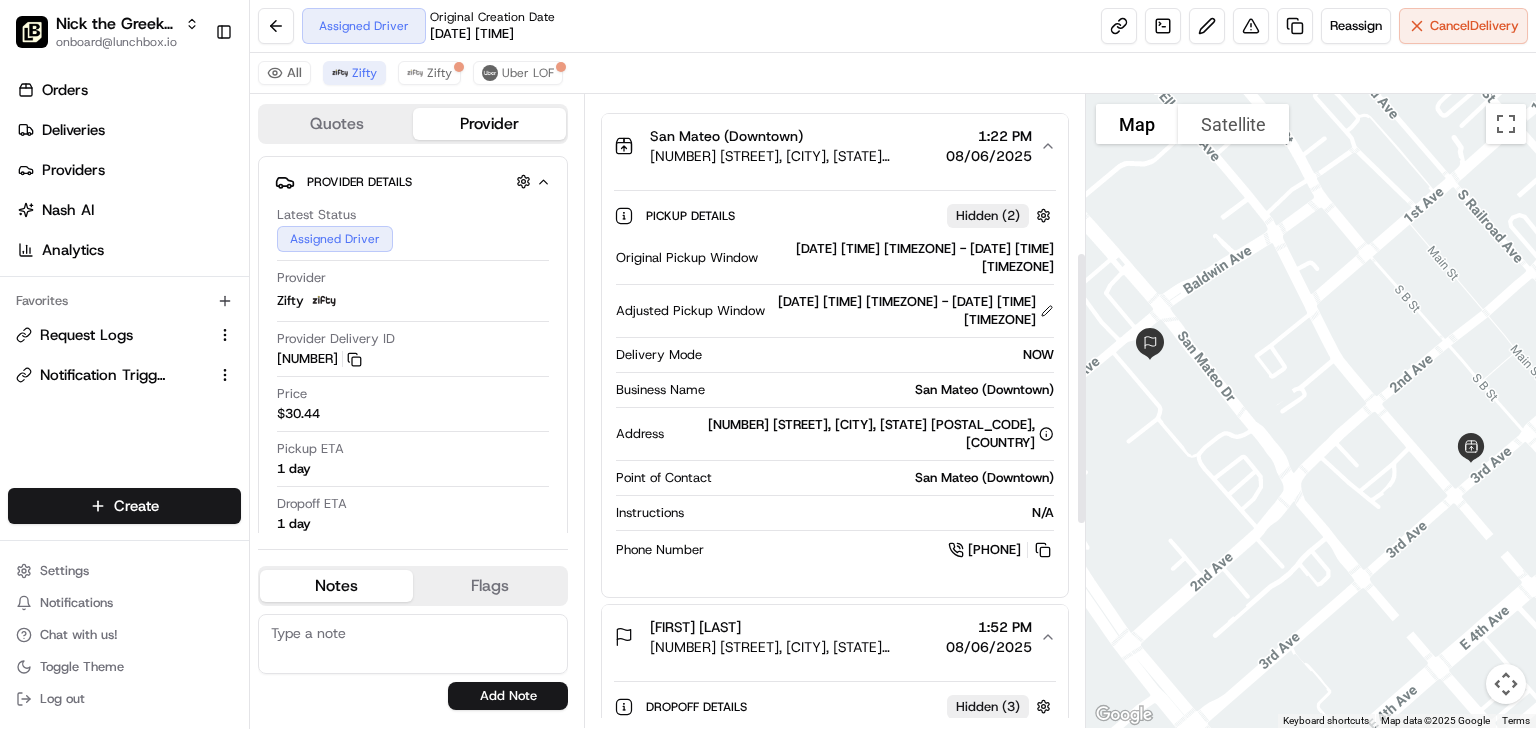 scroll, scrollTop: 270, scrollLeft: 0, axis: vertical 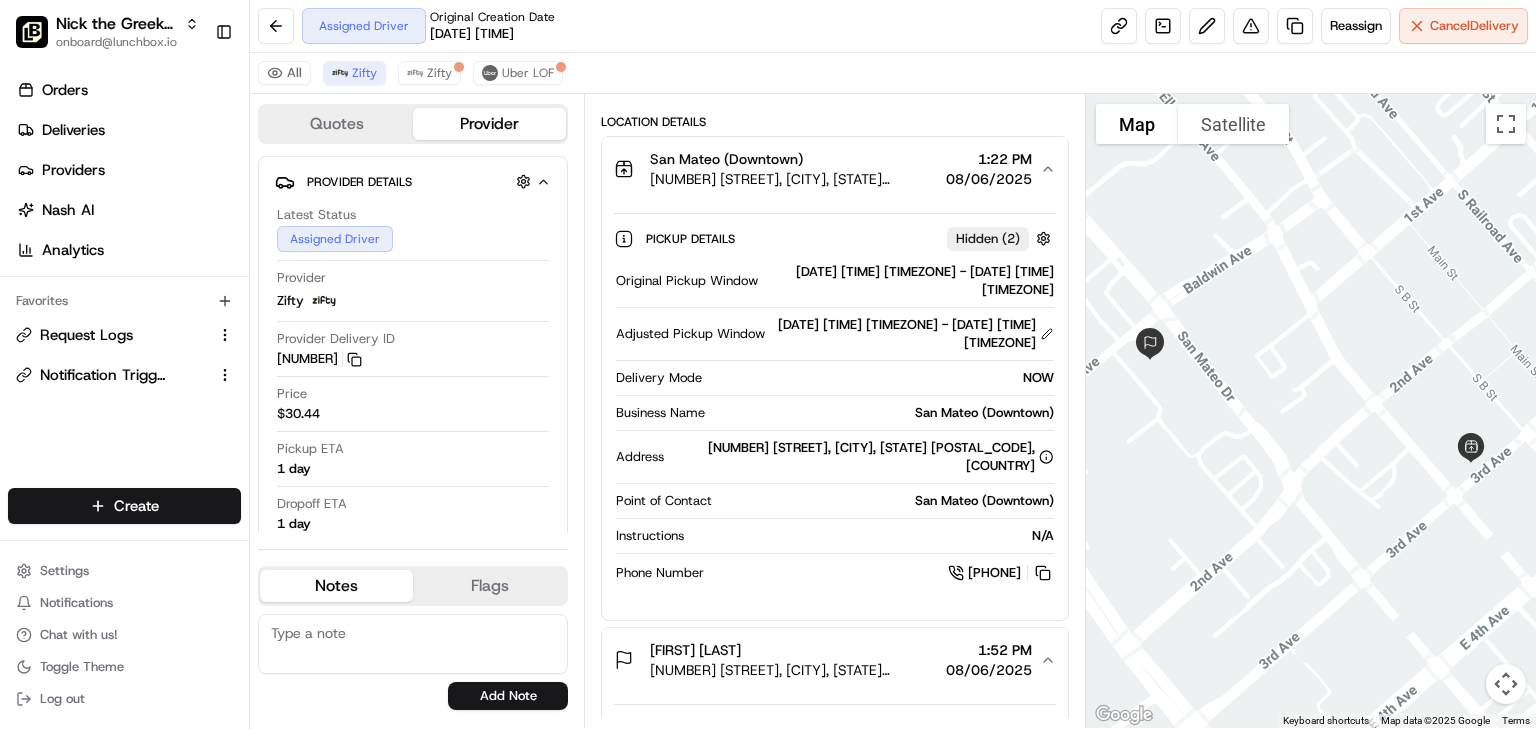 click on "Assigned Driver Original Creation Date 07/31/2025 03:45 PM Reassign Cancel  Delivery" at bounding box center (893, 26) 